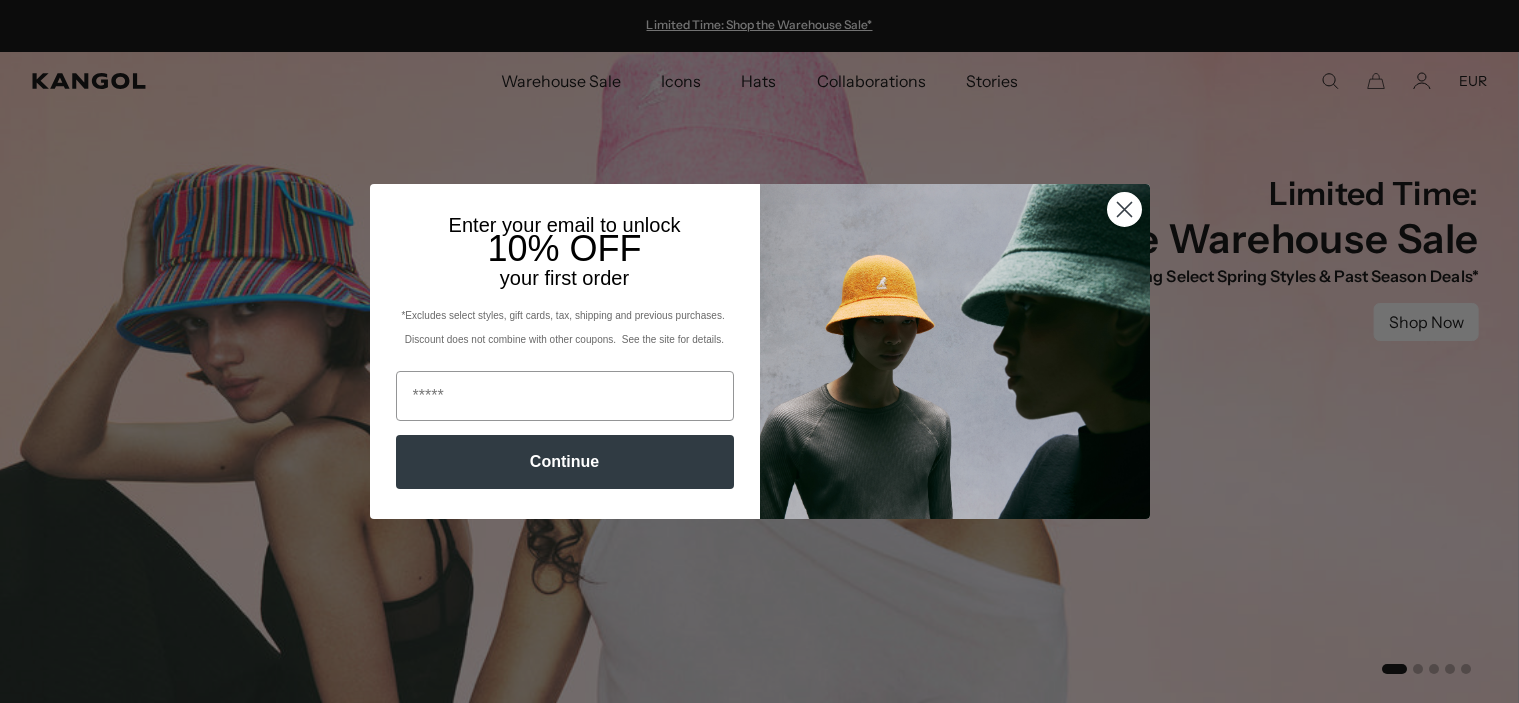 scroll, scrollTop: 0, scrollLeft: 0, axis: both 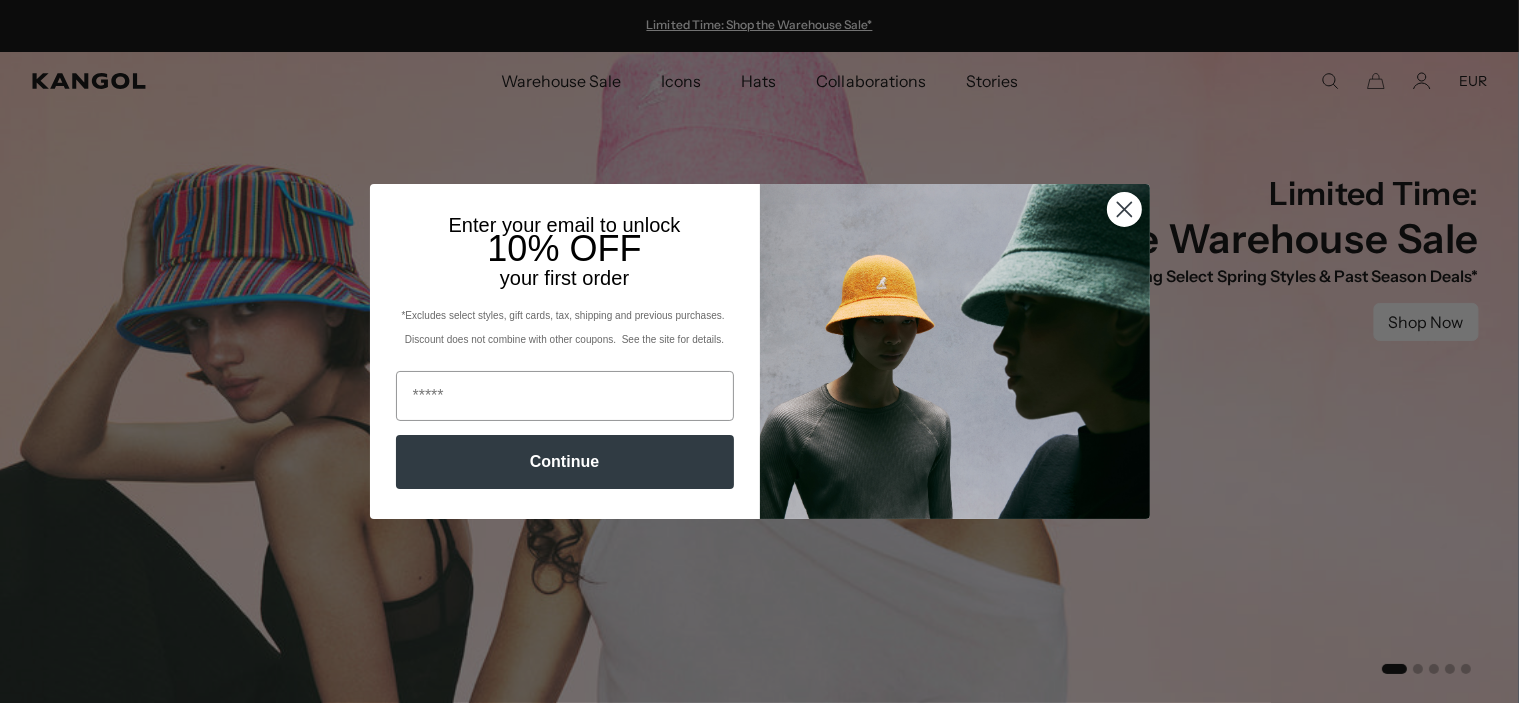 click 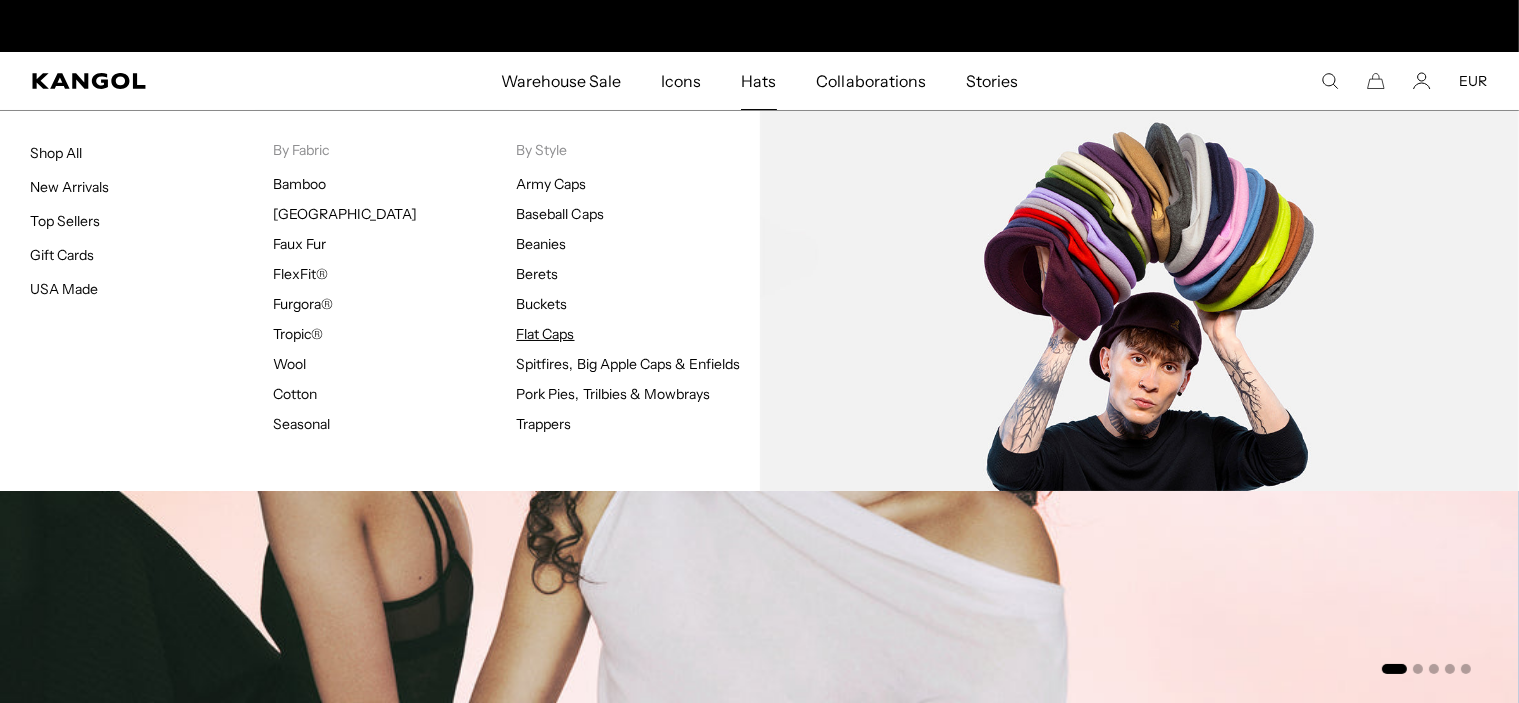 scroll, scrollTop: 0, scrollLeft: 0, axis: both 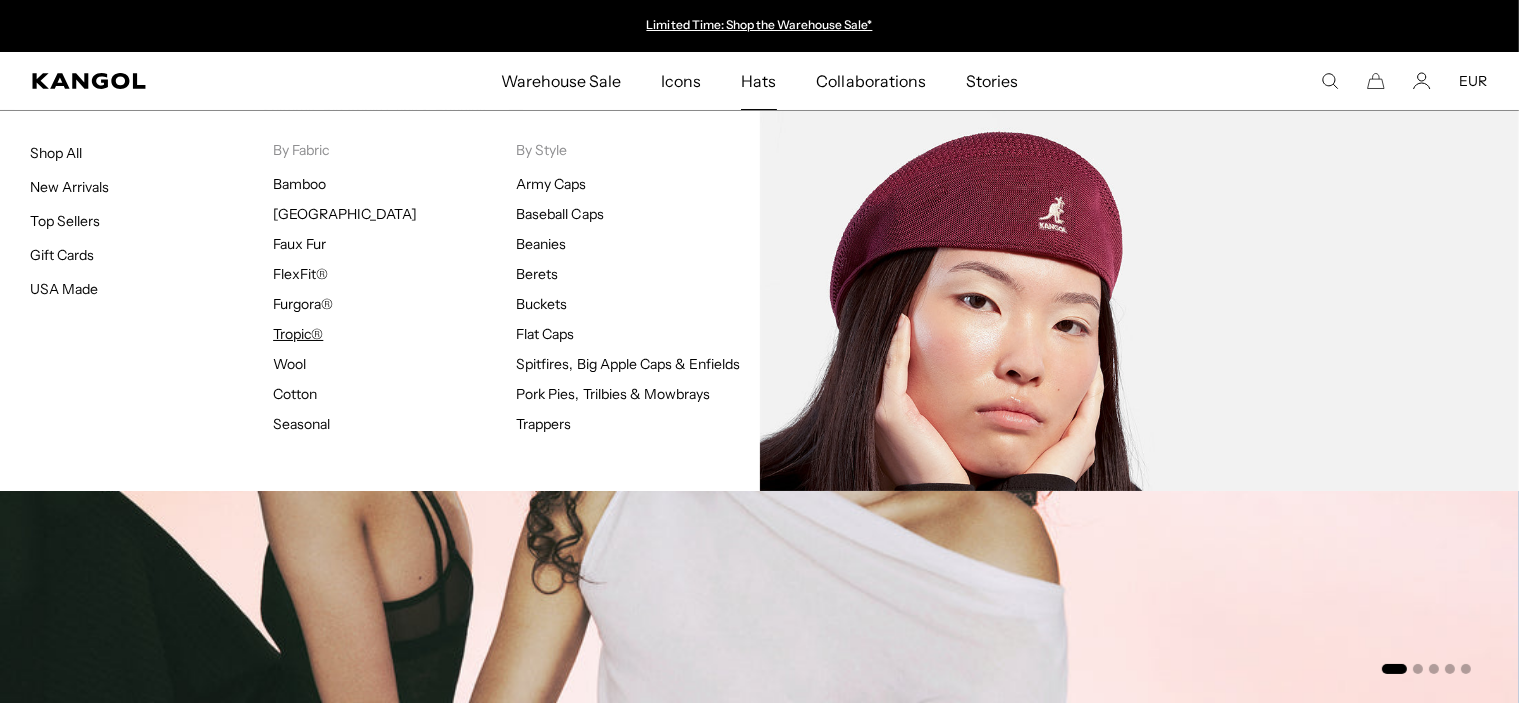 click on "Tropic®" at bounding box center (298, 334) 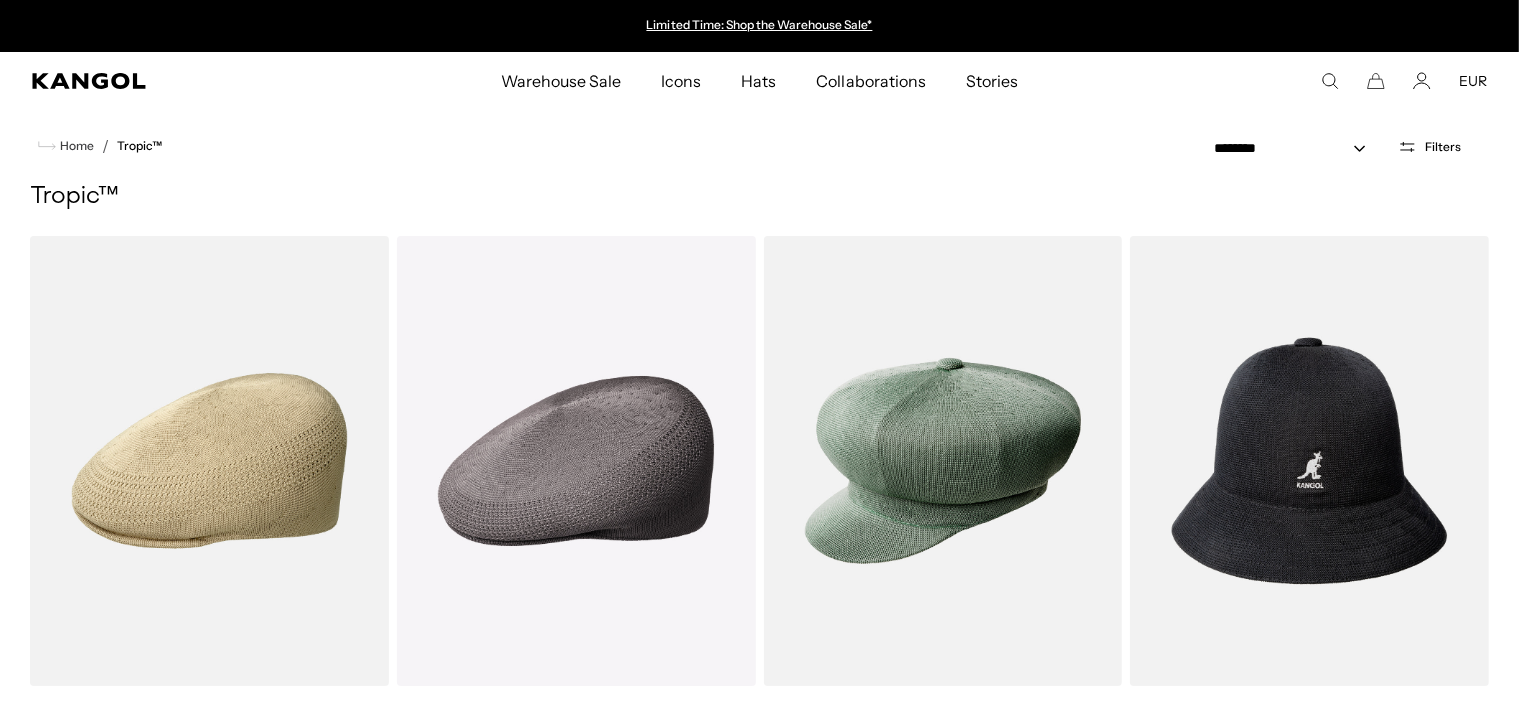 scroll, scrollTop: 0, scrollLeft: 0, axis: both 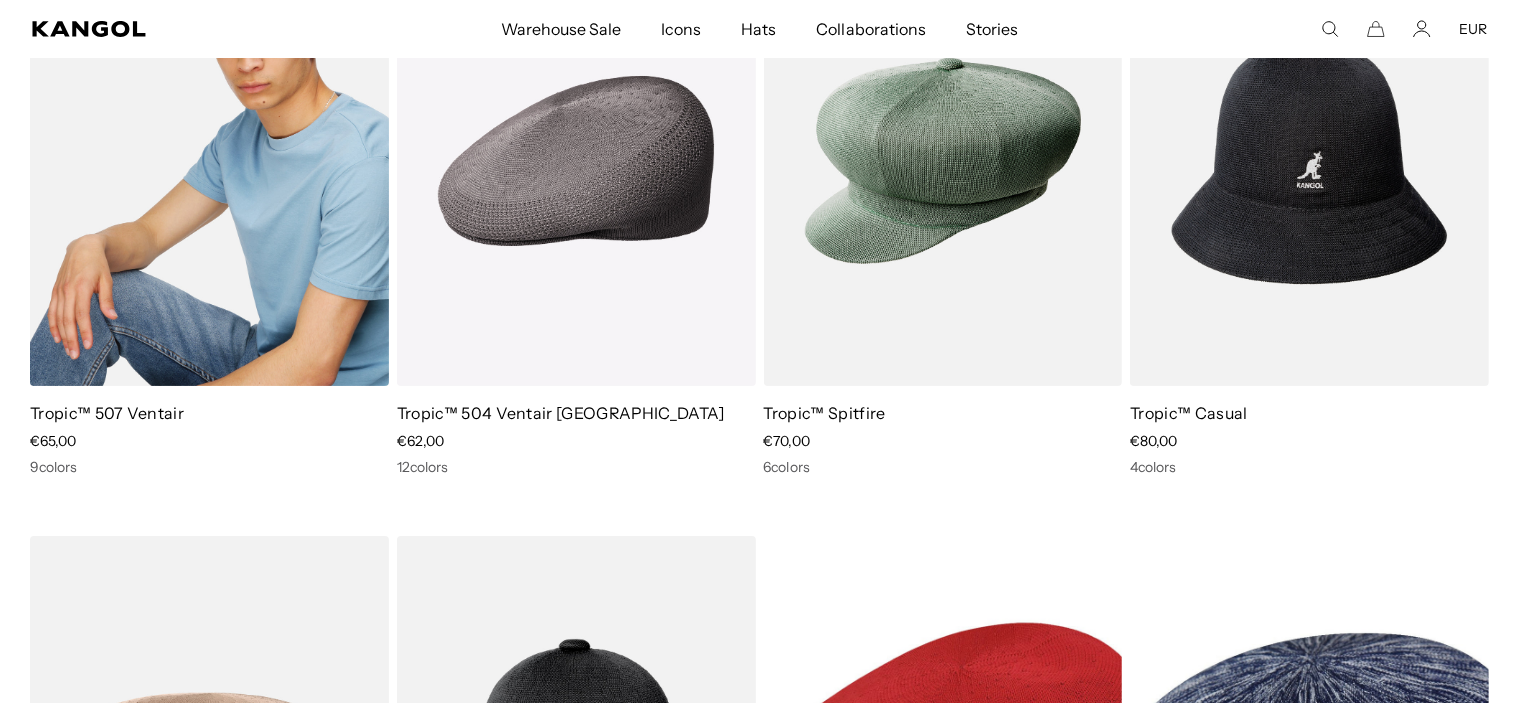click on "Tropic™ 507 Ventair" at bounding box center (107, 413) 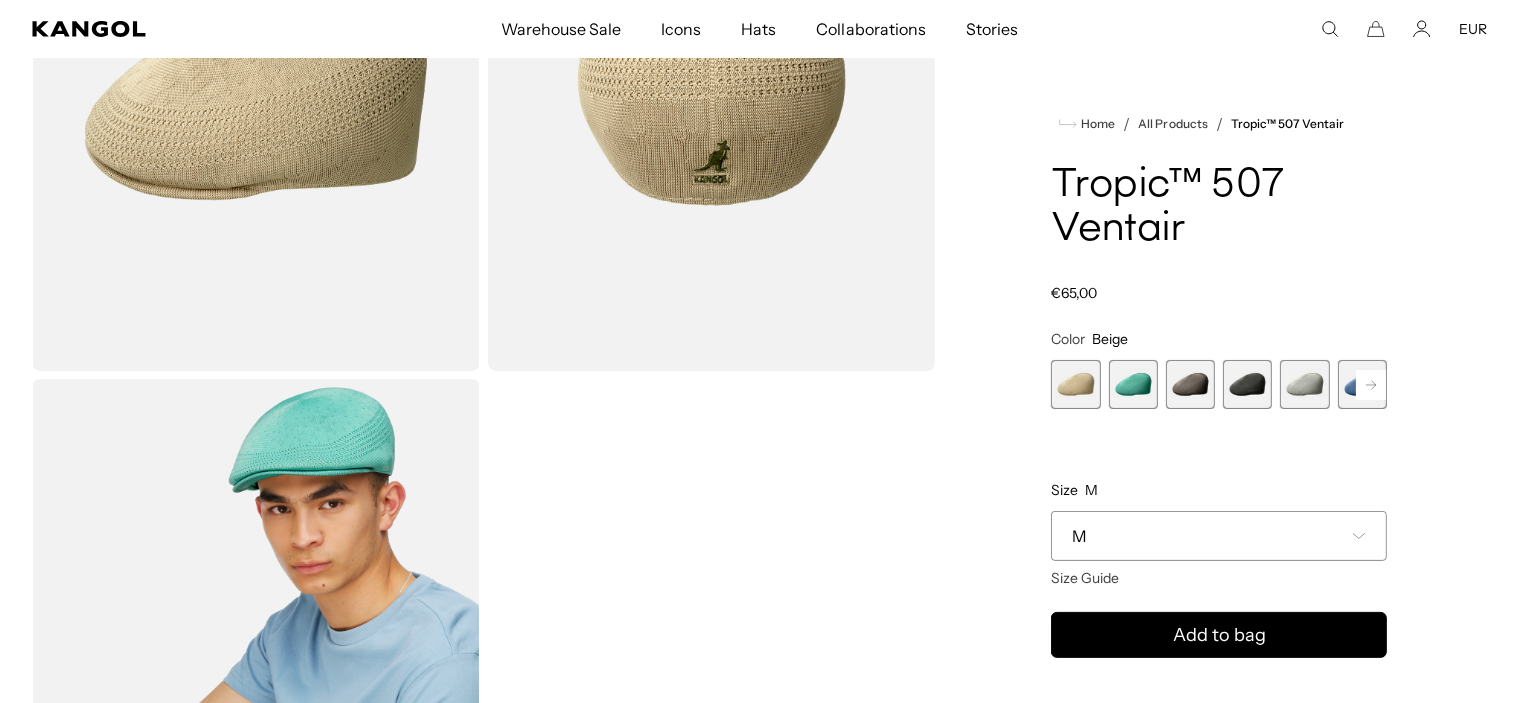 scroll, scrollTop: 148, scrollLeft: 0, axis: vertical 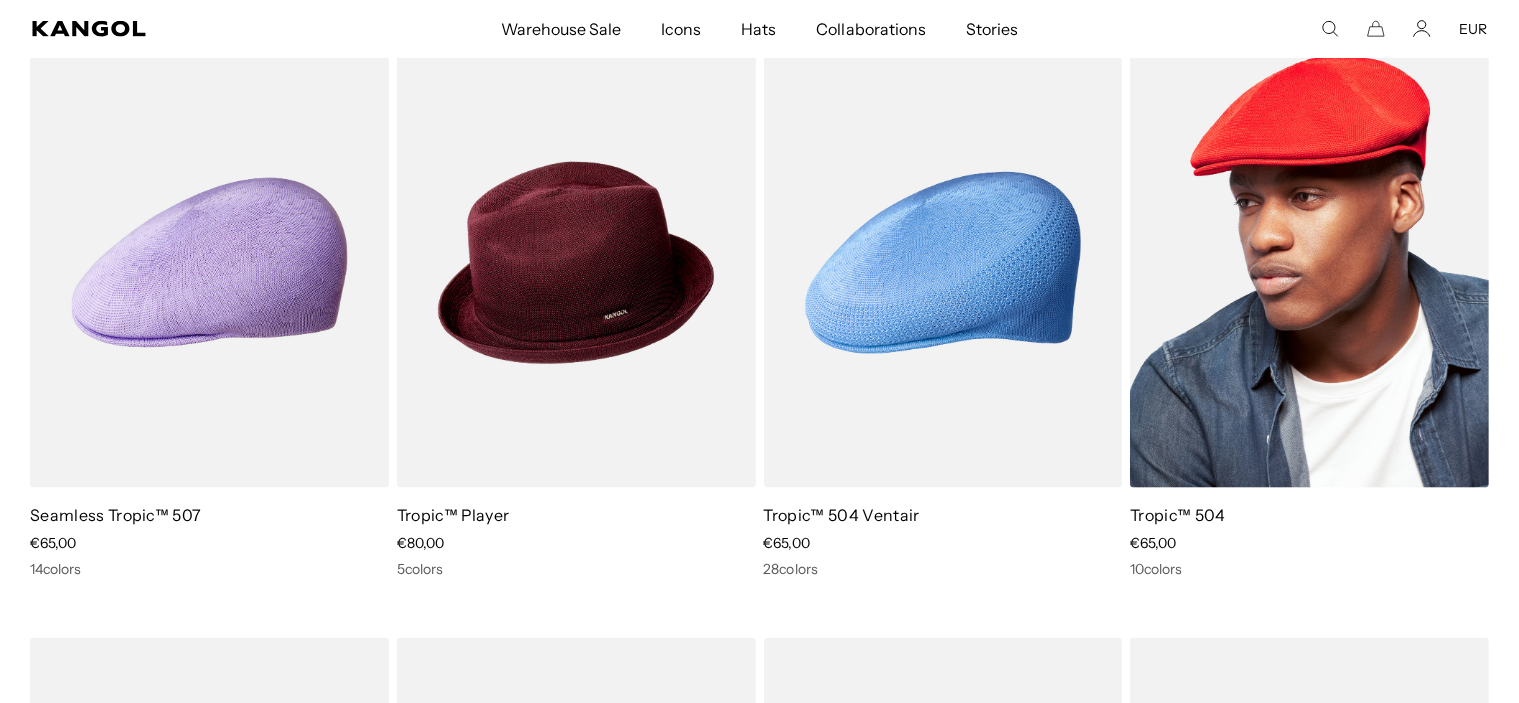 click on "Tropic™ 504" at bounding box center [1309, 515] 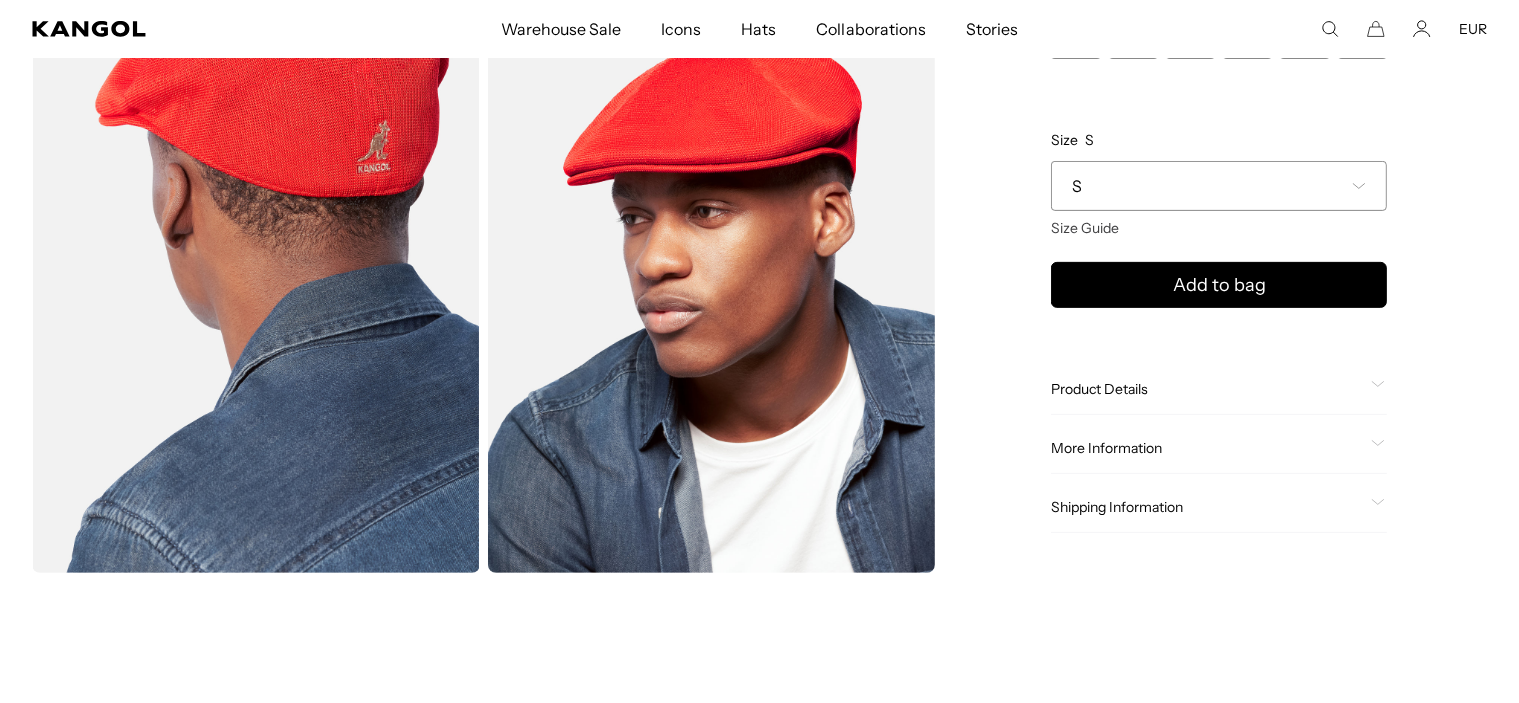 scroll, scrollTop: 611, scrollLeft: 0, axis: vertical 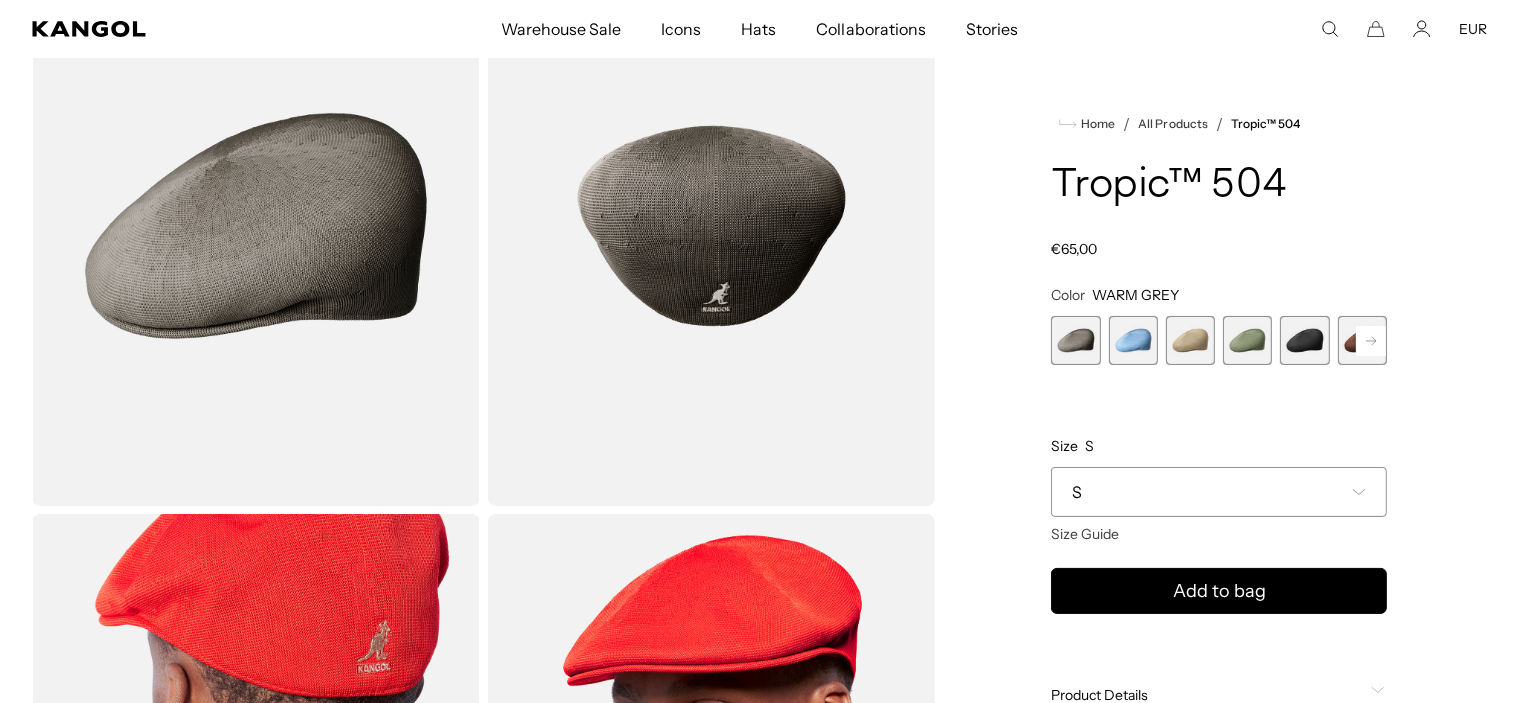 click 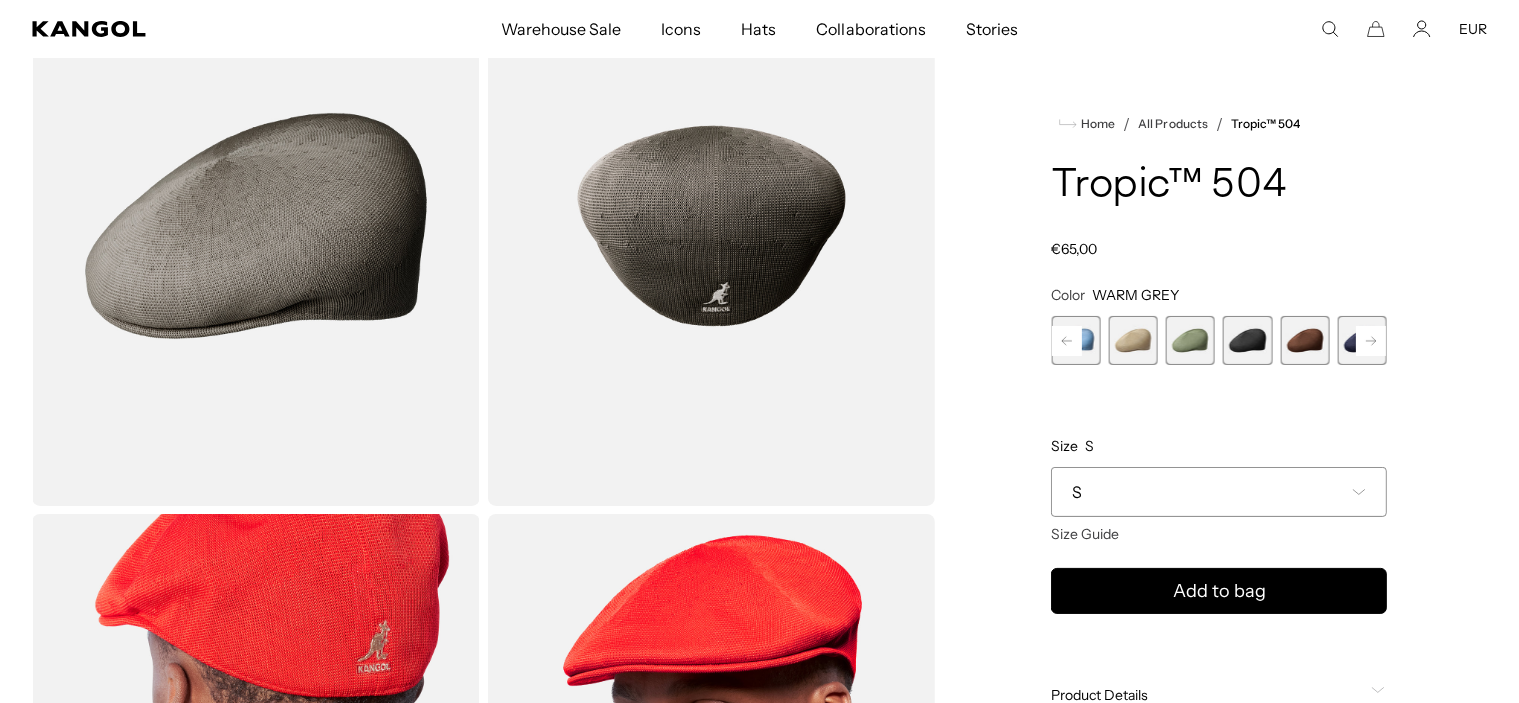 click 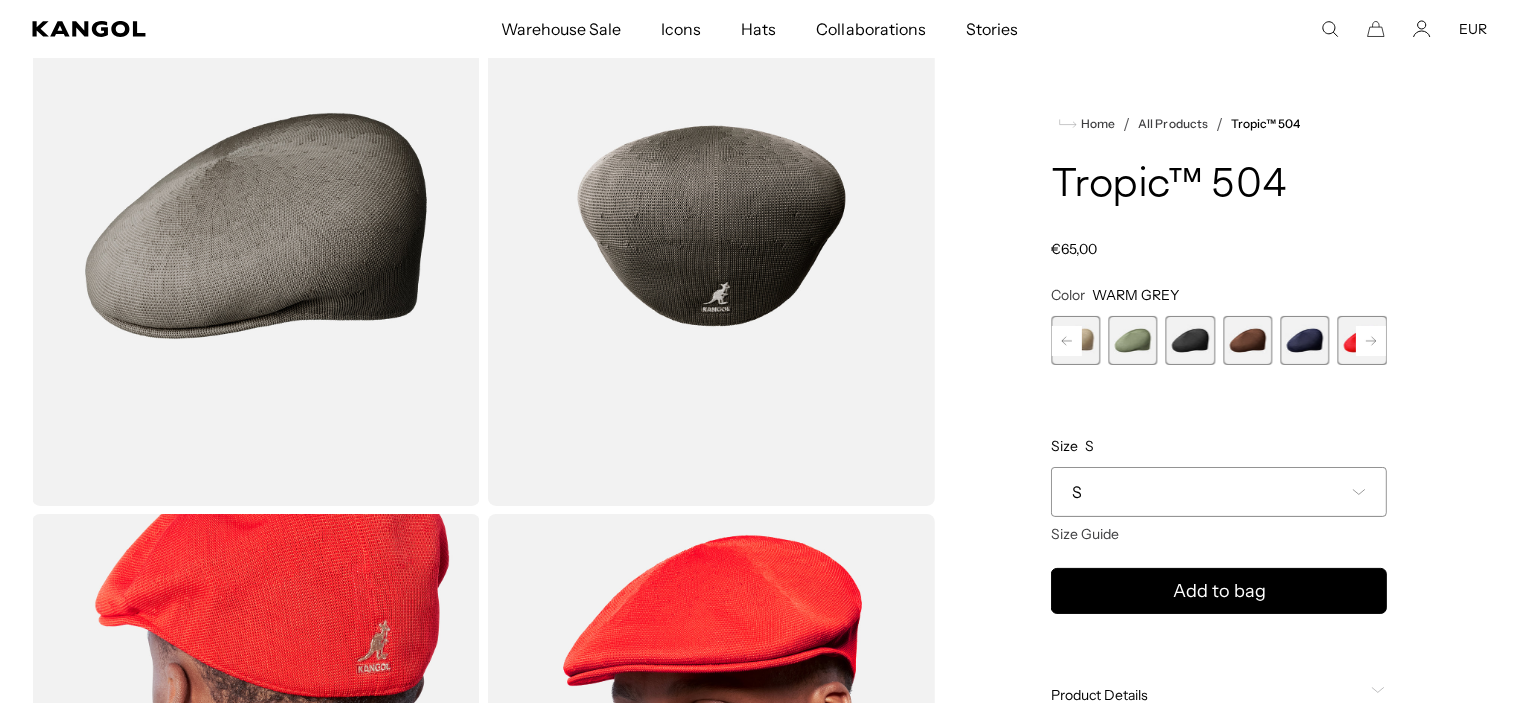 scroll, scrollTop: 0, scrollLeft: 0, axis: both 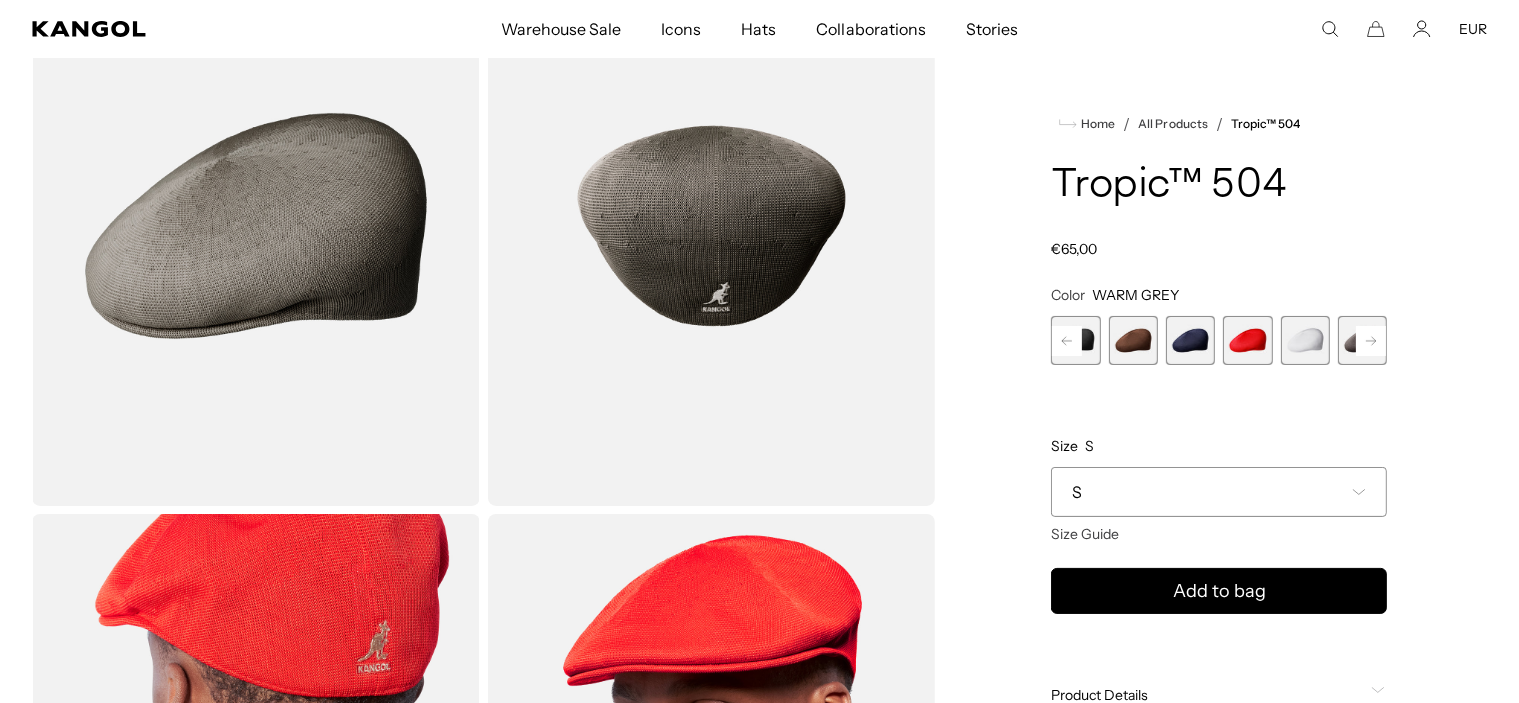 click 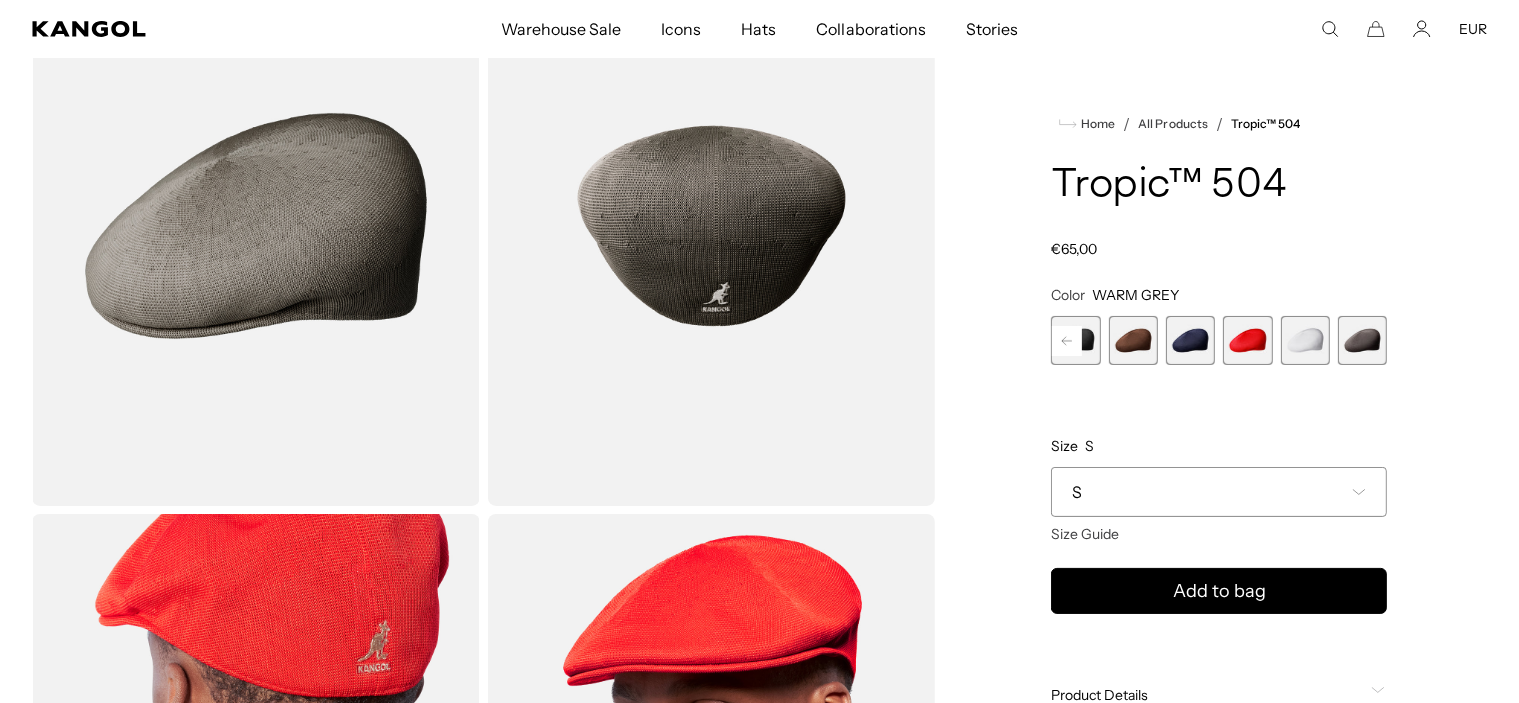 click at bounding box center [1304, 340] 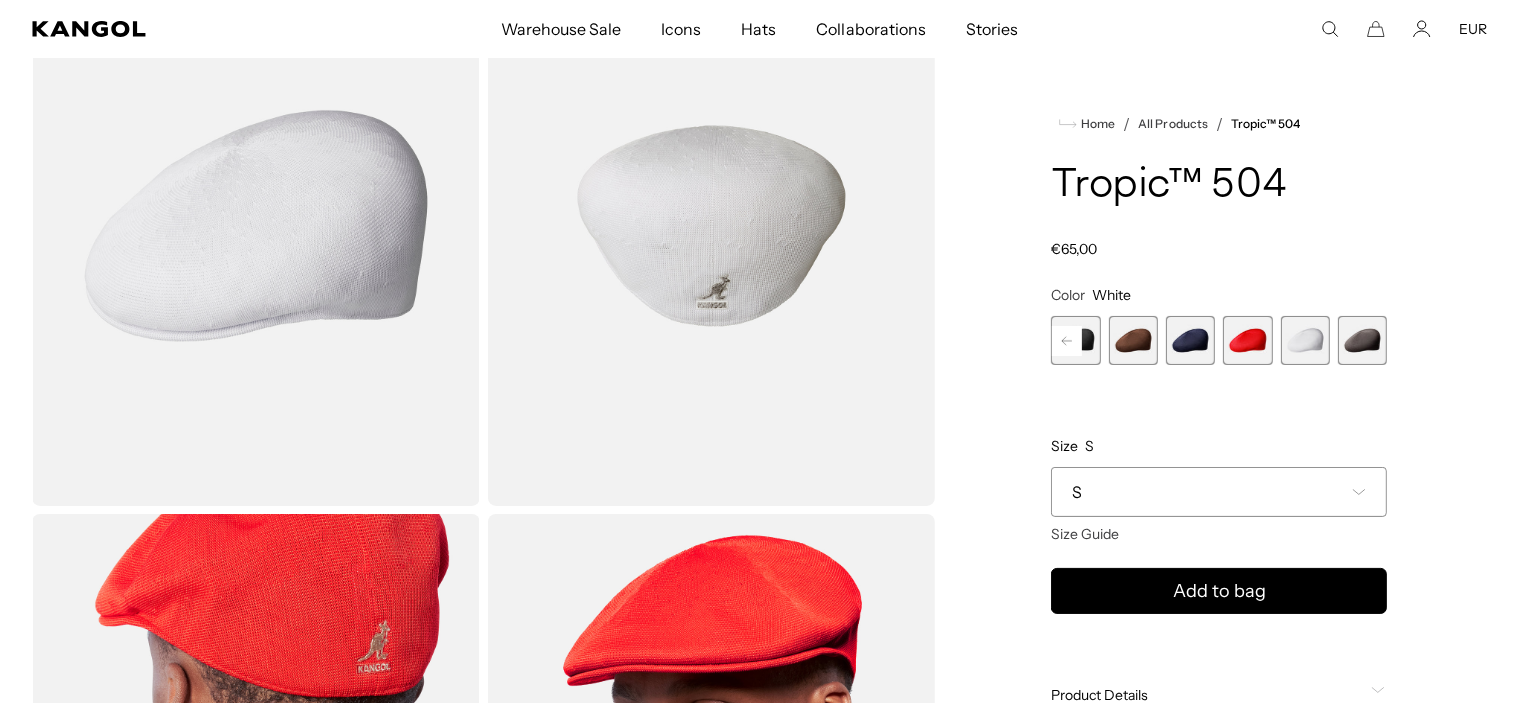 click at bounding box center (1362, 340) 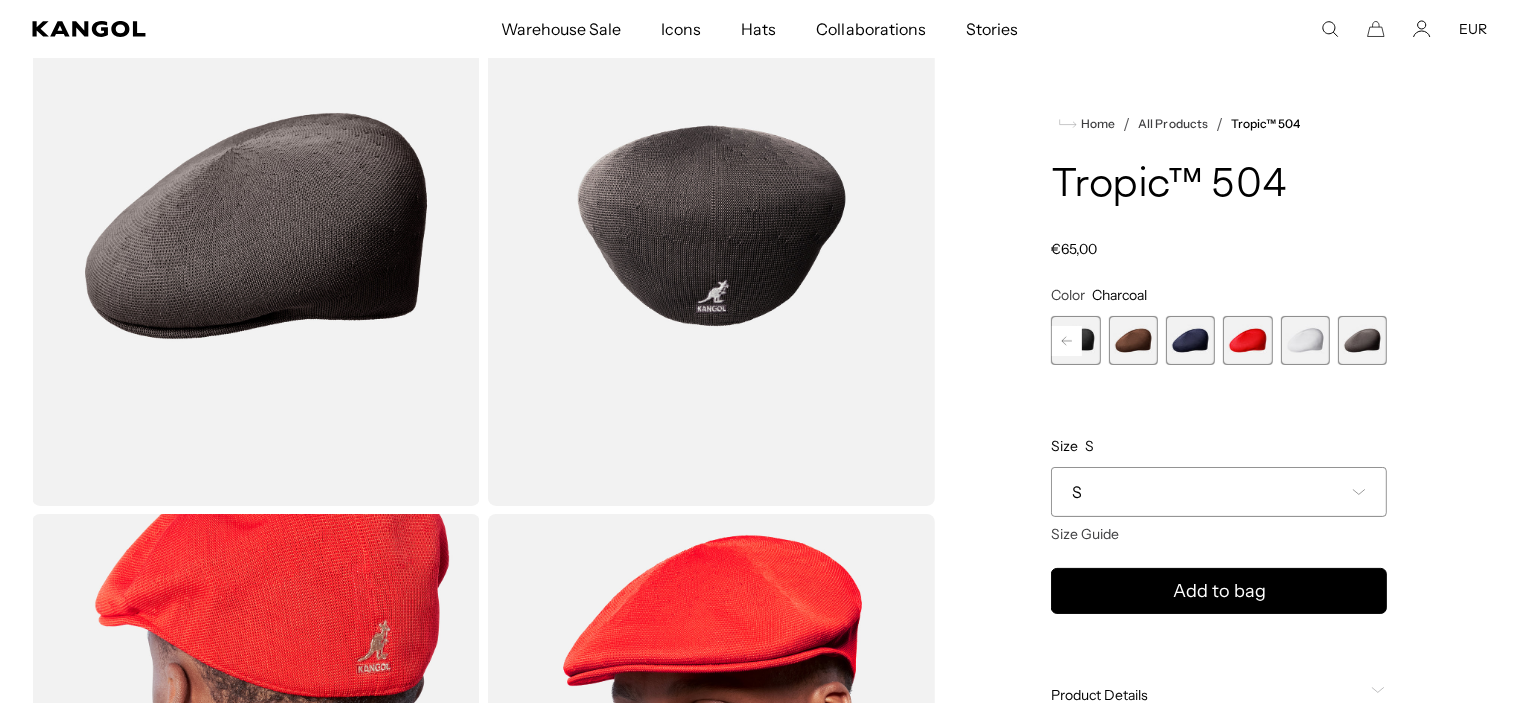 scroll, scrollTop: 0, scrollLeft: 412, axis: horizontal 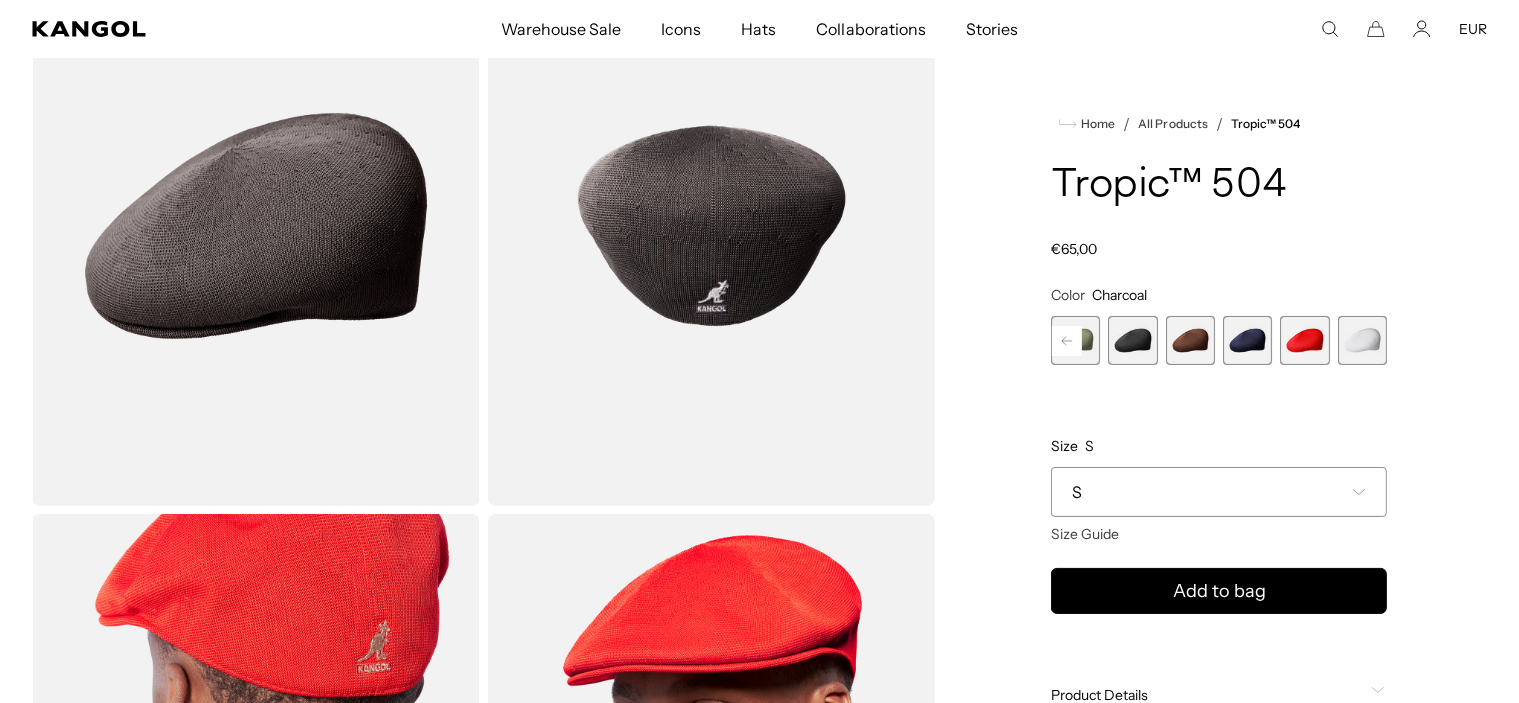 click 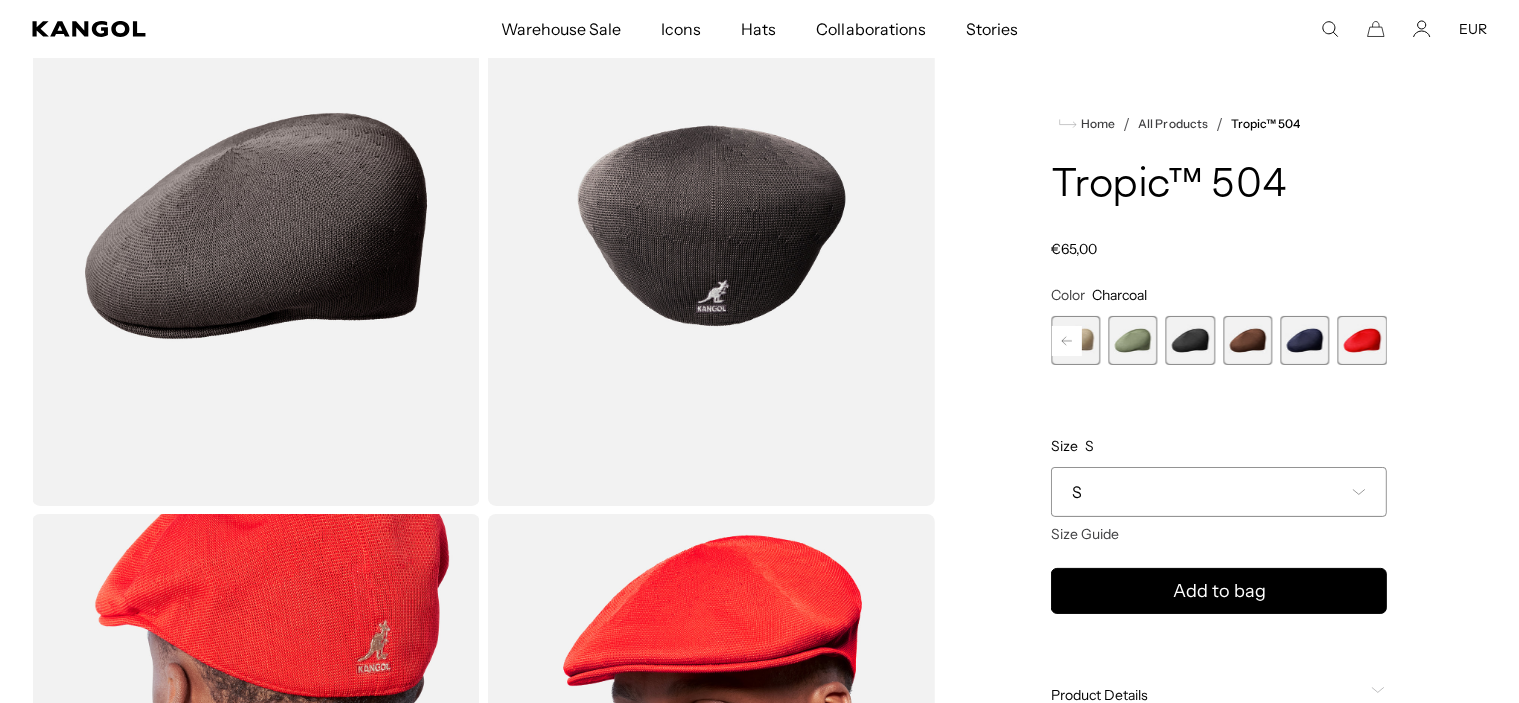click 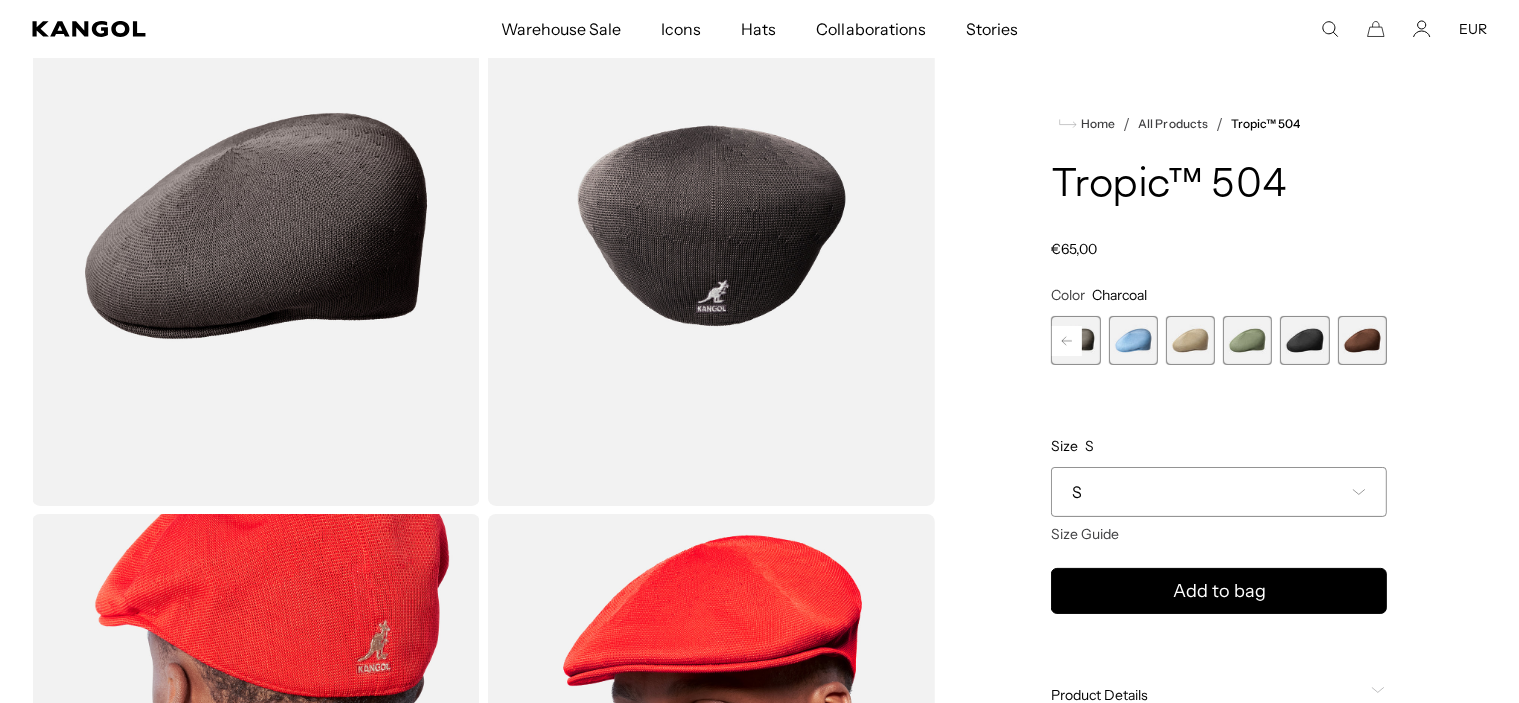 click 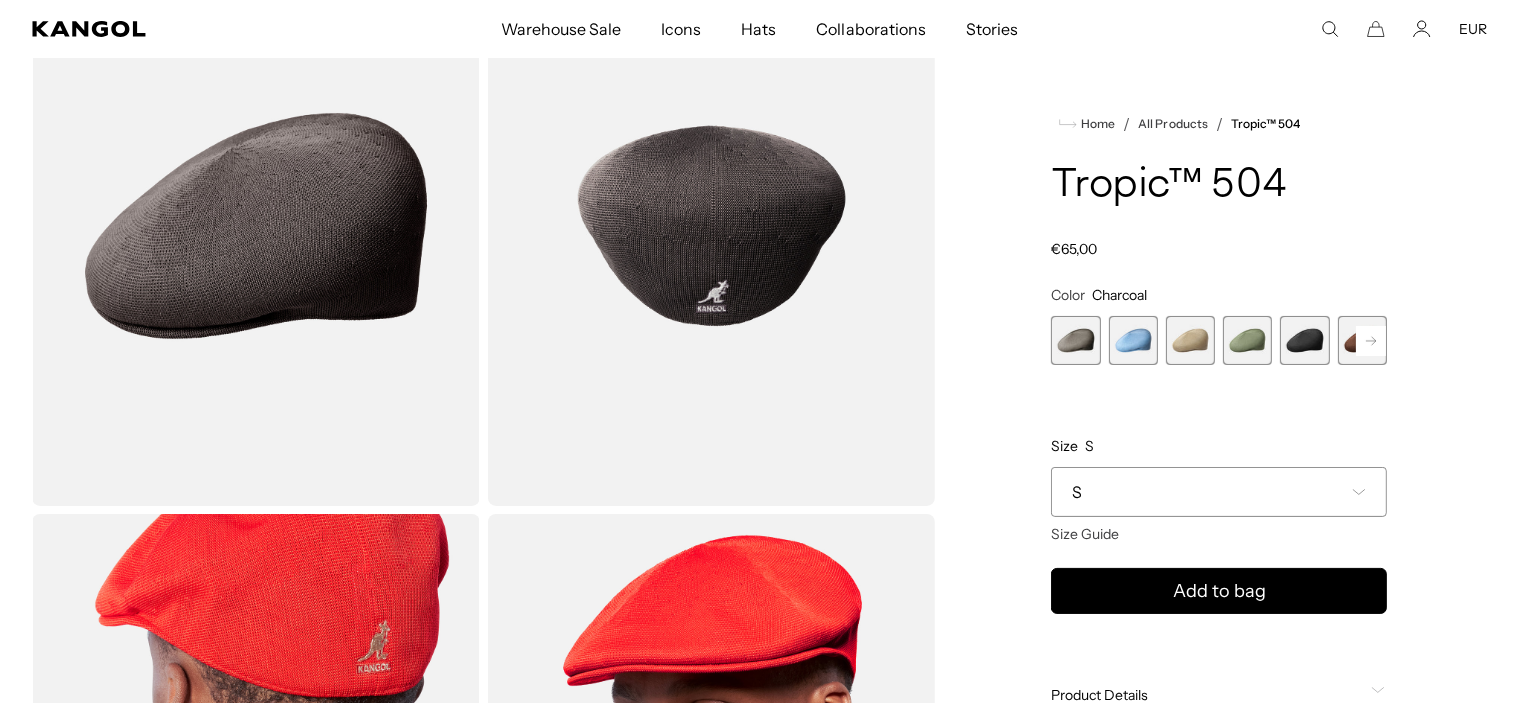 click at bounding box center (1247, 340) 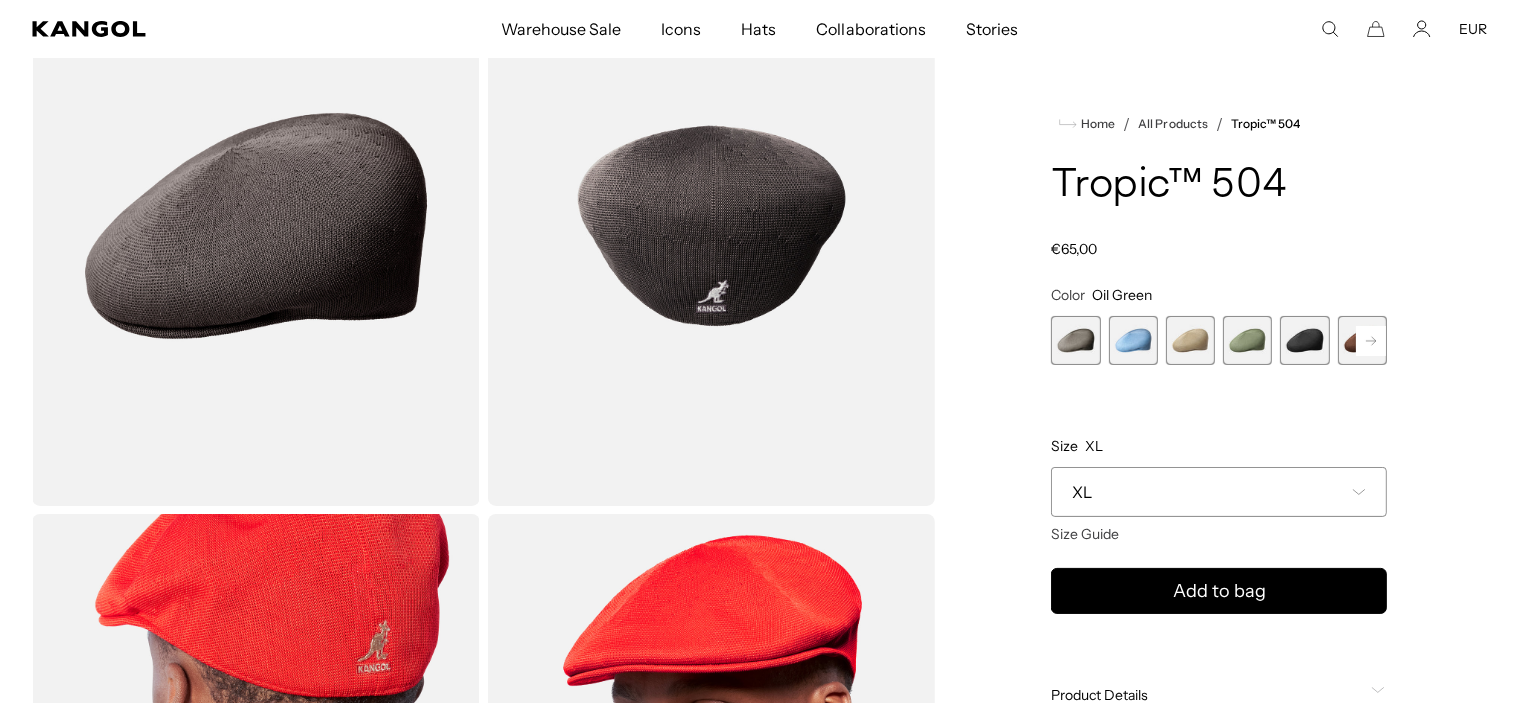 click at bounding box center (1190, 340) 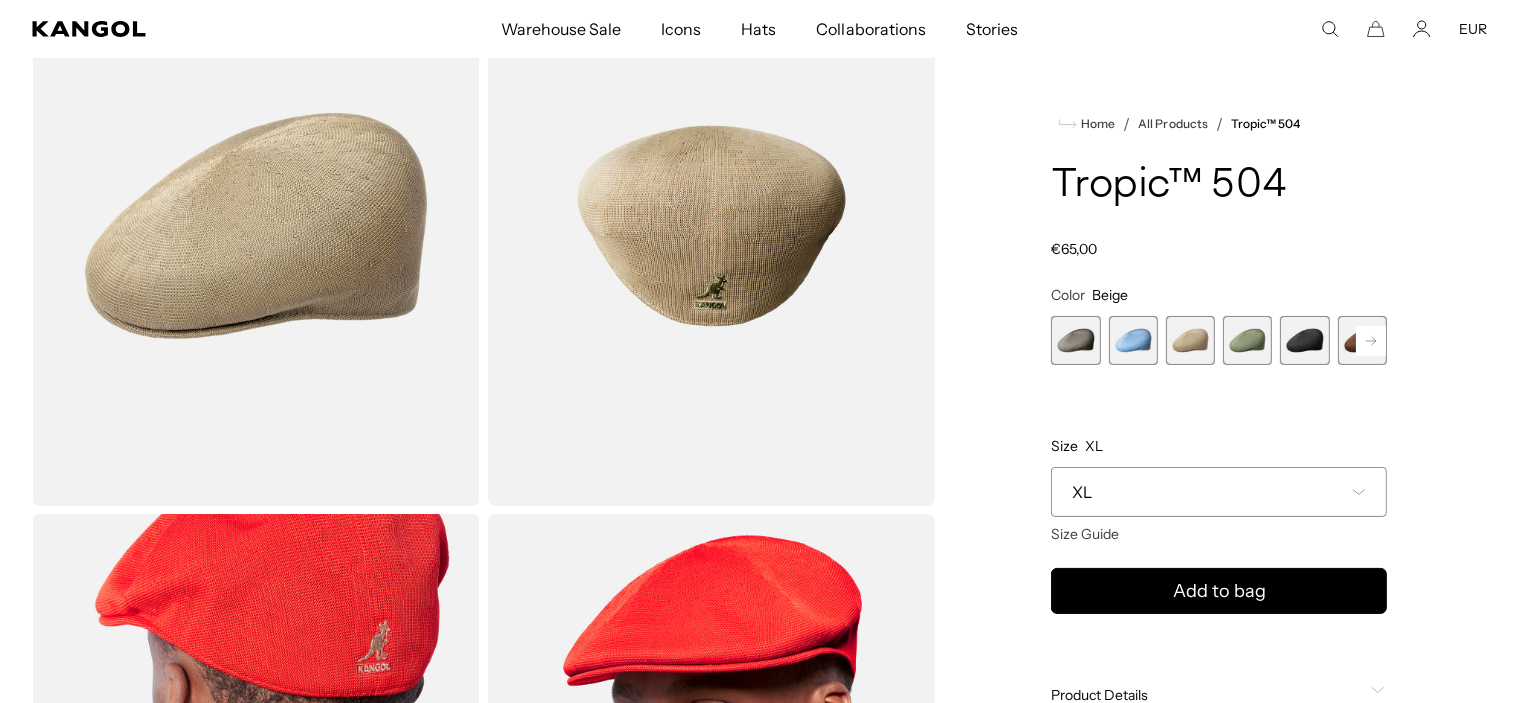 scroll, scrollTop: 0, scrollLeft: 0, axis: both 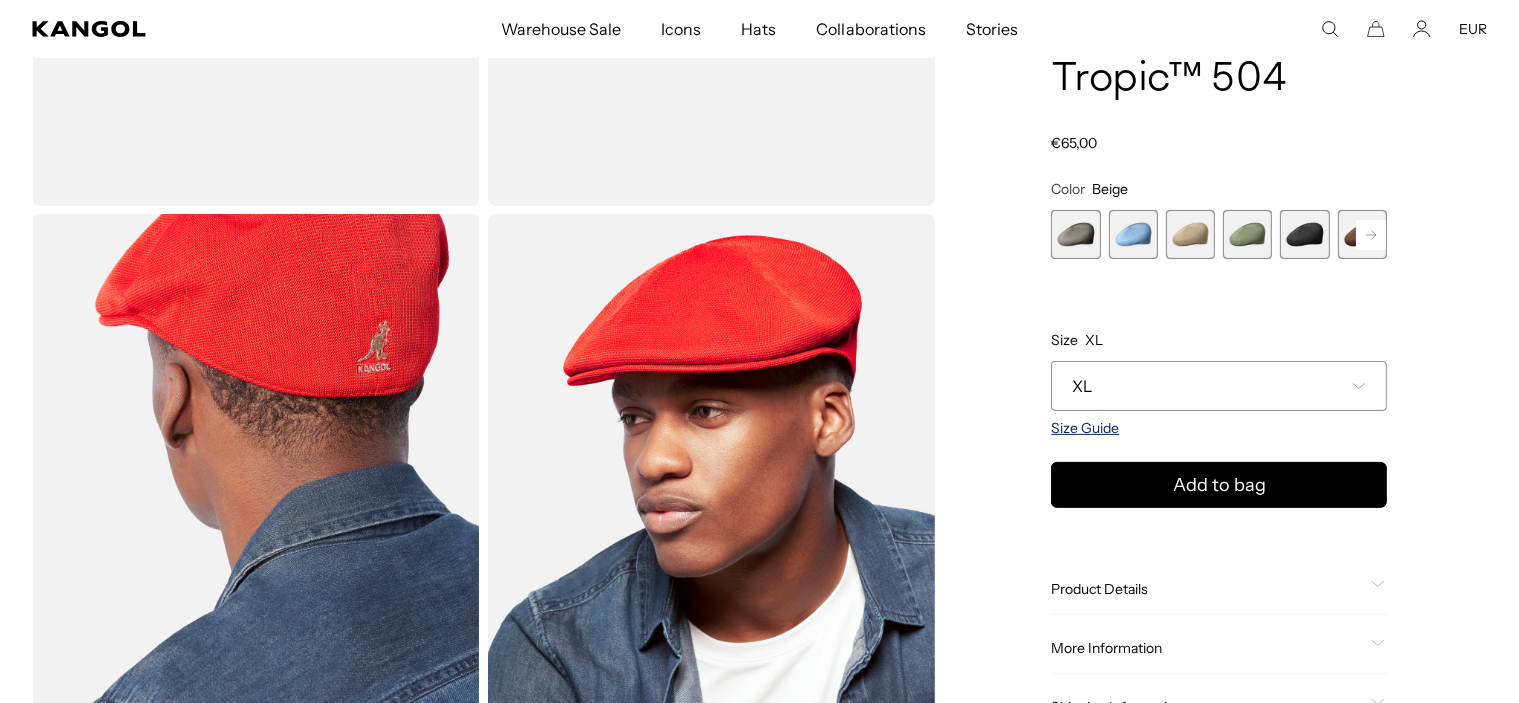 click on "Size Guide" at bounding box center (1085, 428) 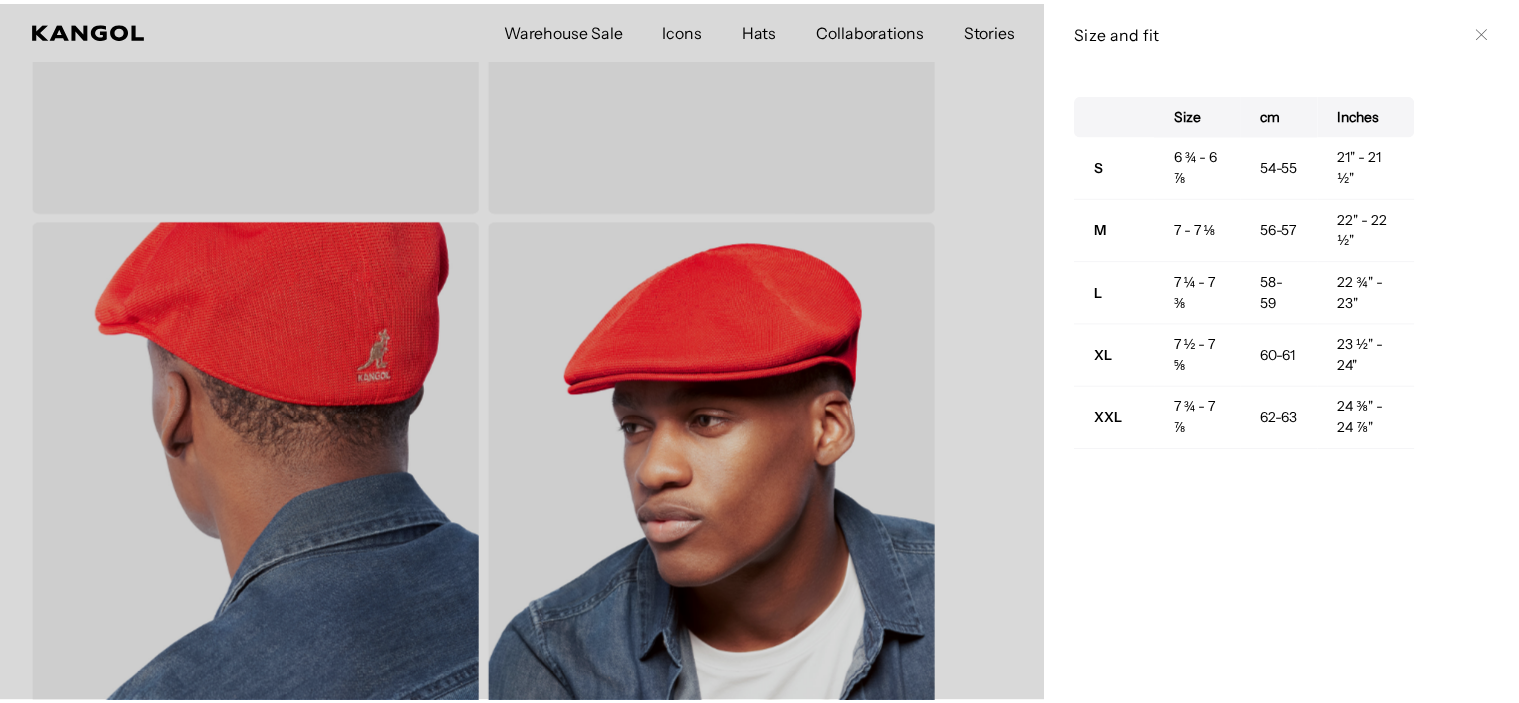 scroll, scrollTop: 0, scrollLeft: 412, axis: horizontal 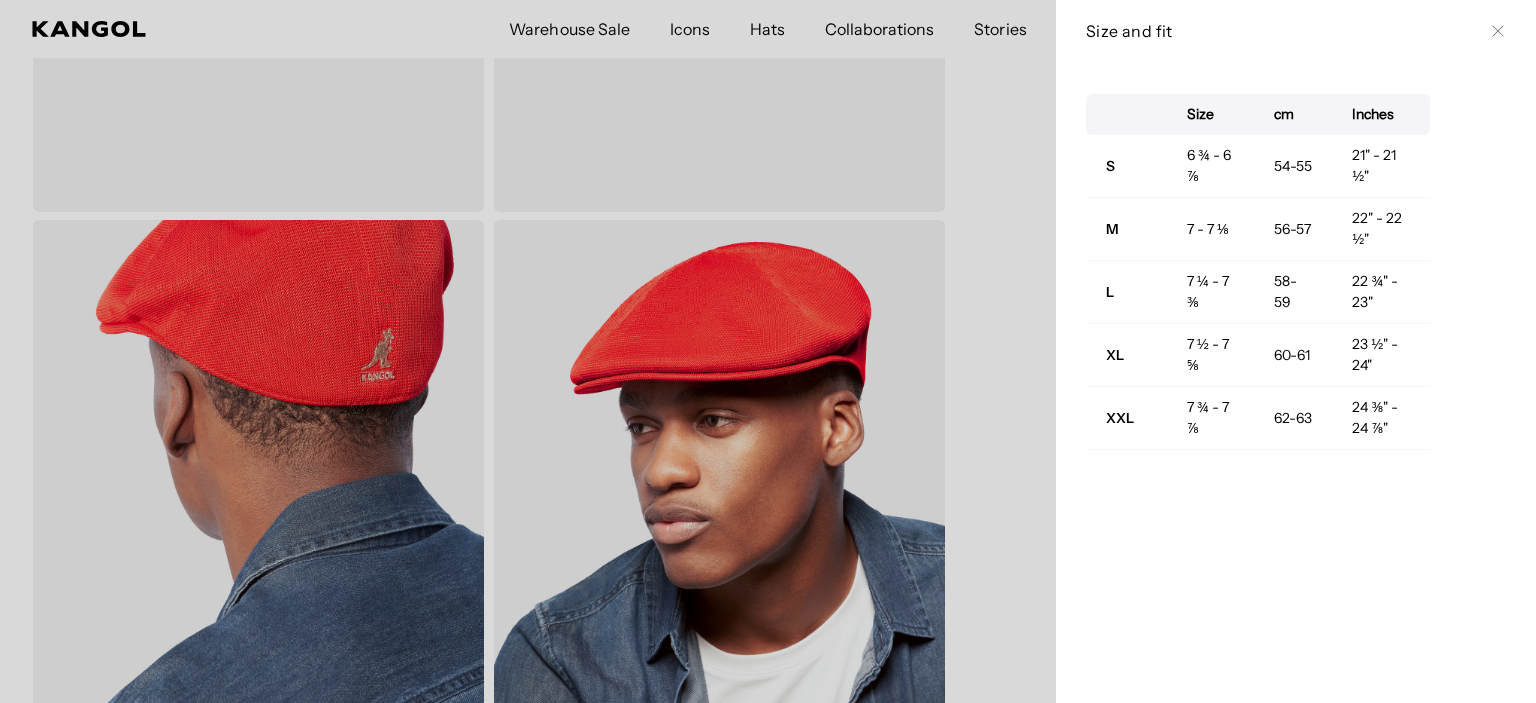 click on "Size and fit
Close" at bounding box center (1296, 31) 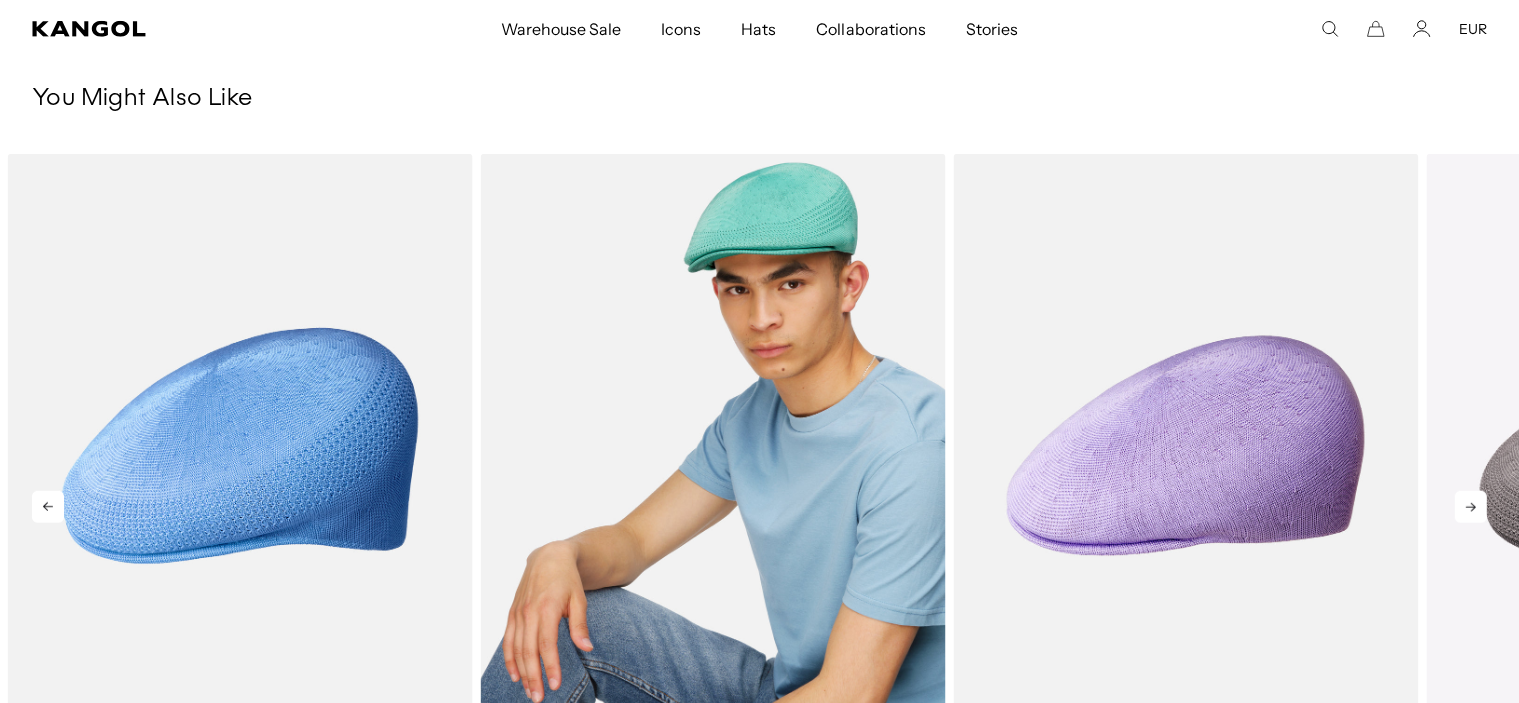 scroll, scrollTop: 1500, scrollLeft: 0, axis: vertical 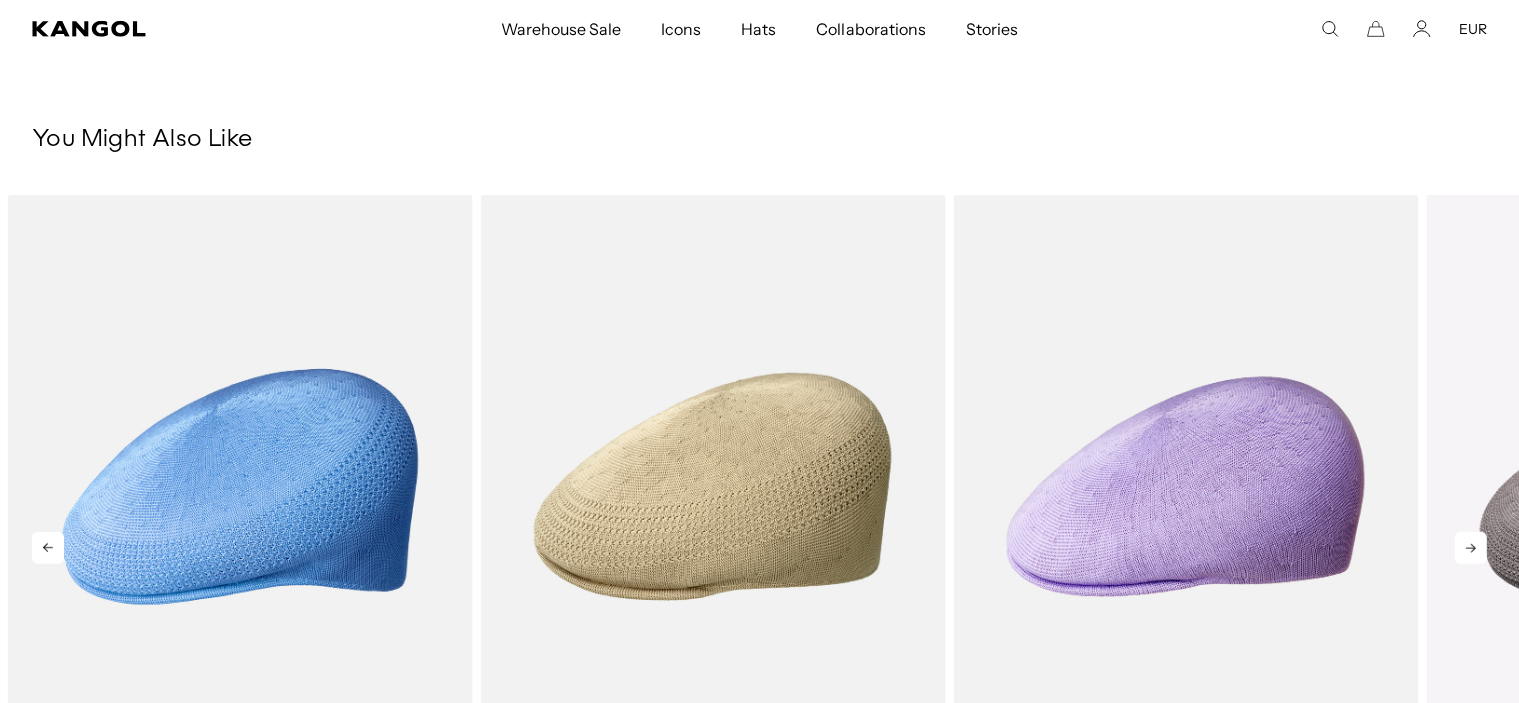 click 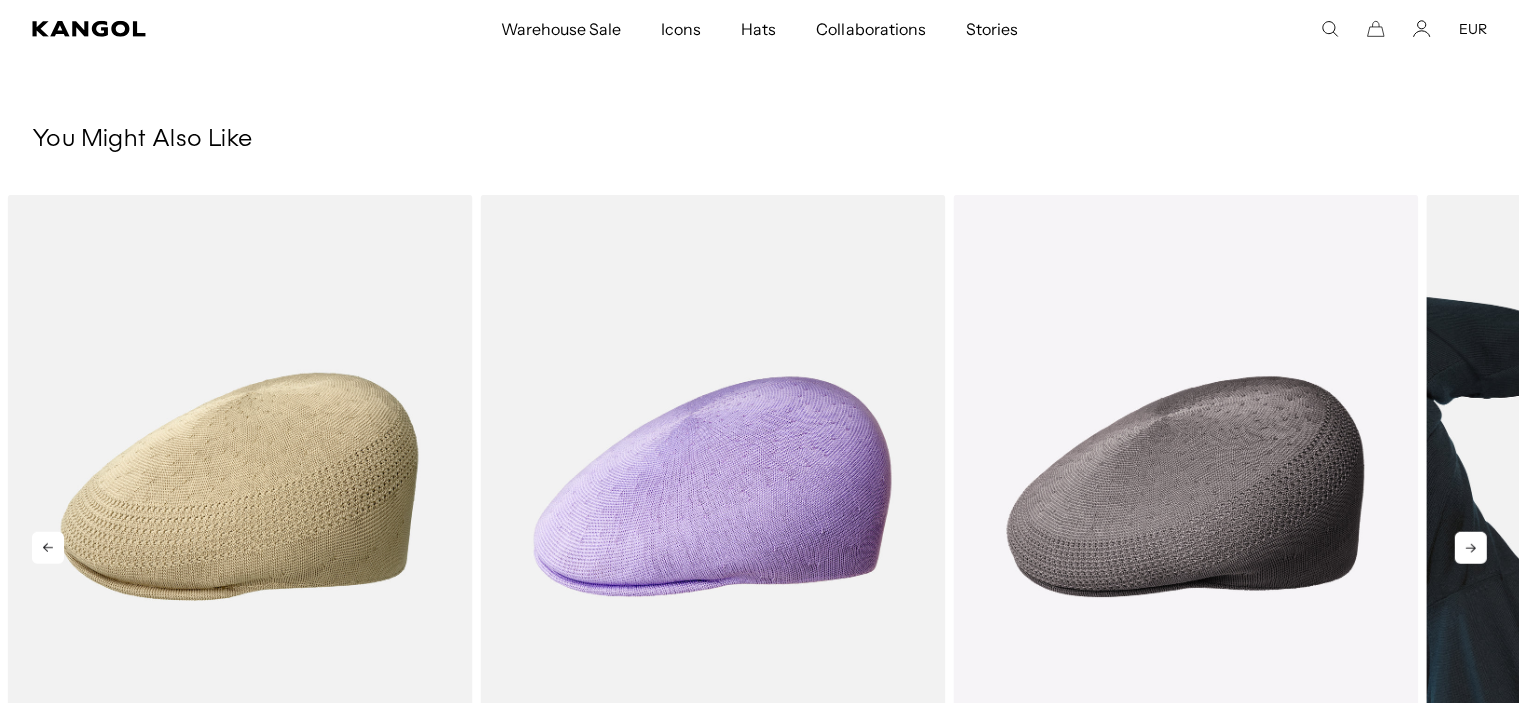 scroll, scrollTop: 0, scrollLeft: 0, axis: both 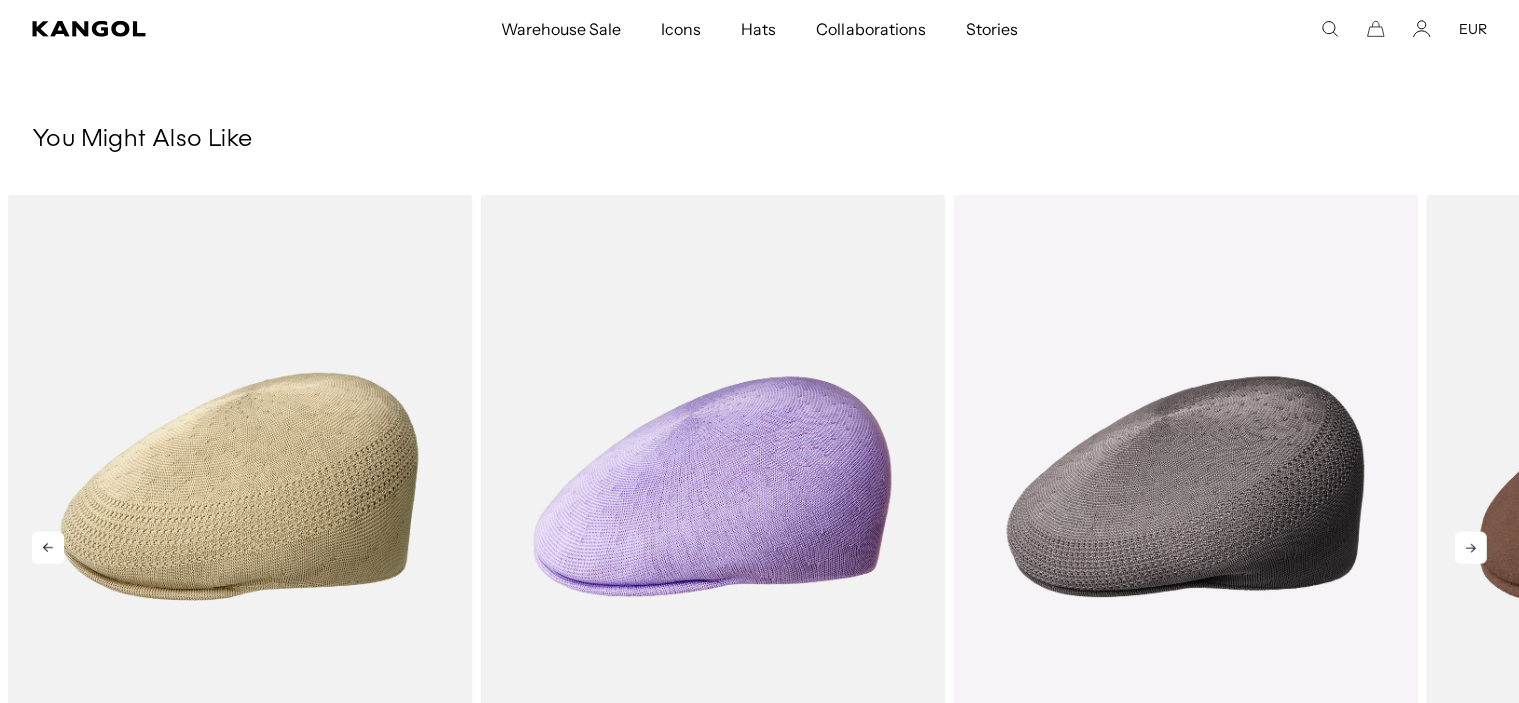 click 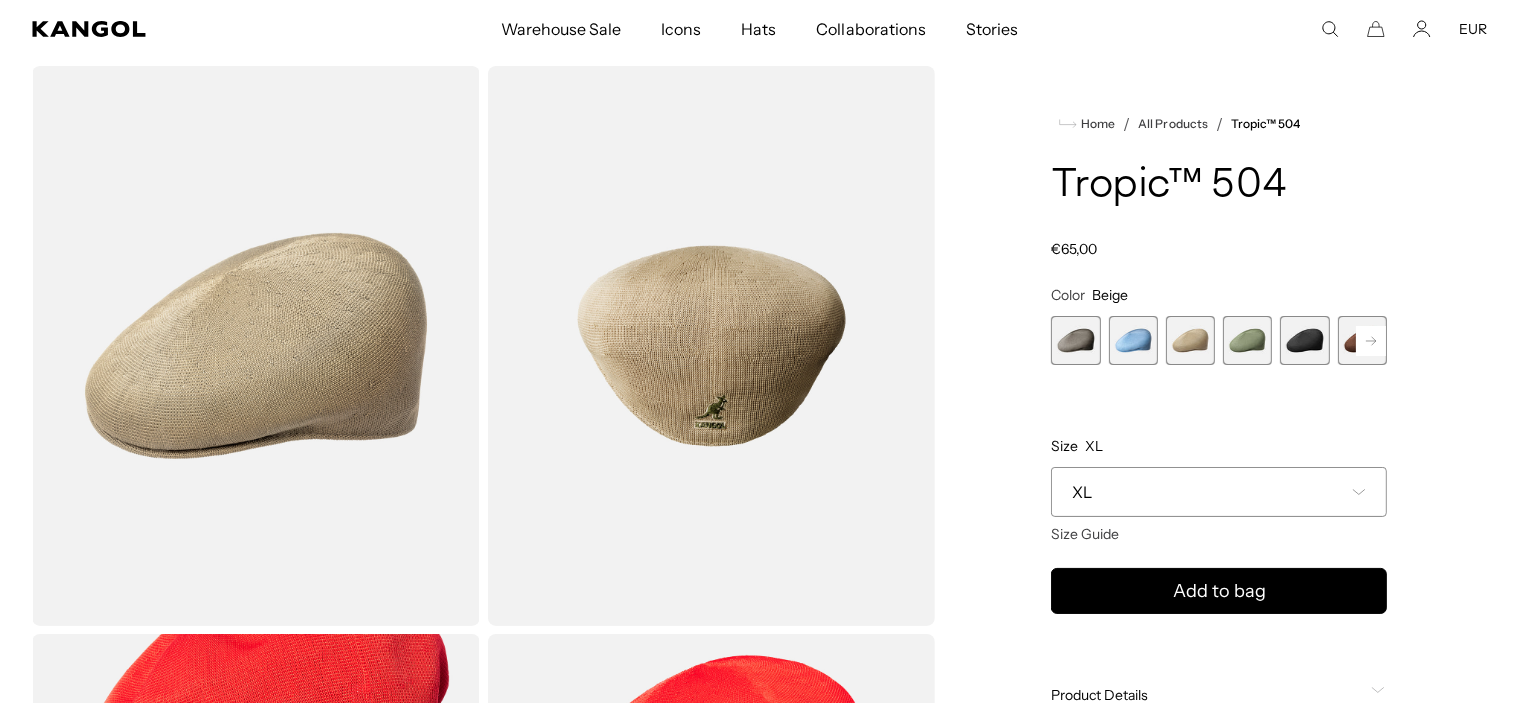 scroll, scrollTop: 0, scrollLeft: 0, axis: both 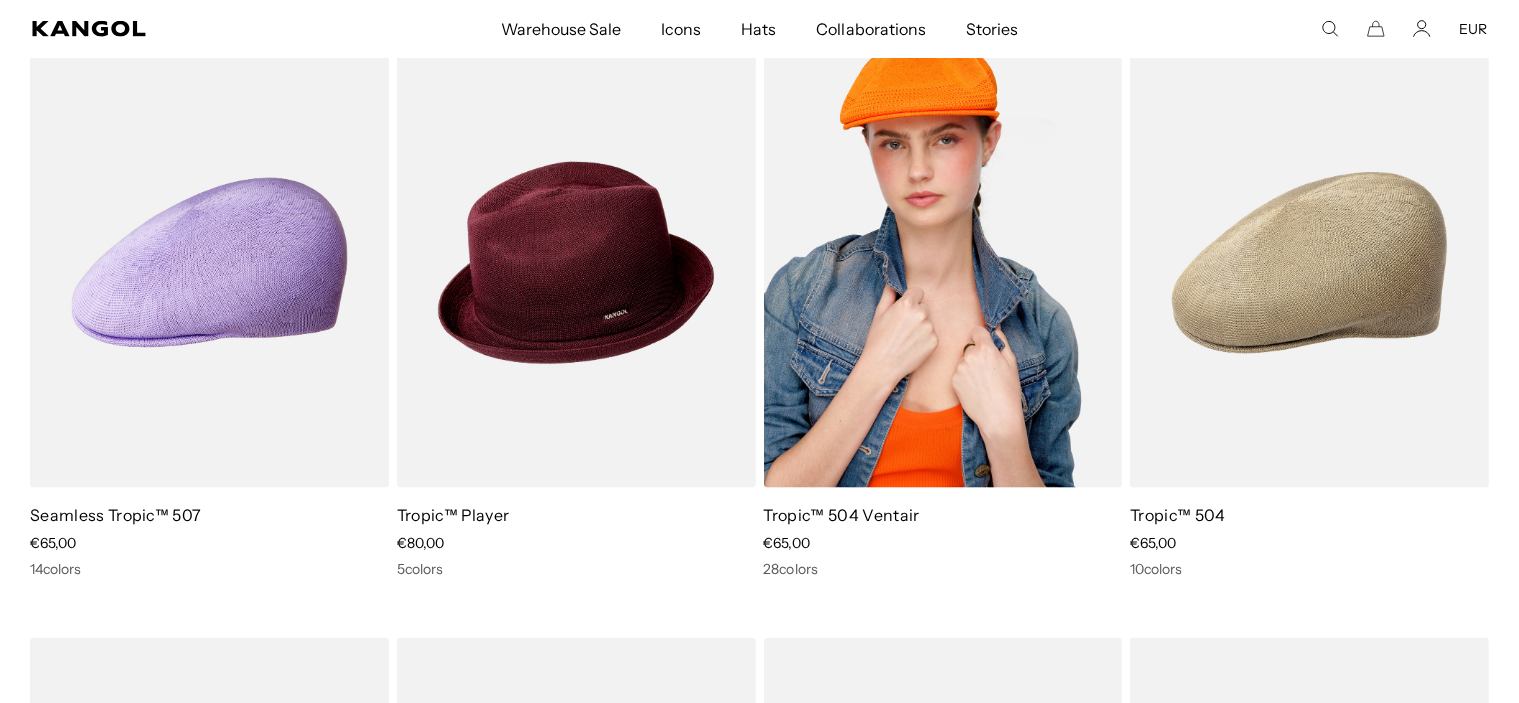 click on "Tropic™ 504 Ventair" at bounding box center [842, 515] 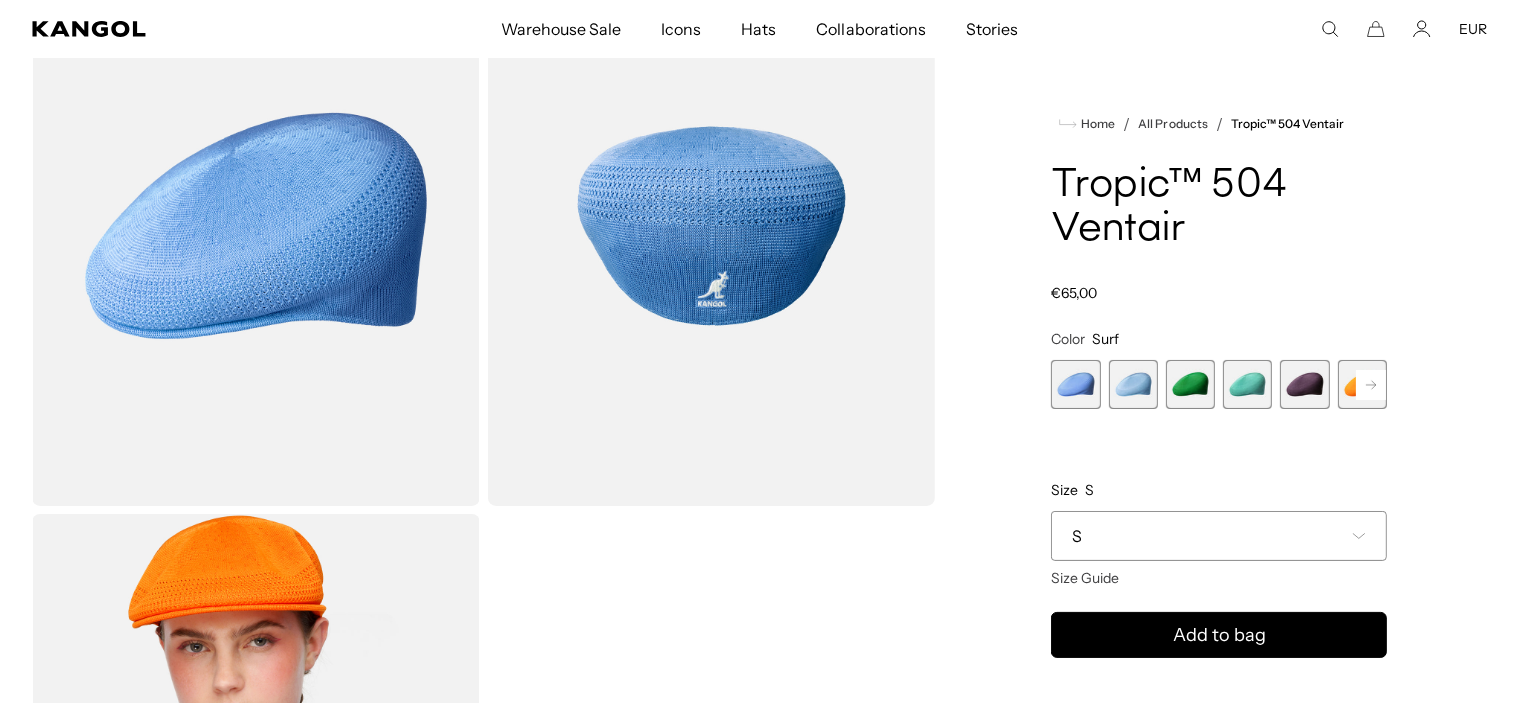 scroll, scrollTop: 0, scrollLeft: 0, axis: both 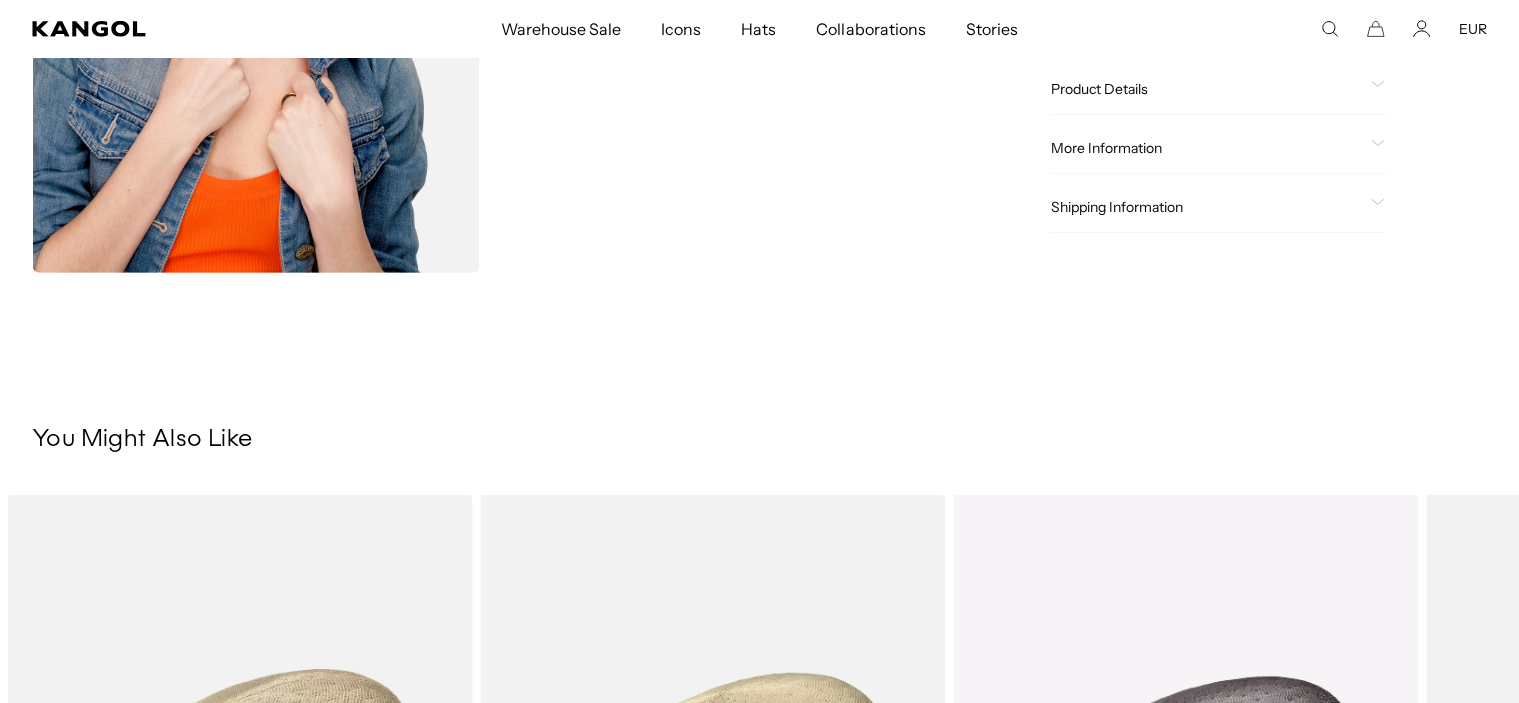 click on "More Information
Style ID
0290BC
Shape
Ivy Cap
Fabrication
Tropic
Material
61% Polyester, 39% Modacrylic
Brim
1 3/4" Peak
Lining
Unlined
Crown
Flat
Closure Type
Fitted
USA Made or Imported
Imported" 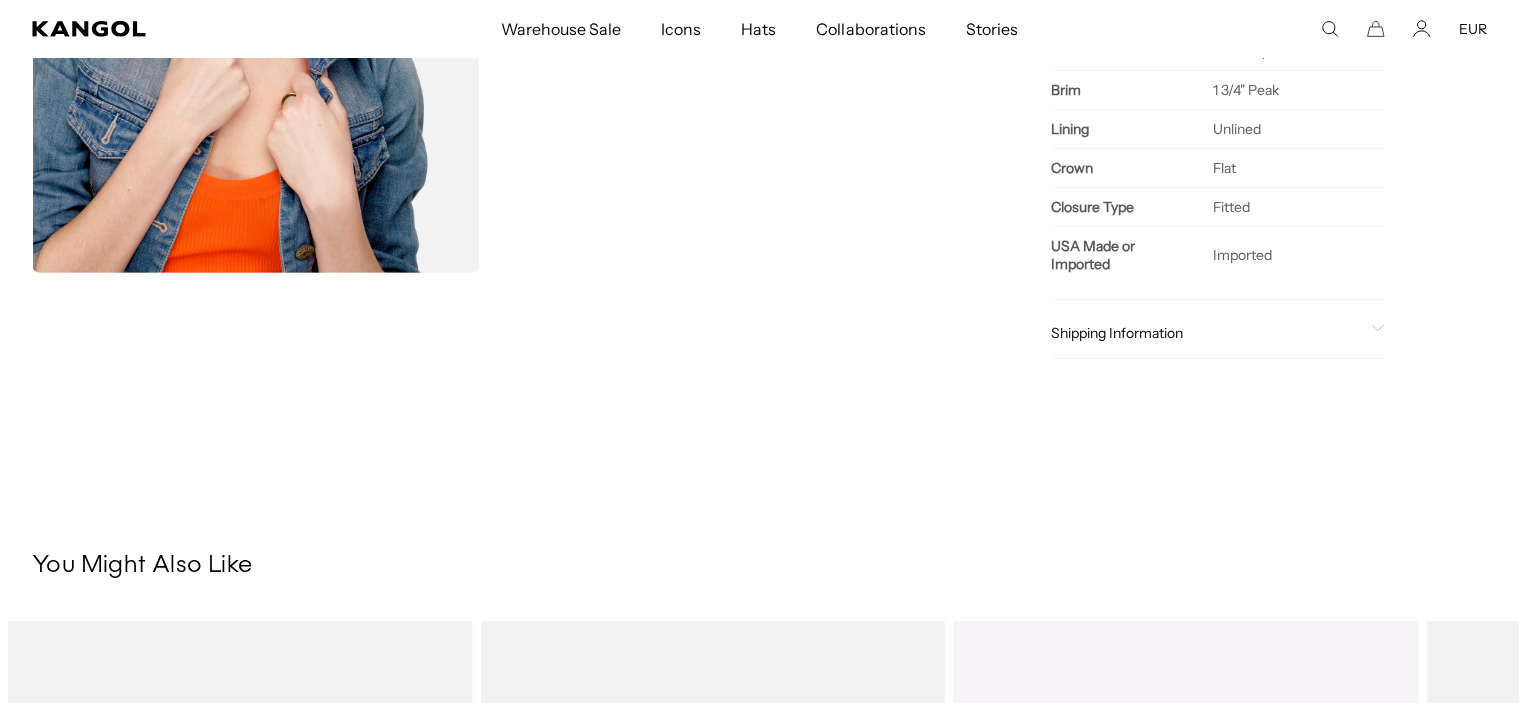 scroll, scrollTop: 0, scrollLeft: 412, axis: horizontal 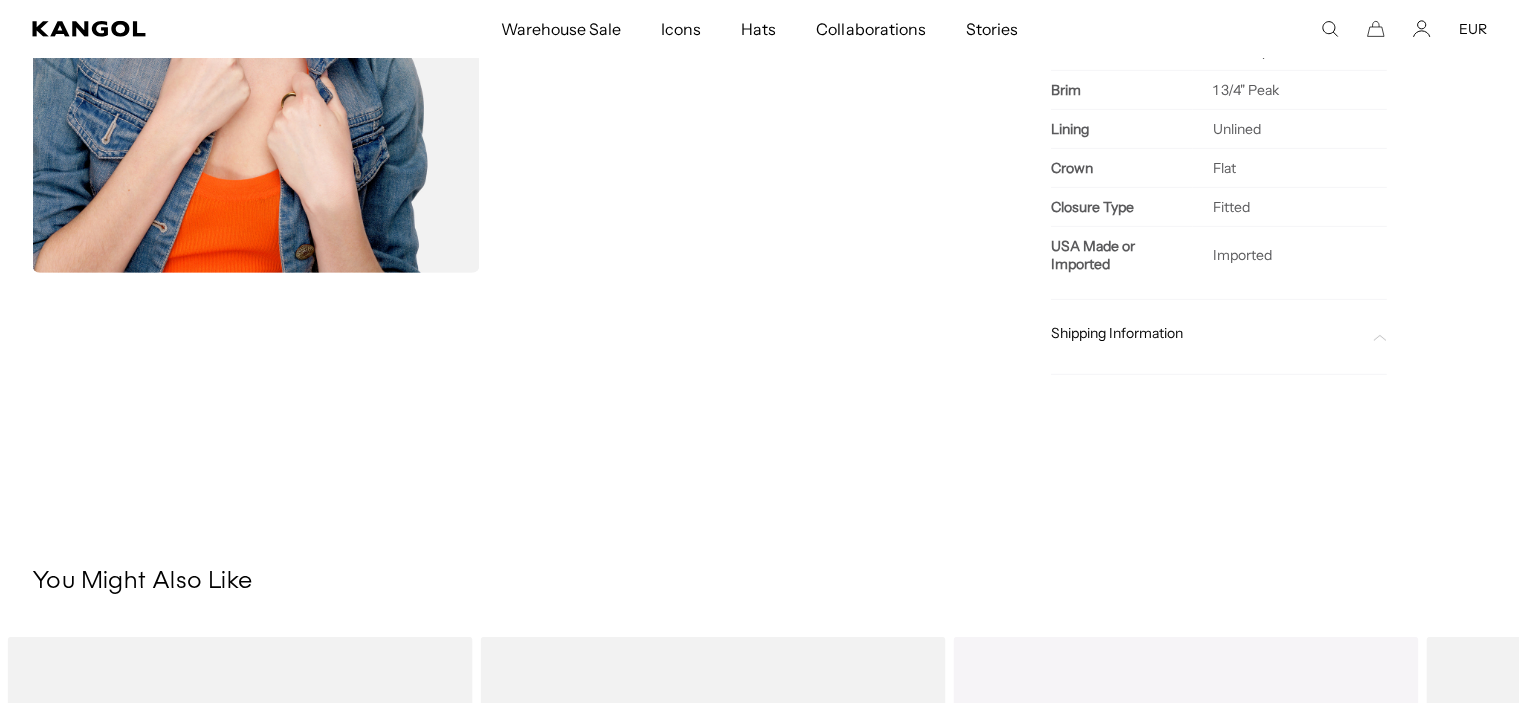 click on "Shipping Information" 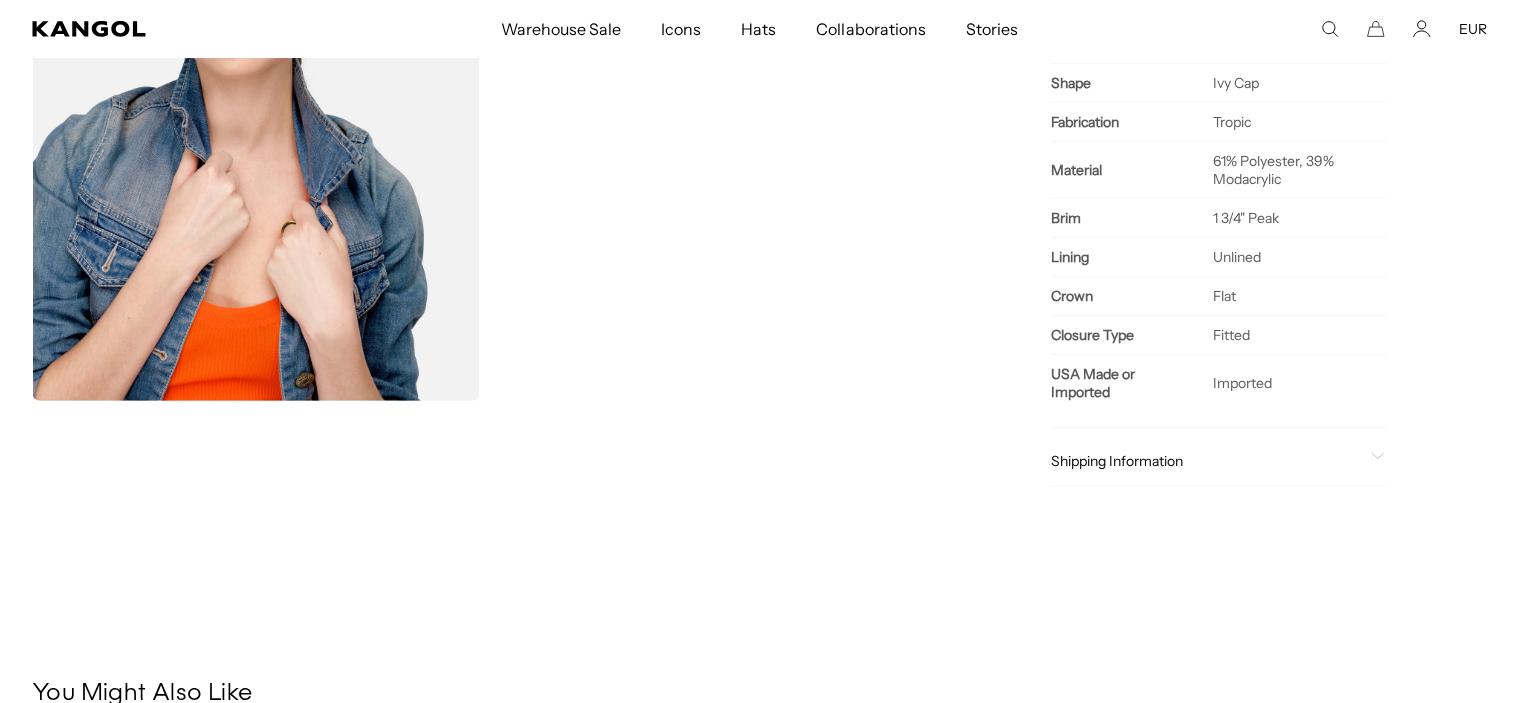 scroll, scrollTop: 700, scrollLeft: 0, axis: vertical 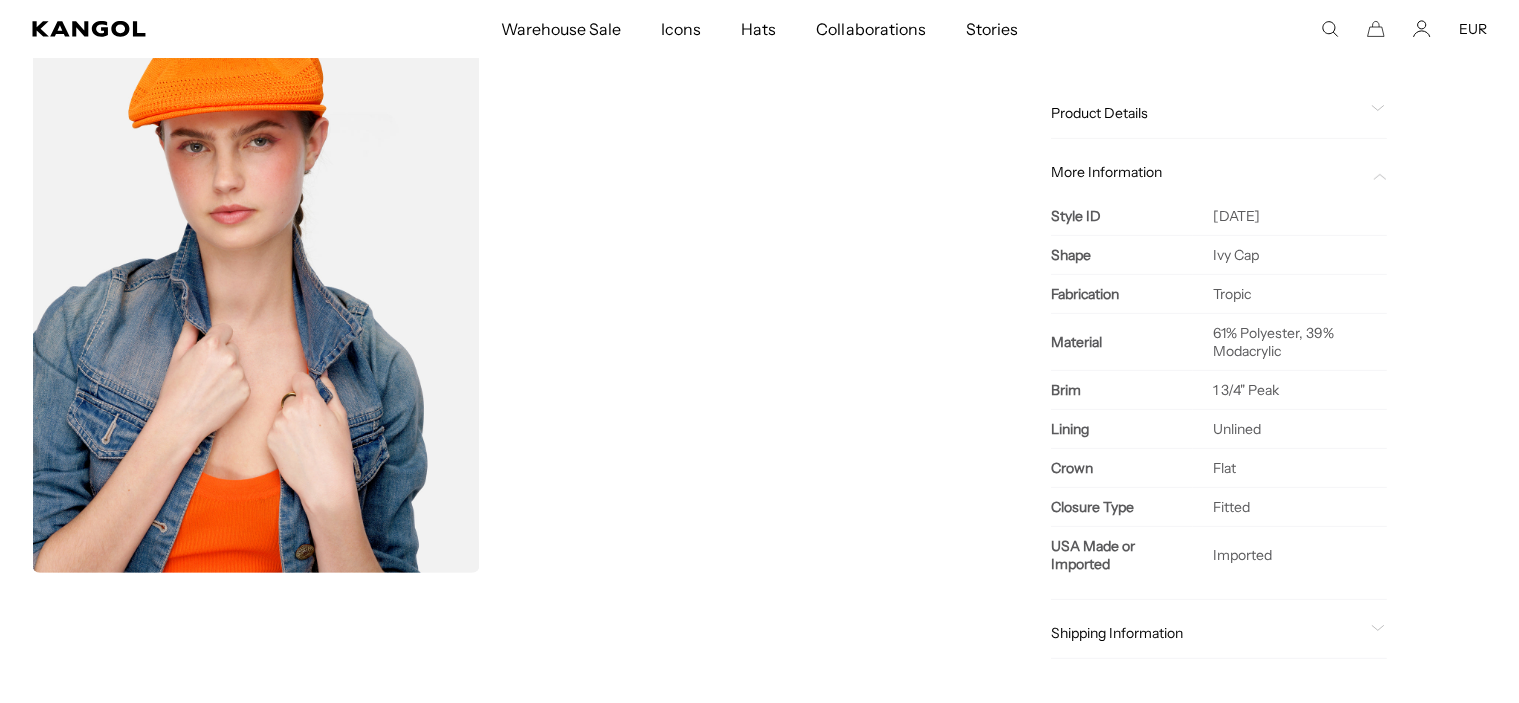 click on "More Information" 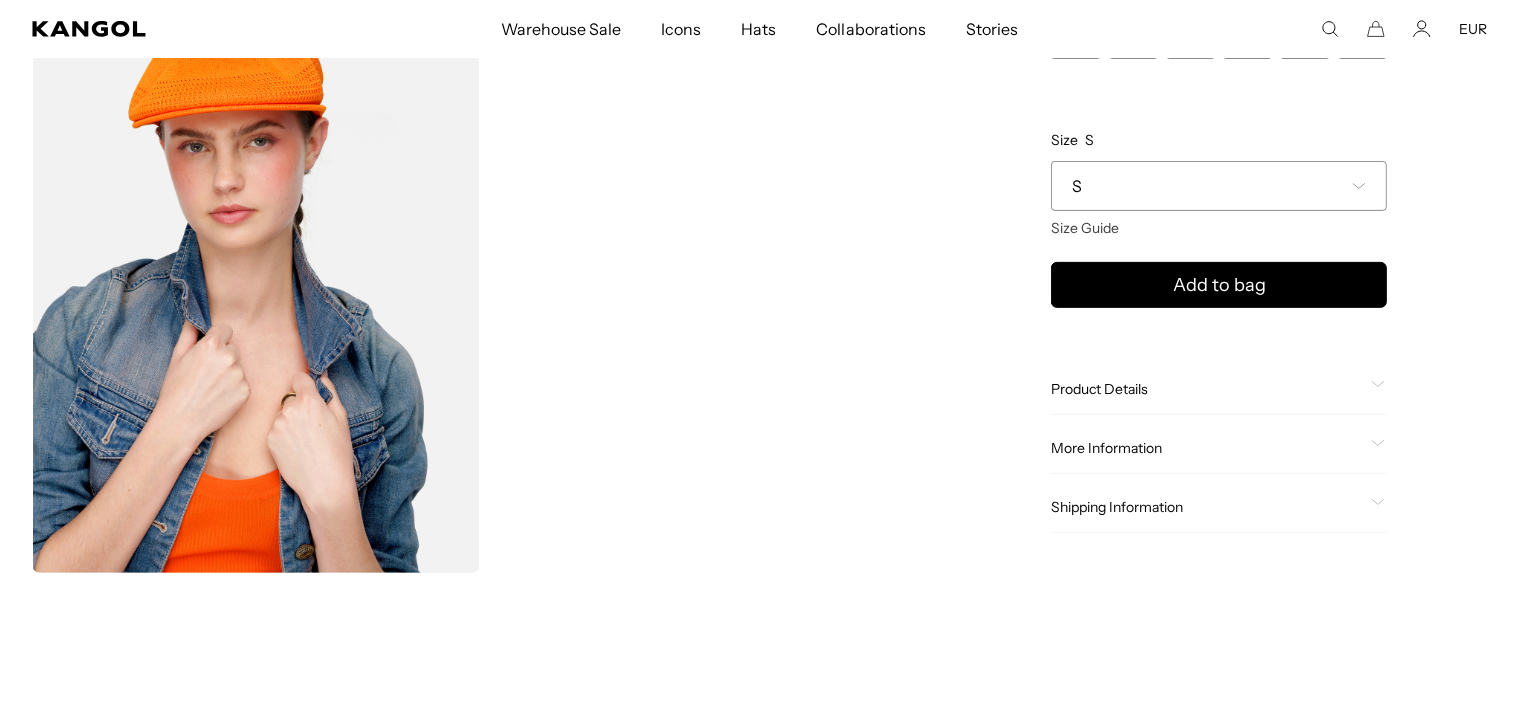 scroll, scrollTop: 639, scrollLeft: 0, axis: vertical 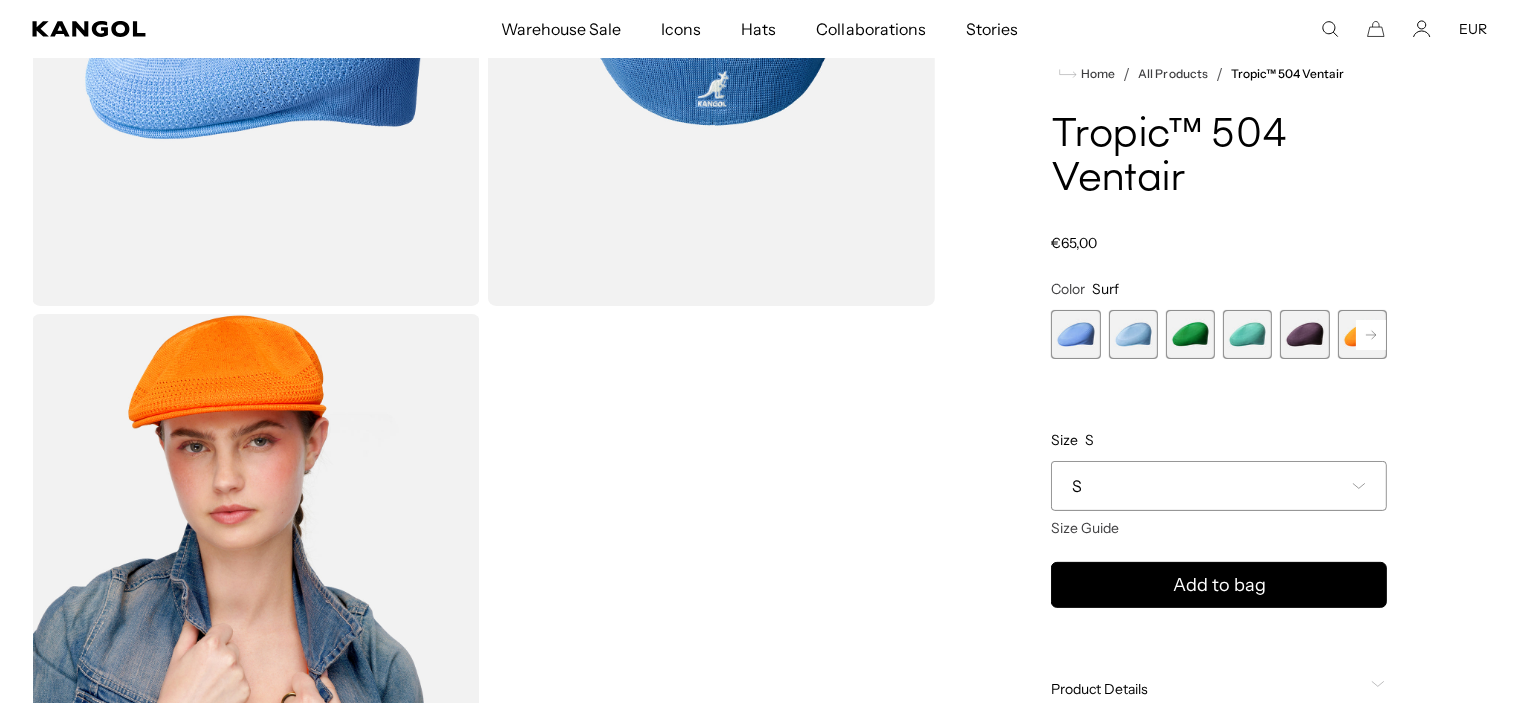 click 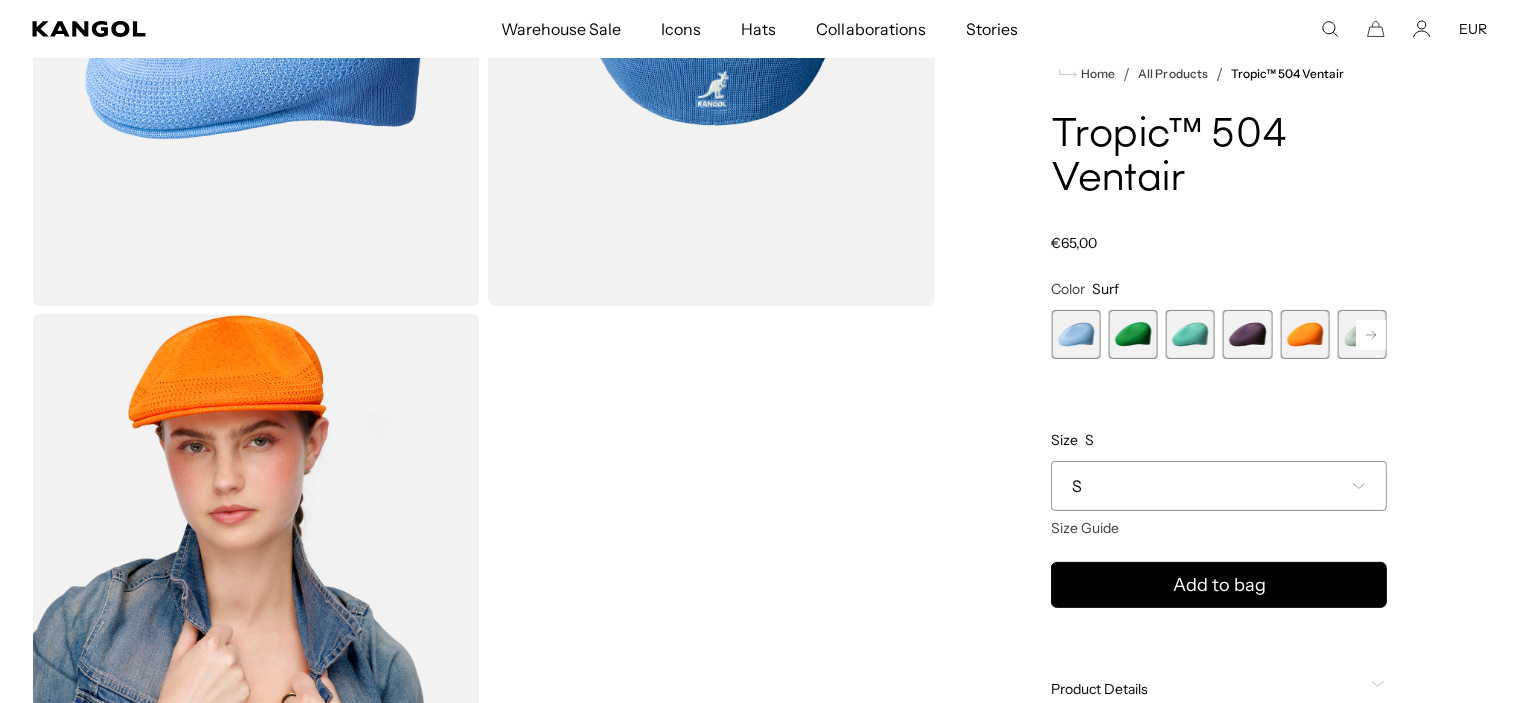 click 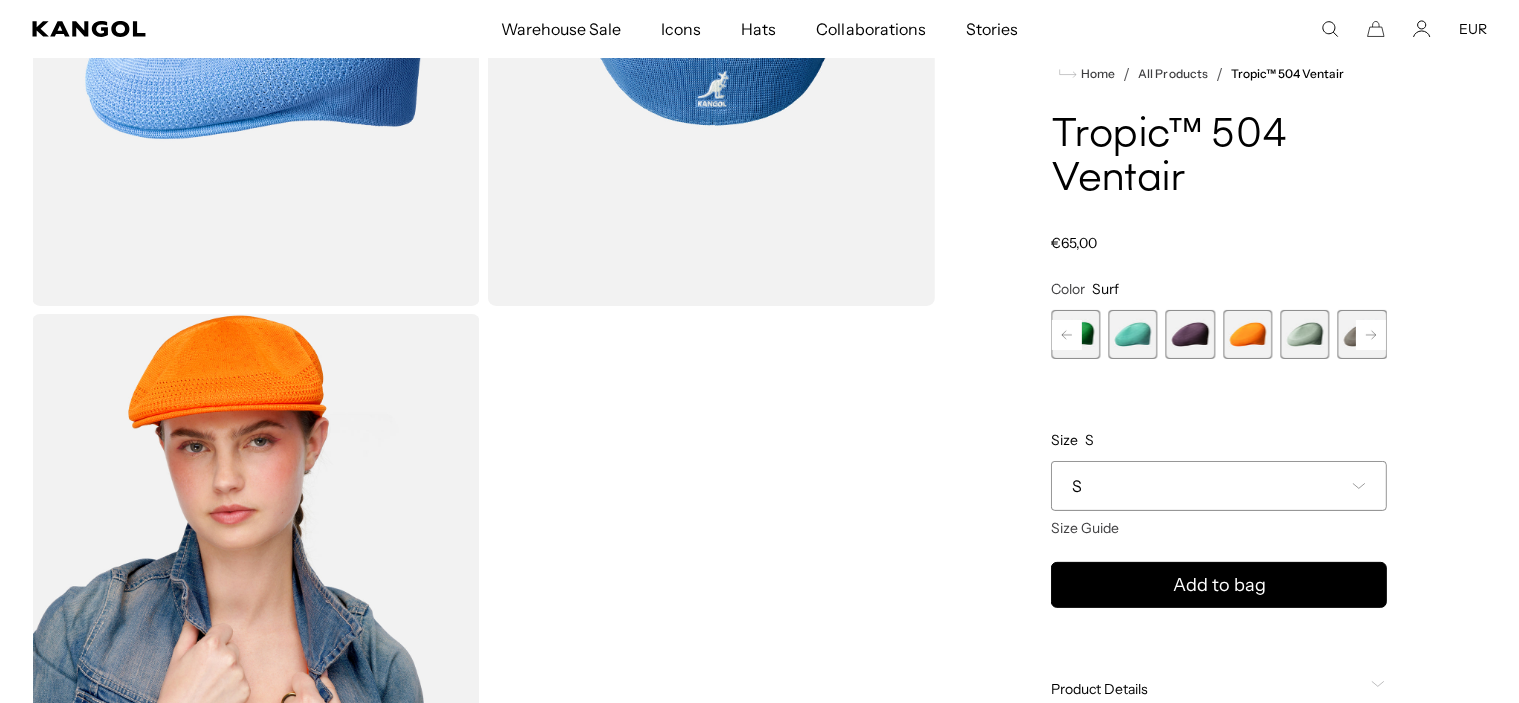 click 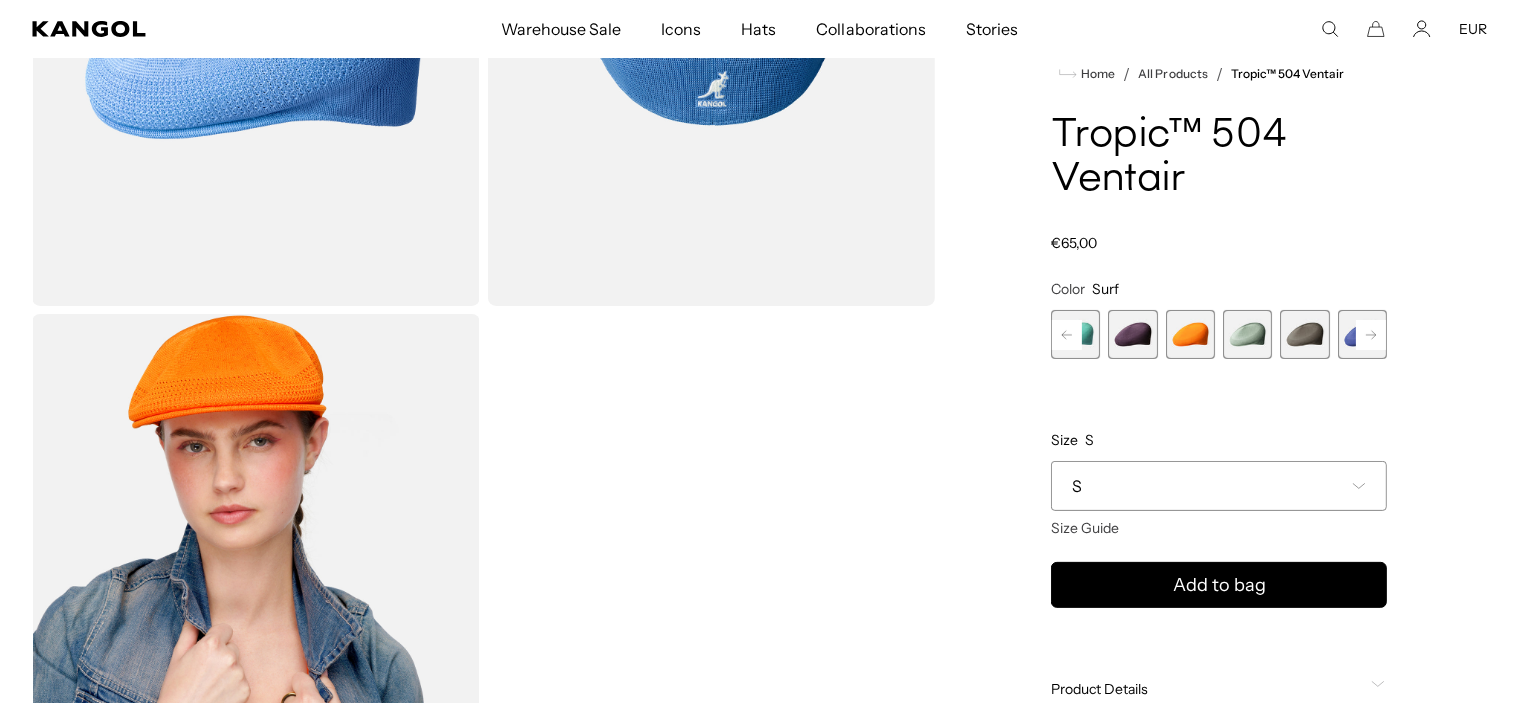 click 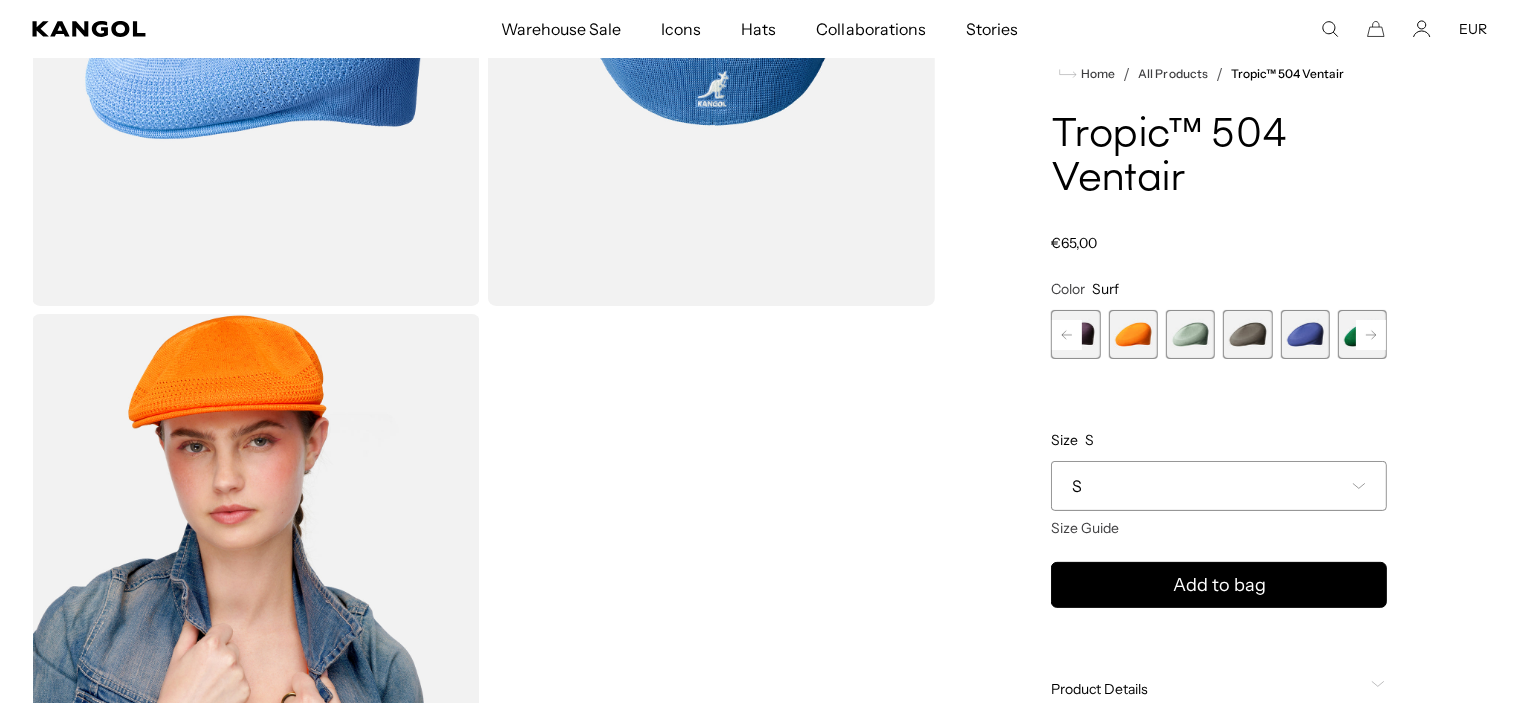 click 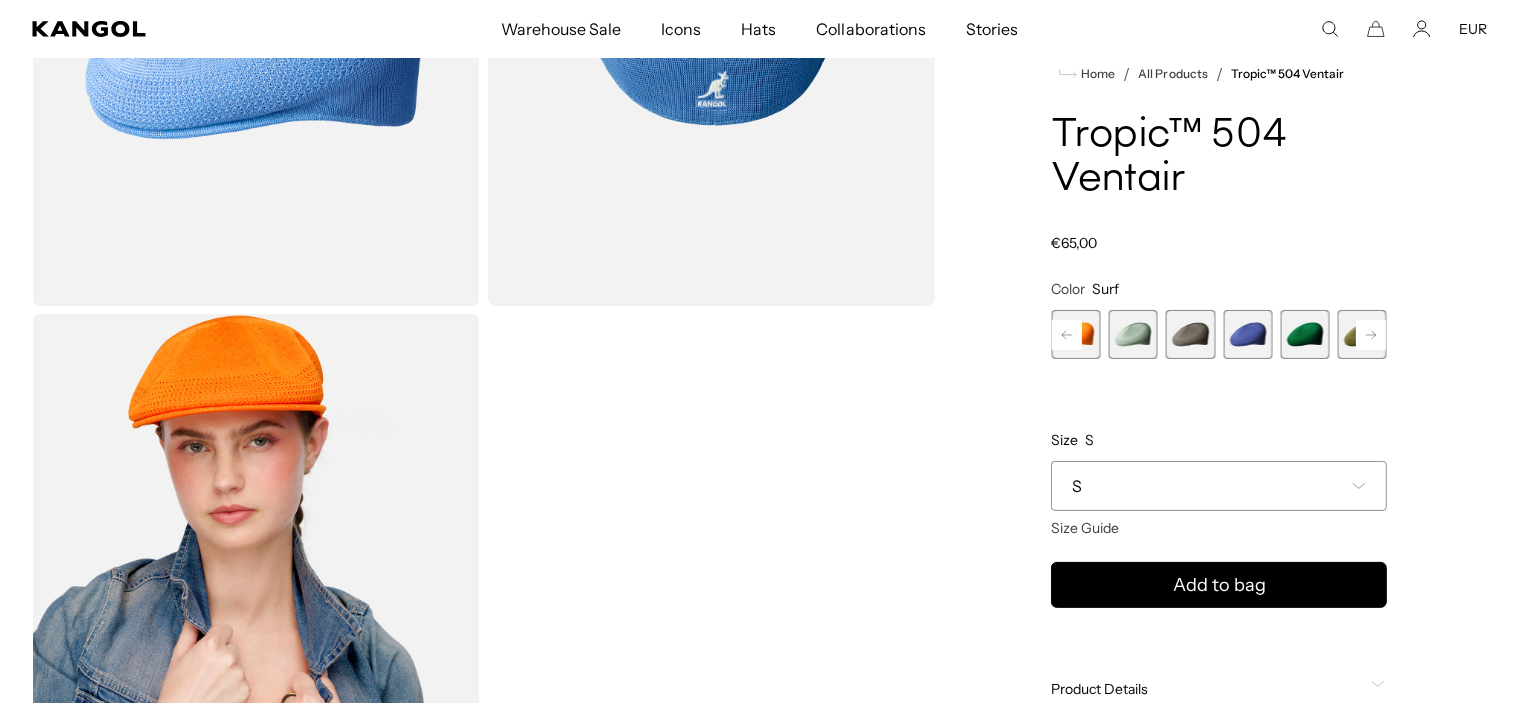 click 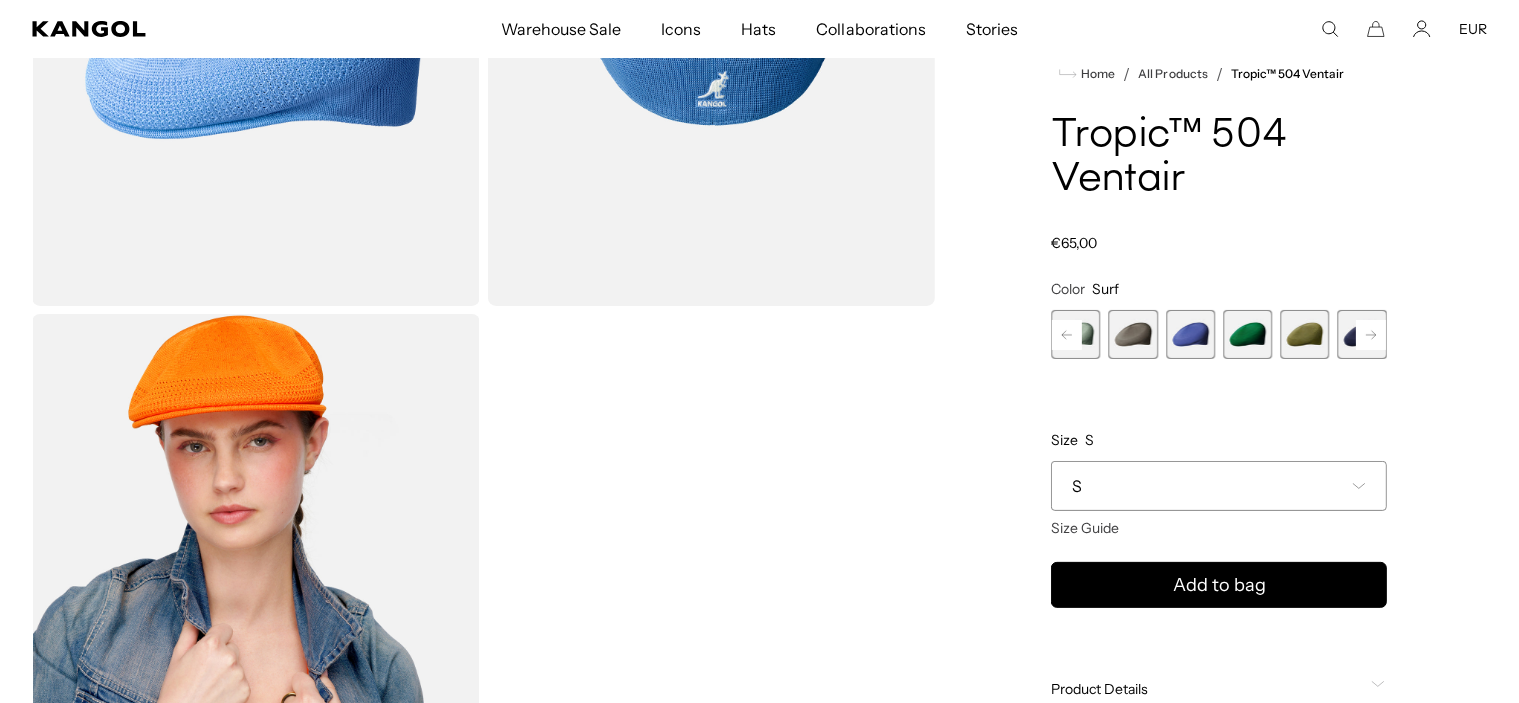 click 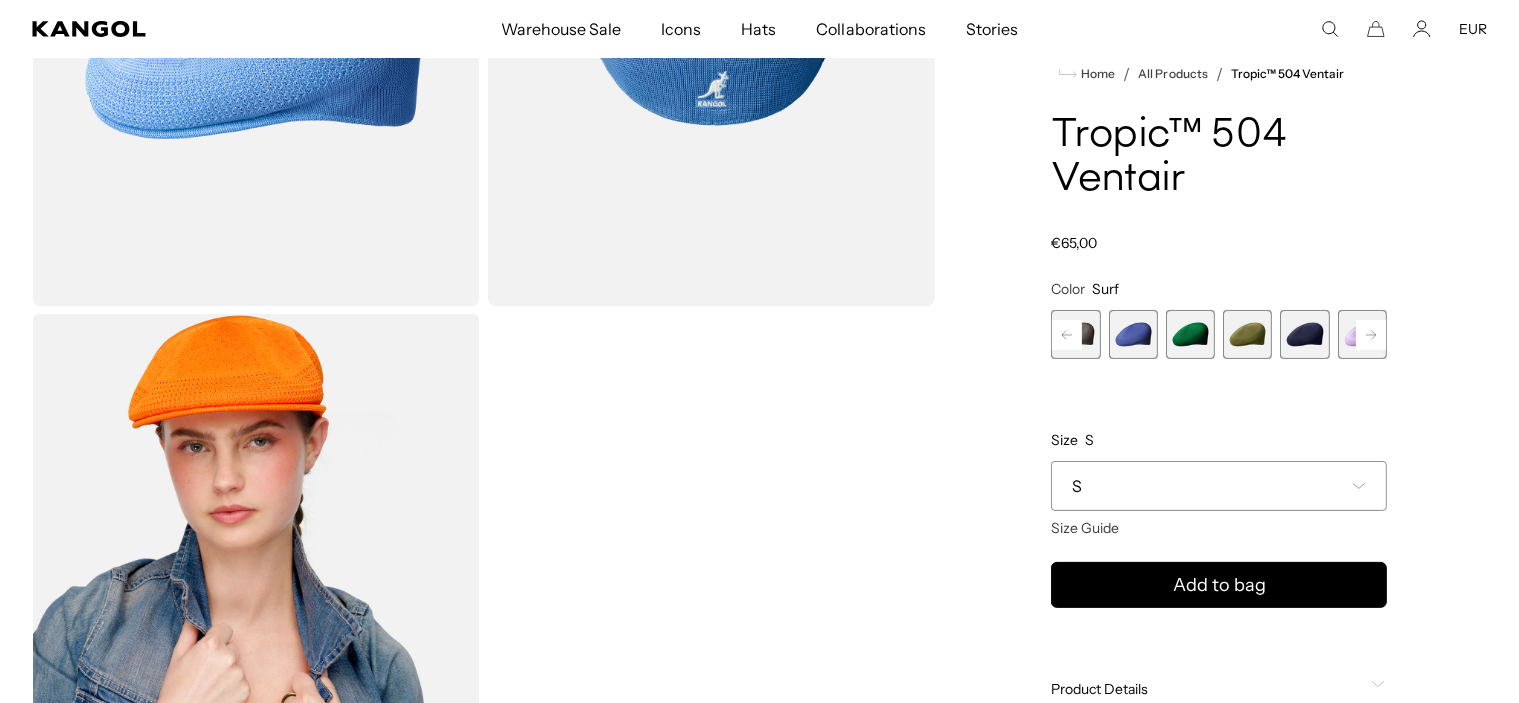 click 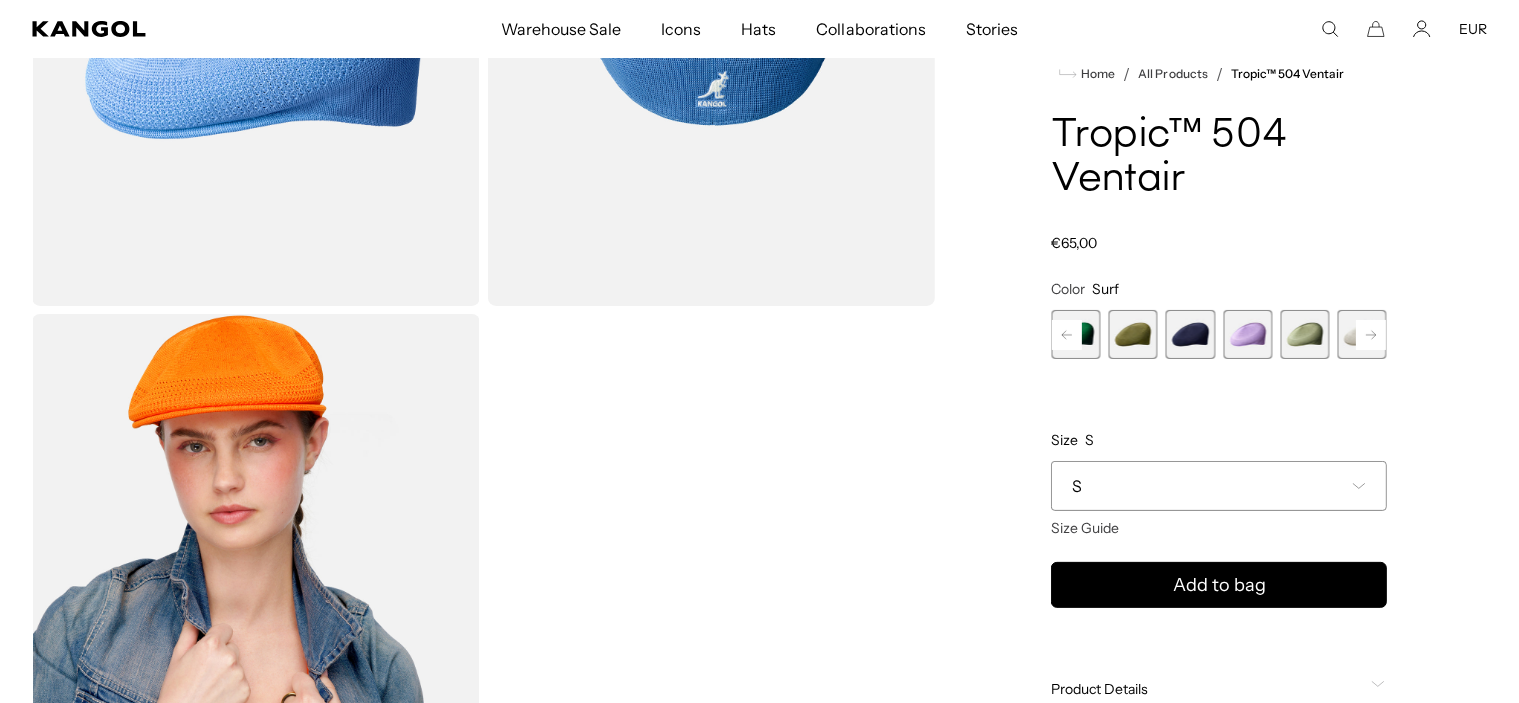 click 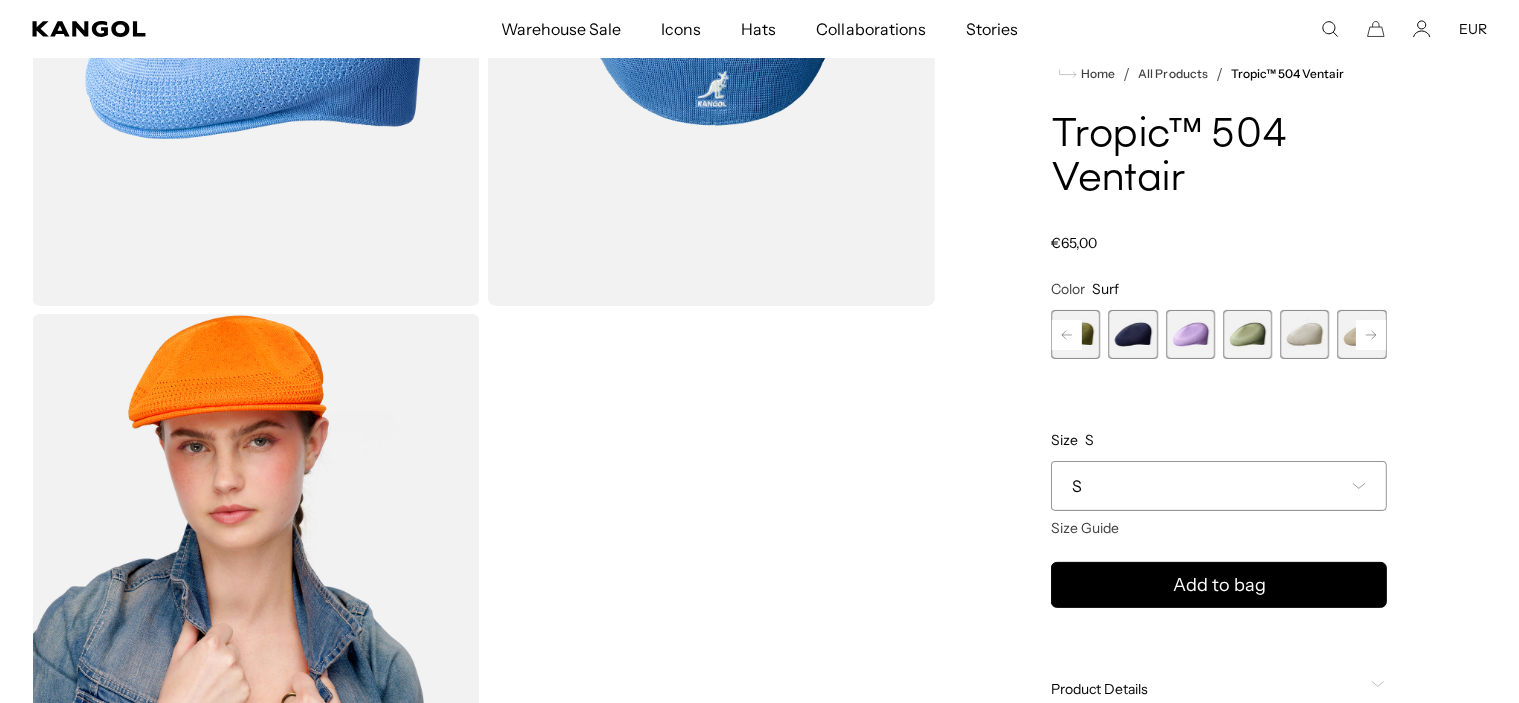 click 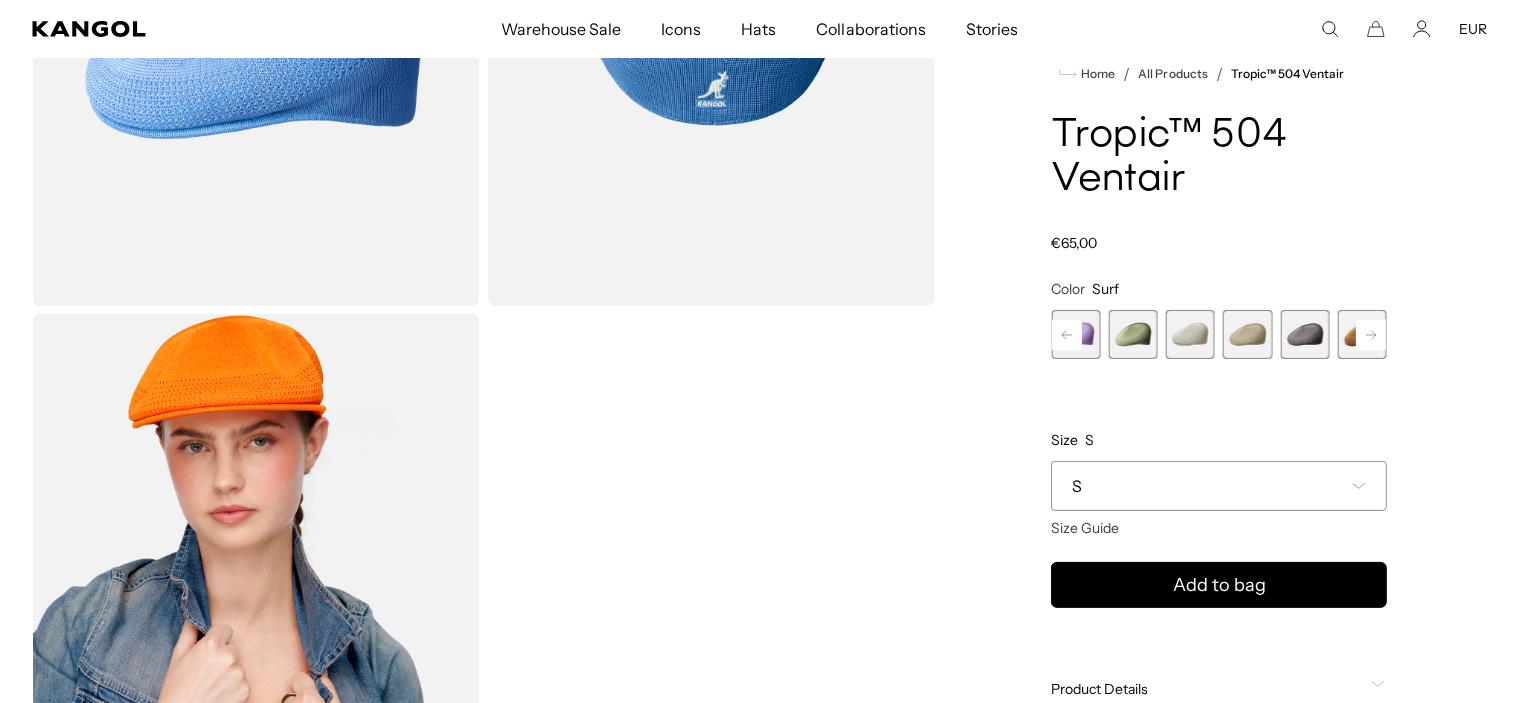 click at bounding box center (1190, 334) 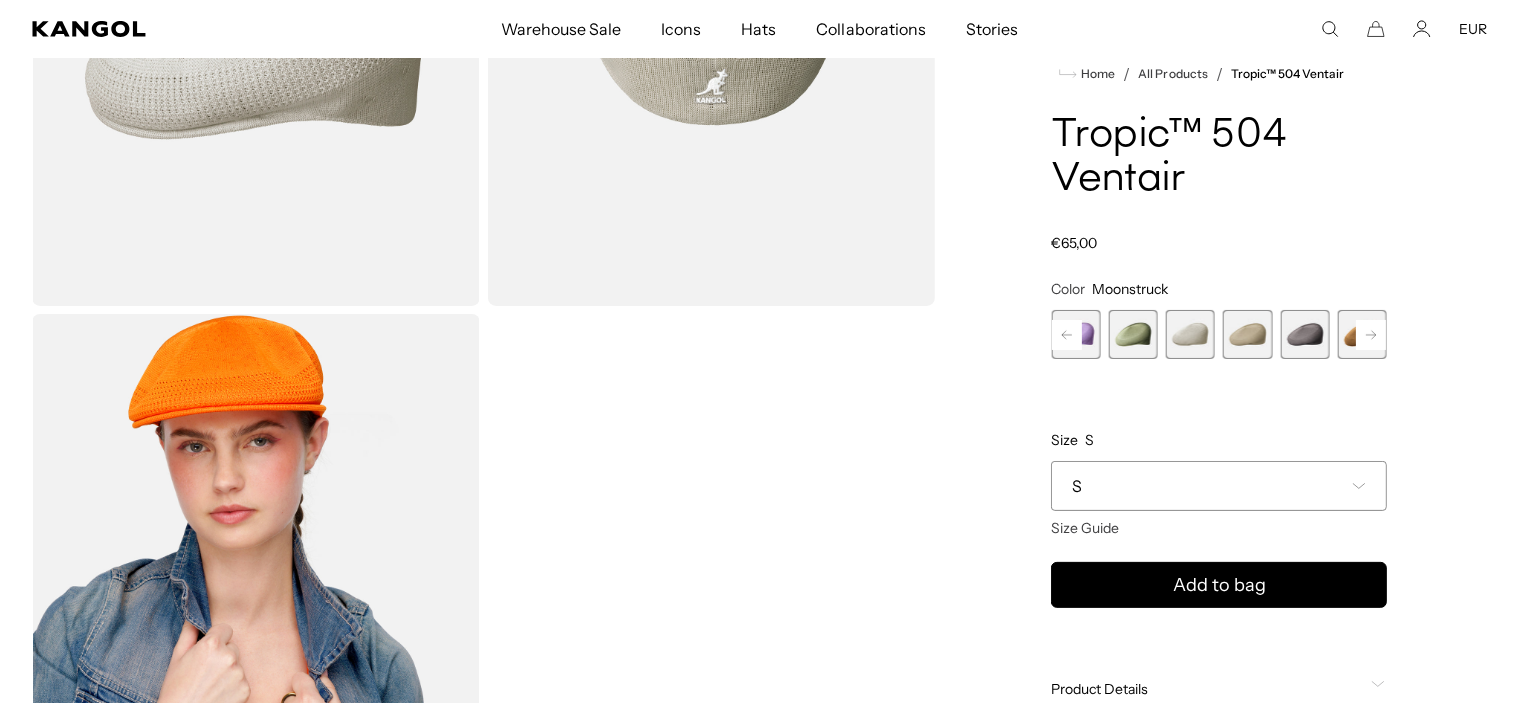 scroll, scrollTop: 0, scrollLeft: 0, axis: both 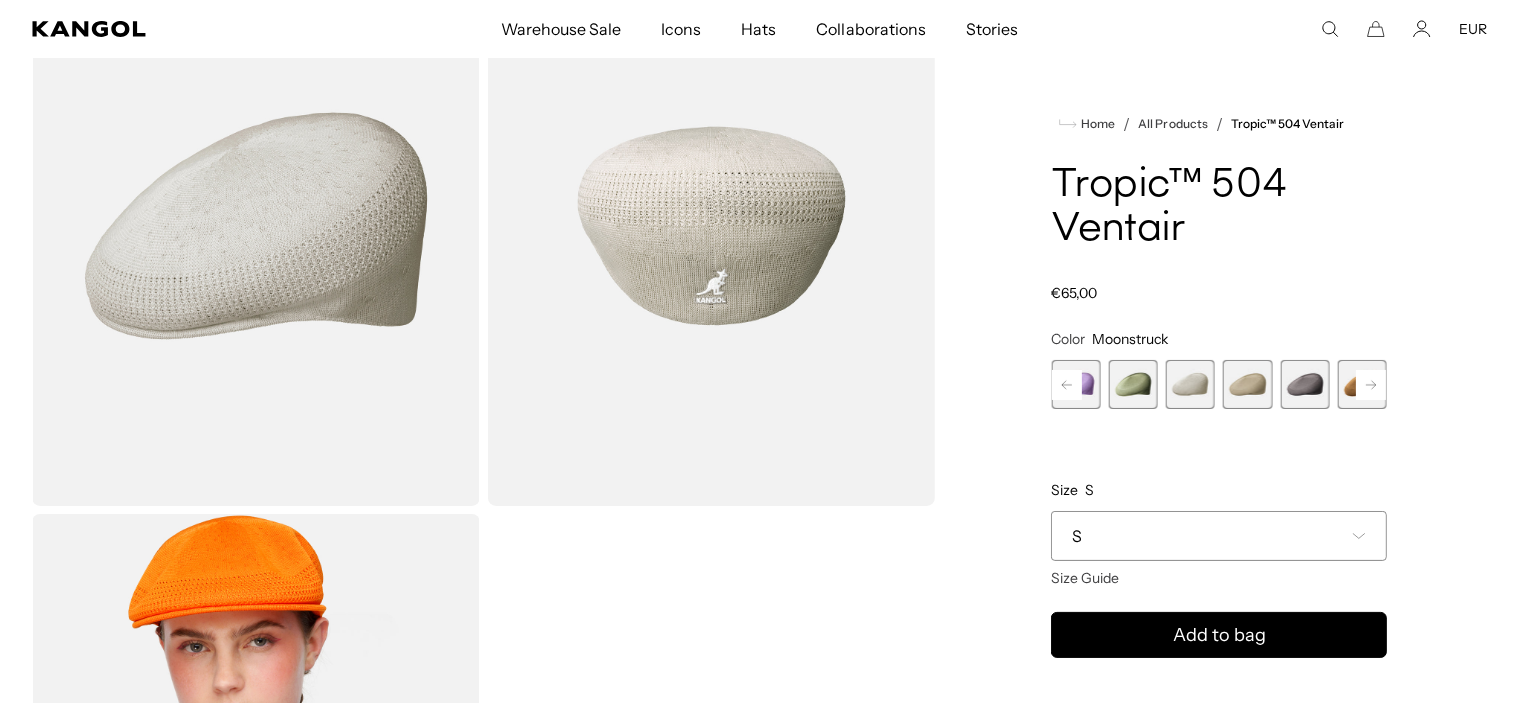 click at bounding box center (1247, 384) 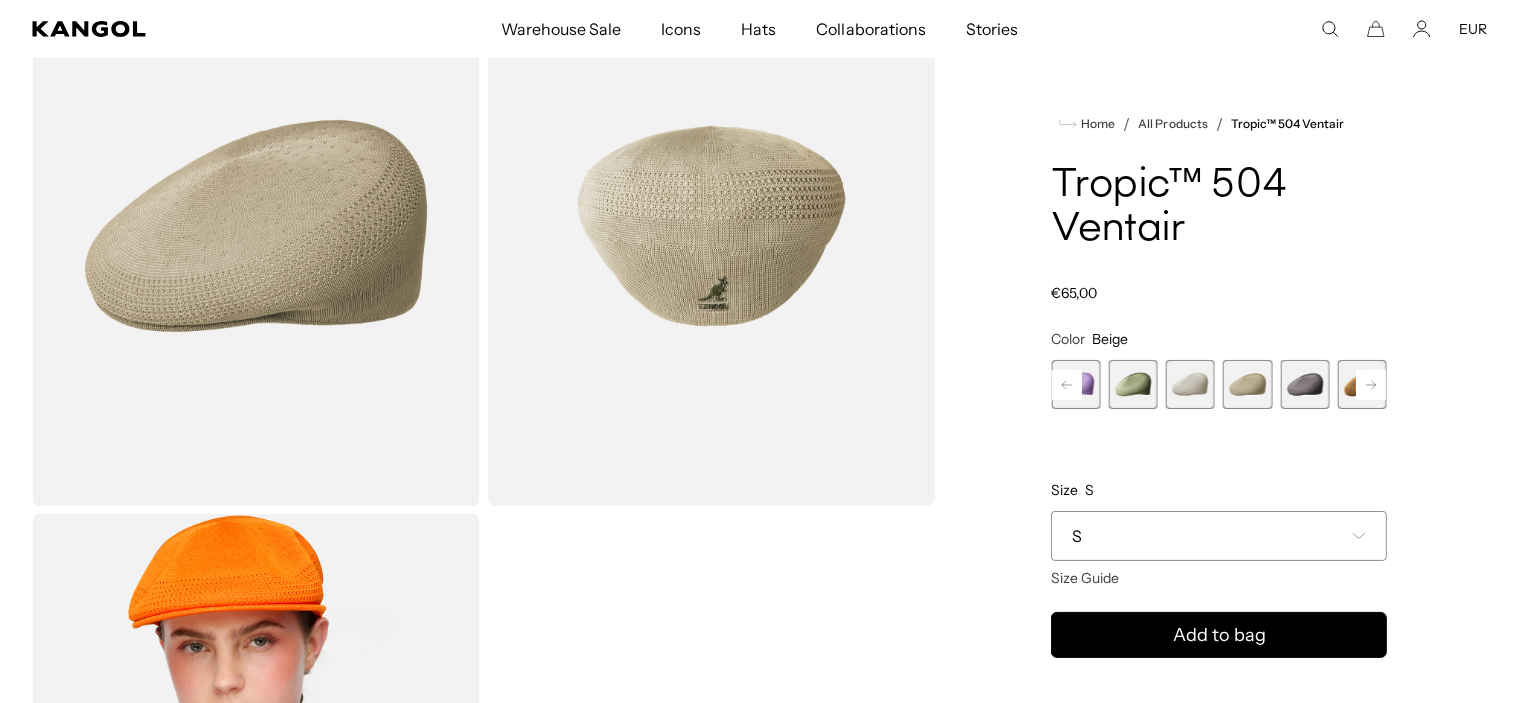 click at bounding box center [1304, 384] 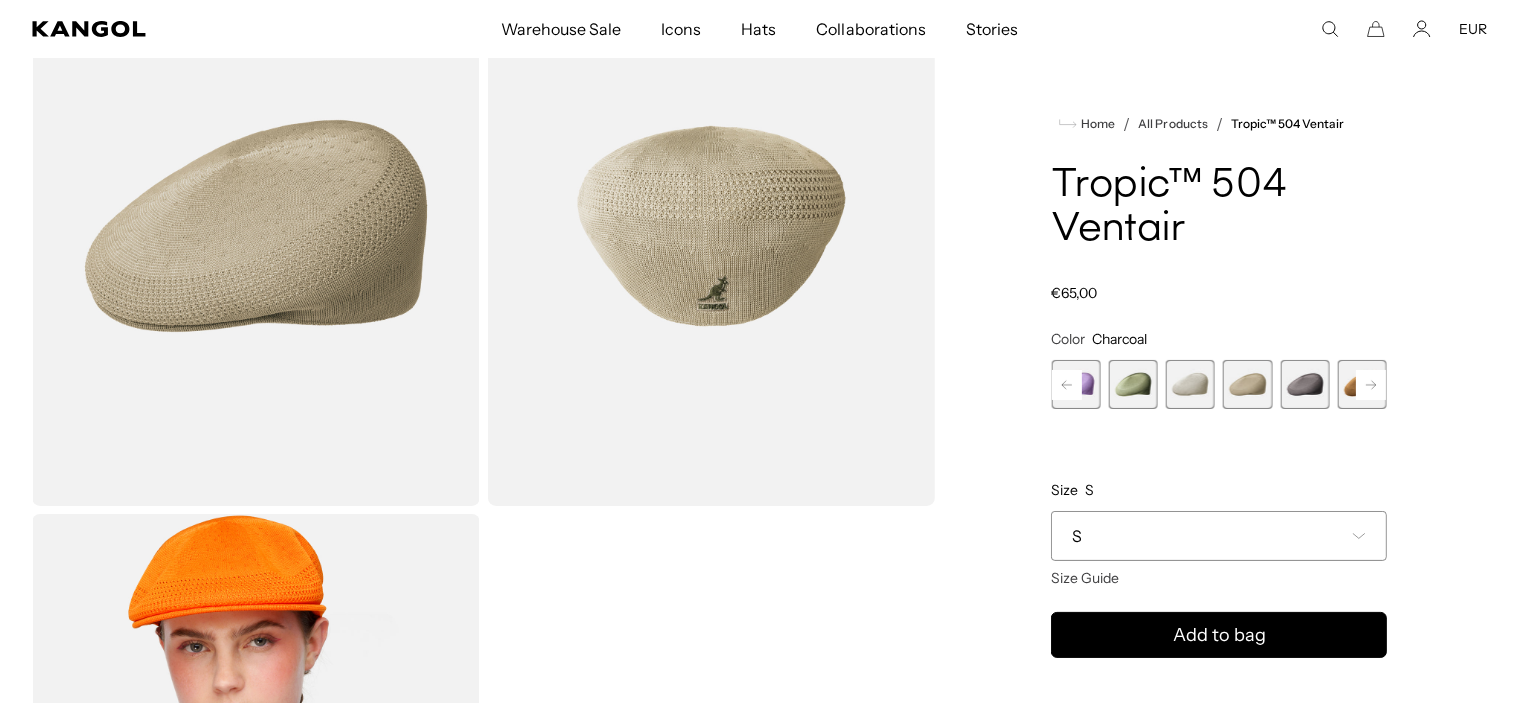 scroll, scrollTop: 0, scrollLeft: 412, axis: horizontal 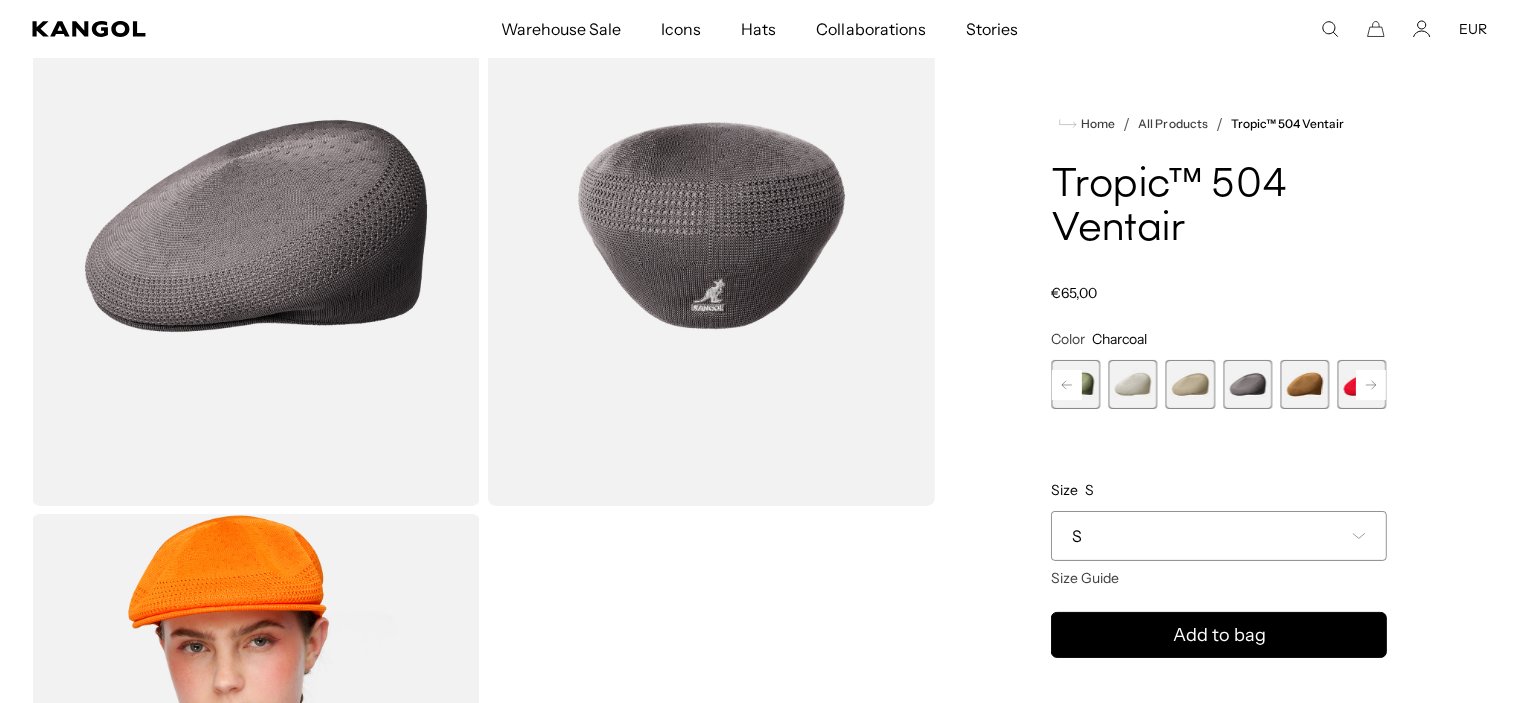 click 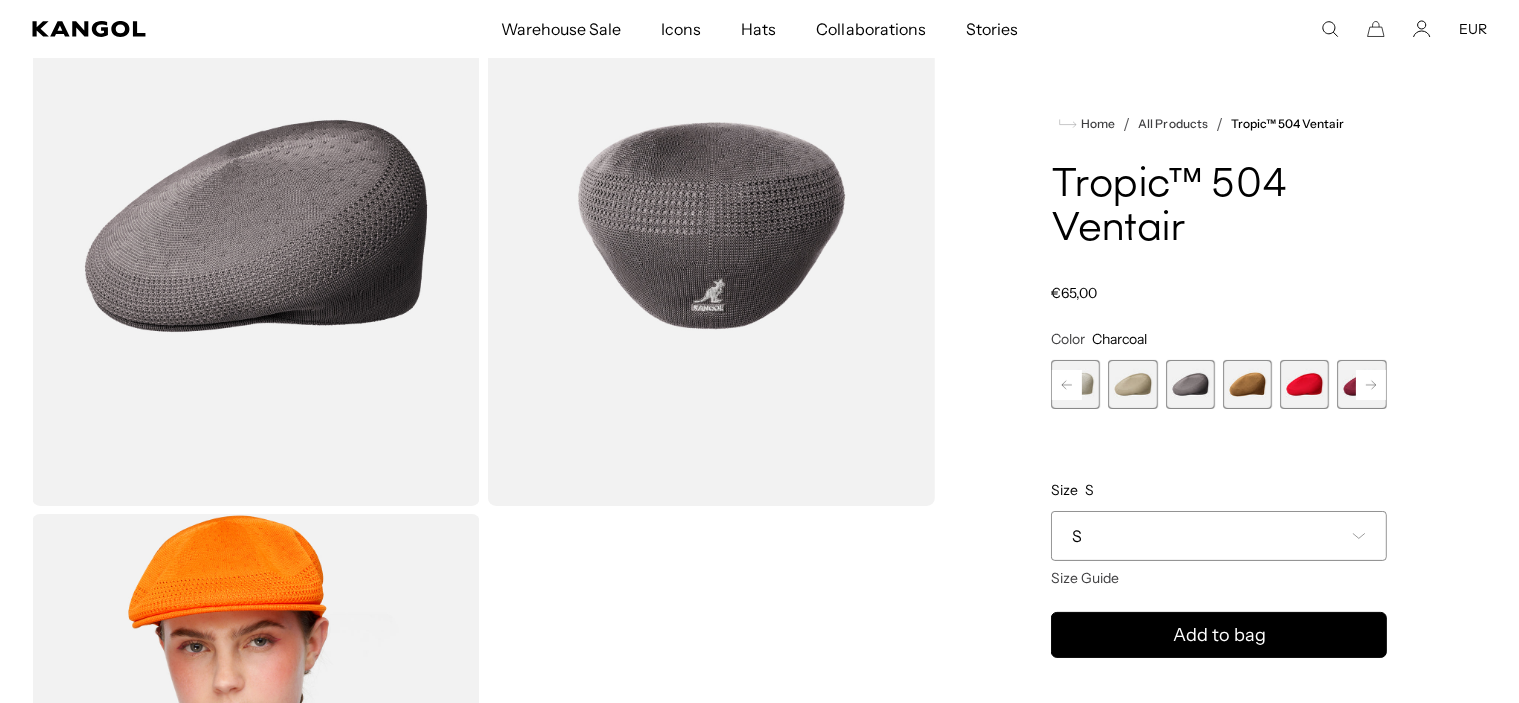 click 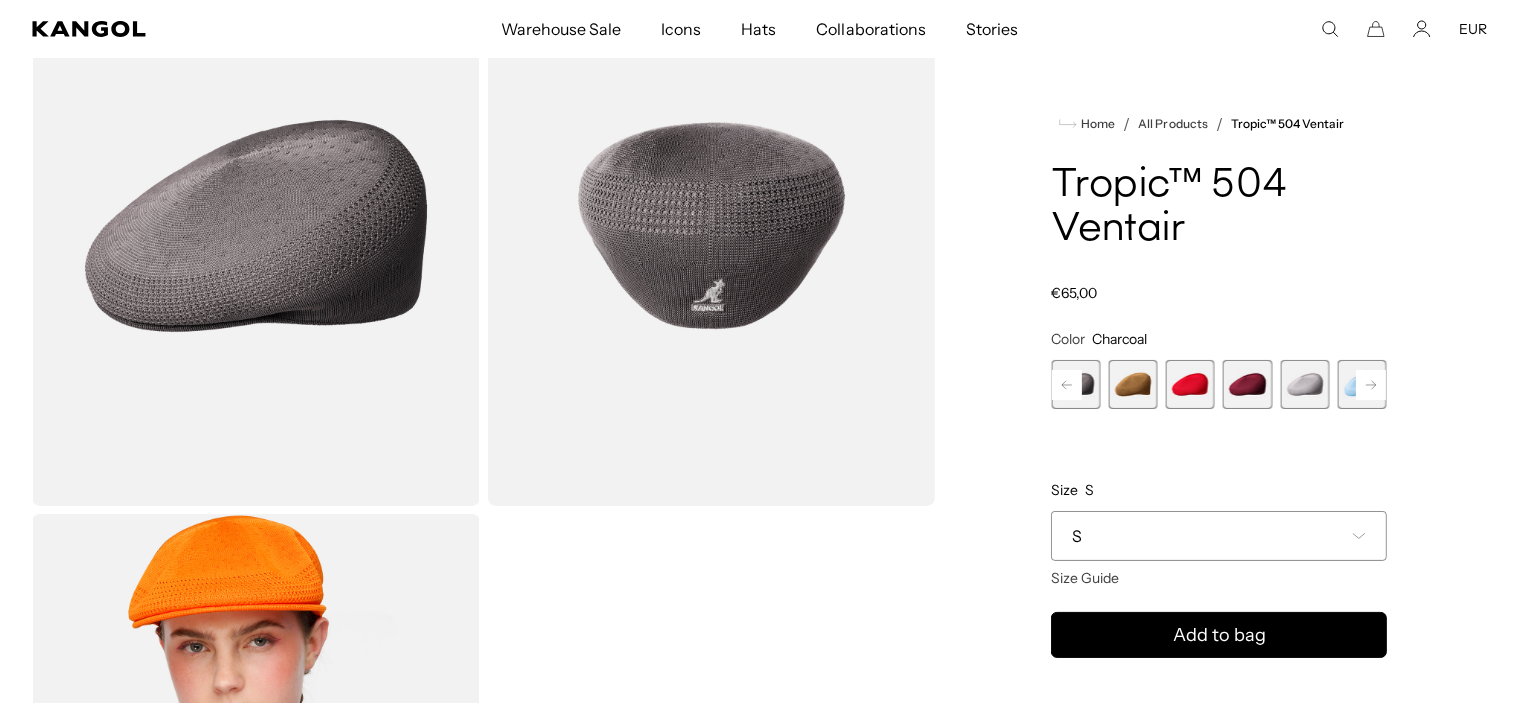 click 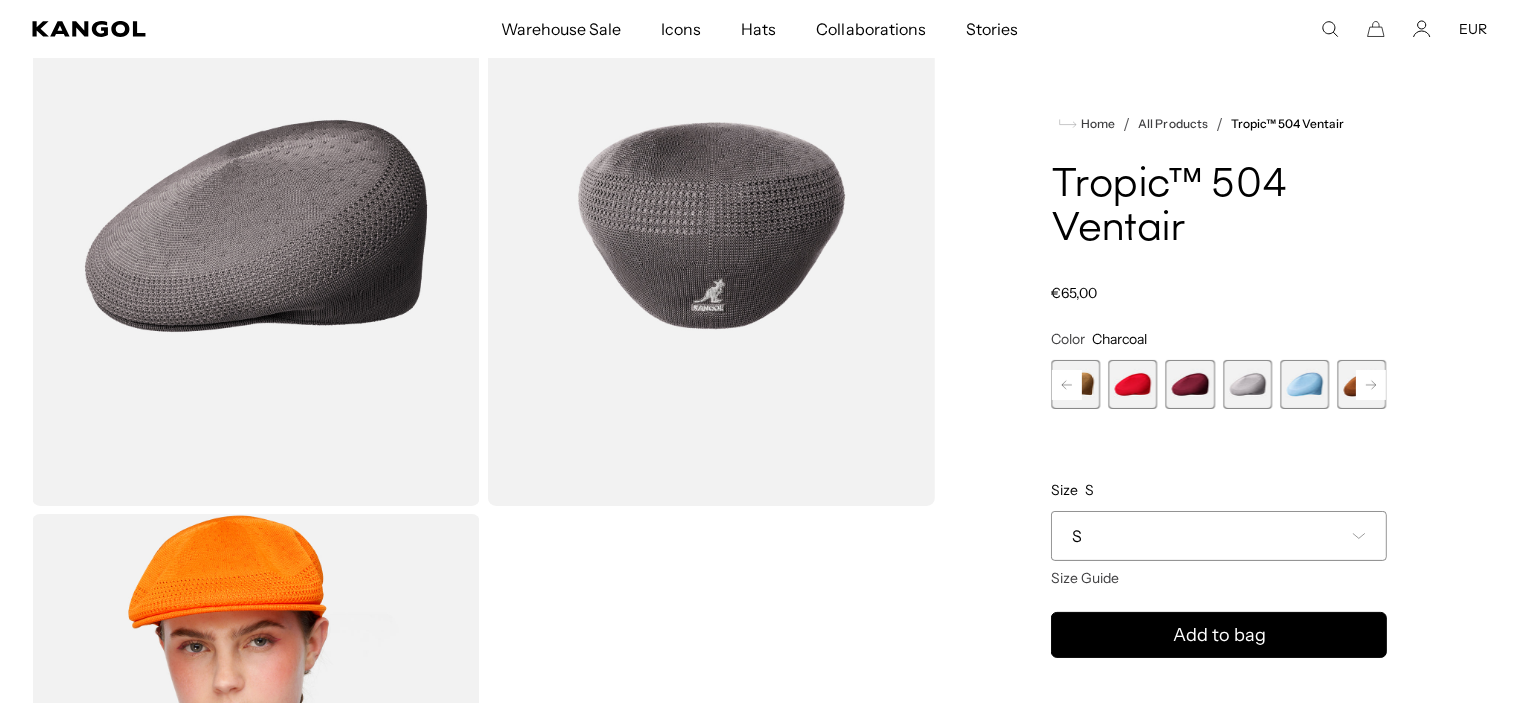 click 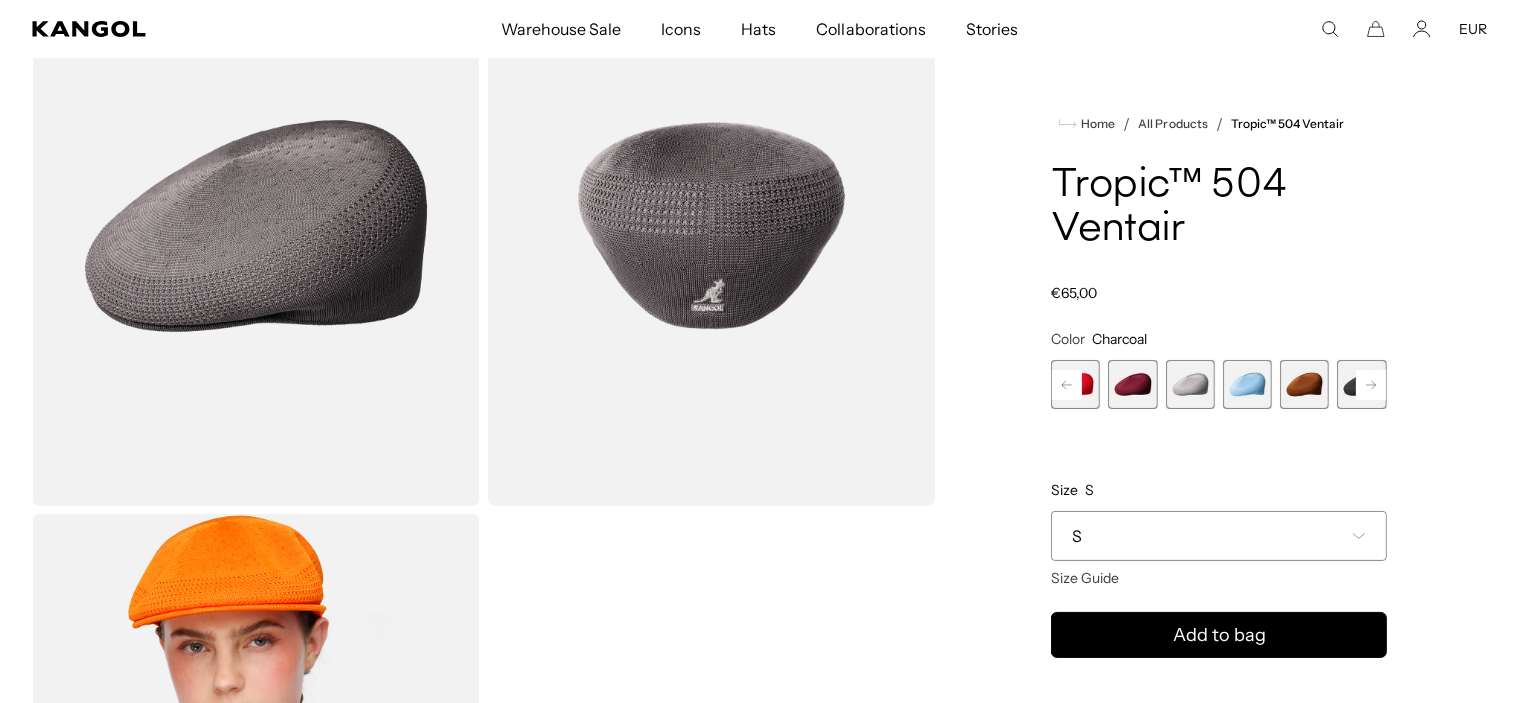 click 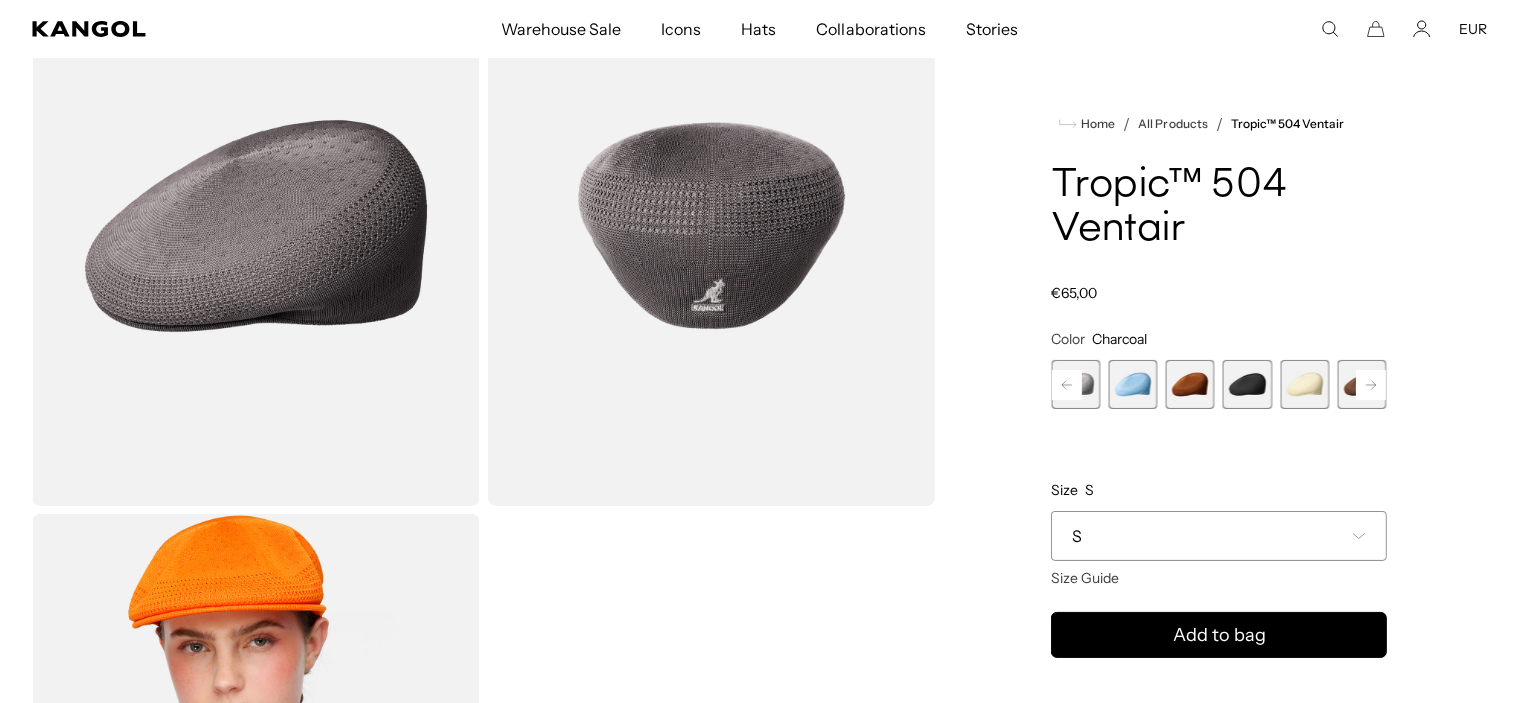 click 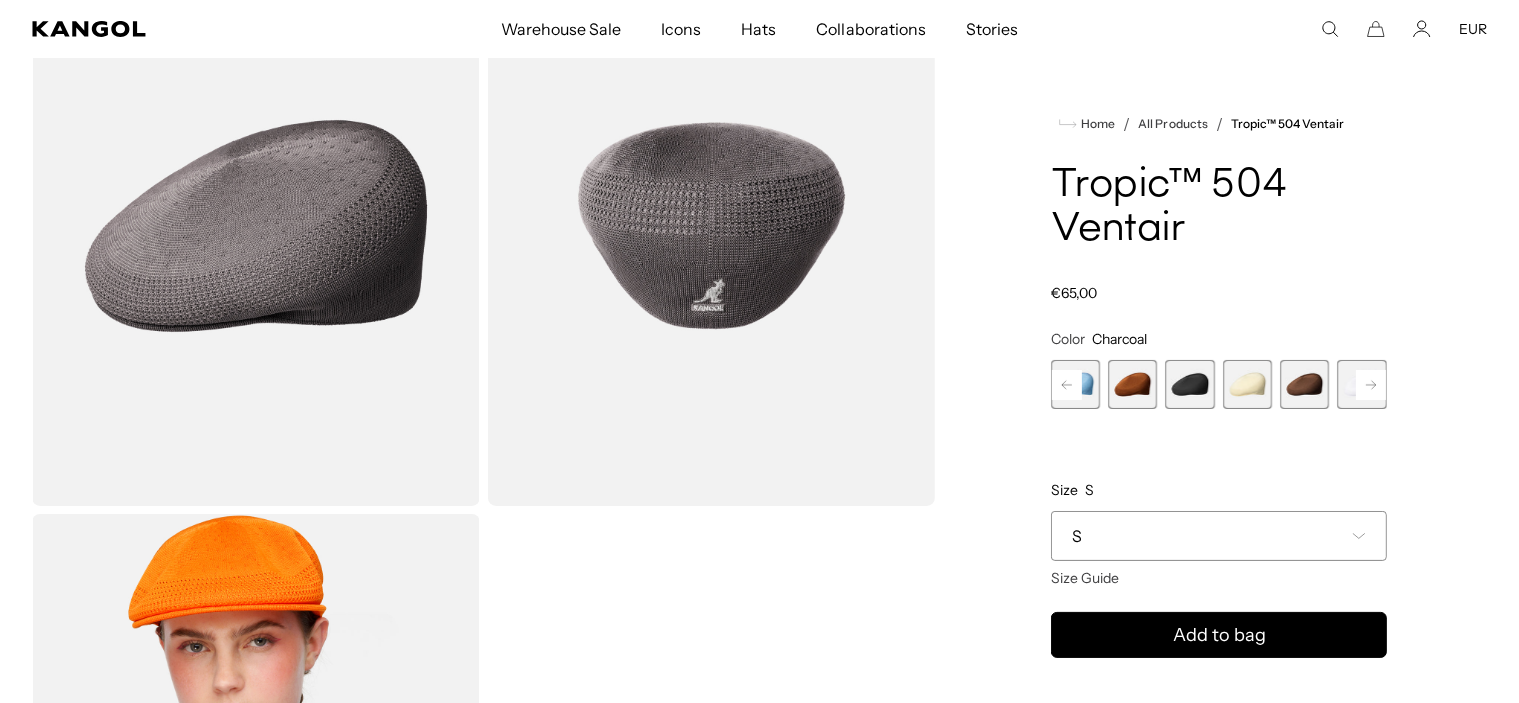 click 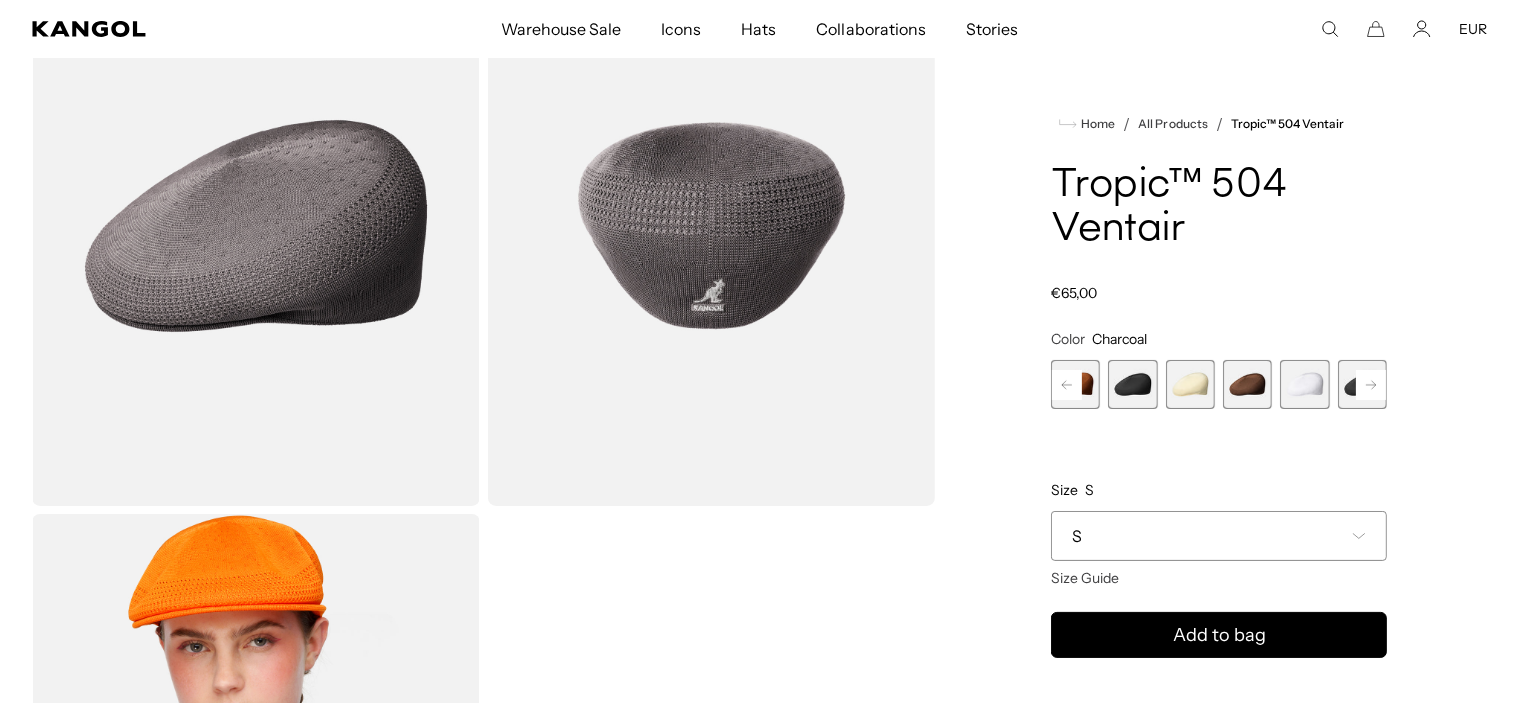 scroll, scrollTop: 0, scrollLeft: 0, axis: both 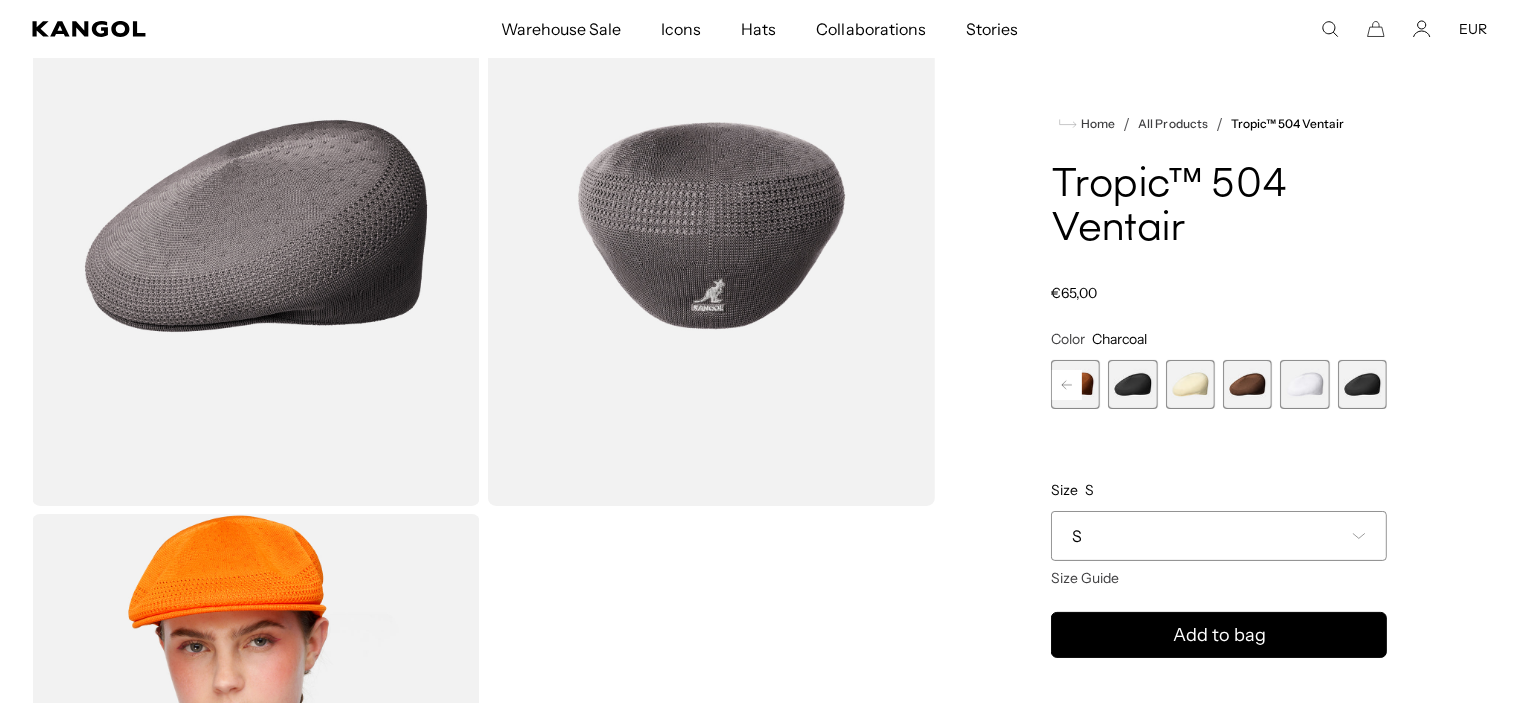 click at bounding box center [1190, 384] 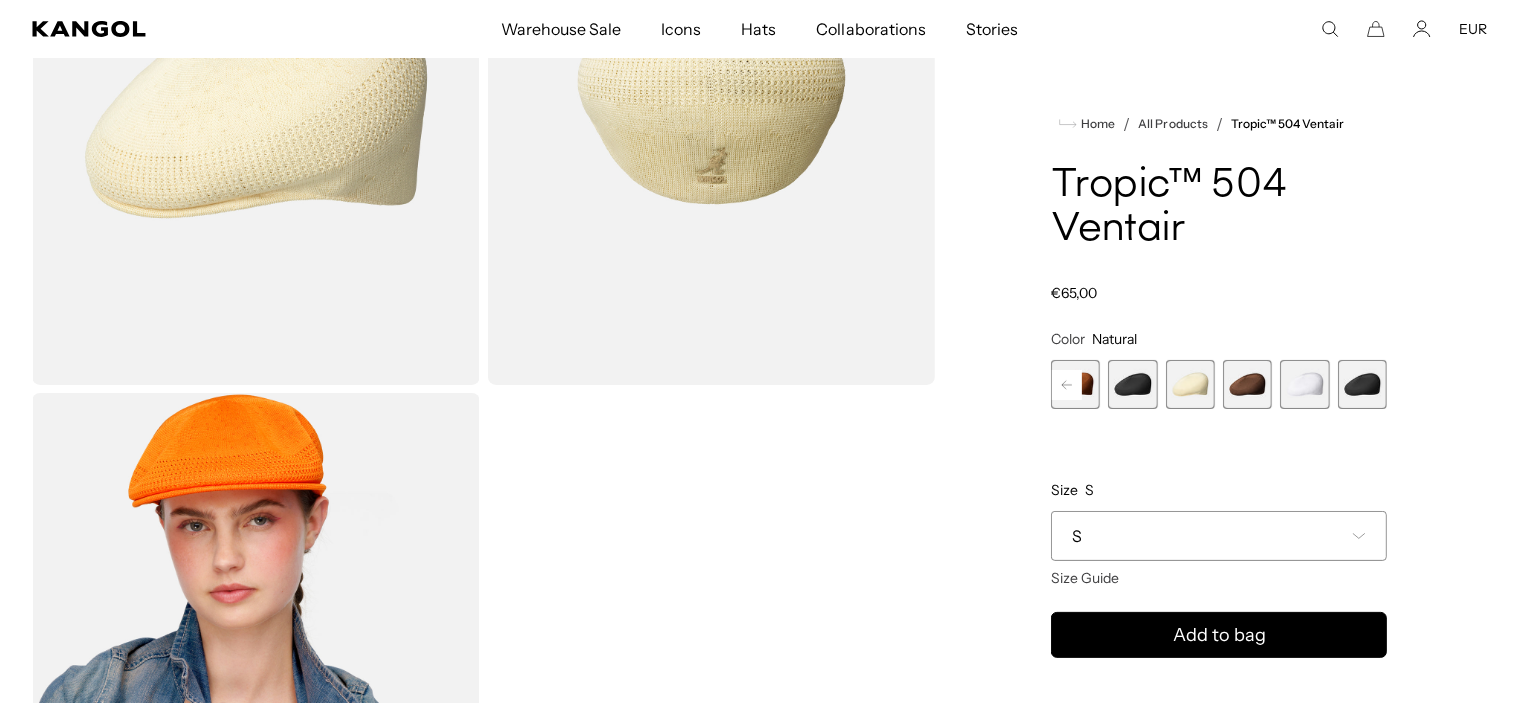 scroll, scrollTop: 497, scrollLeft: 0, axis: vertical 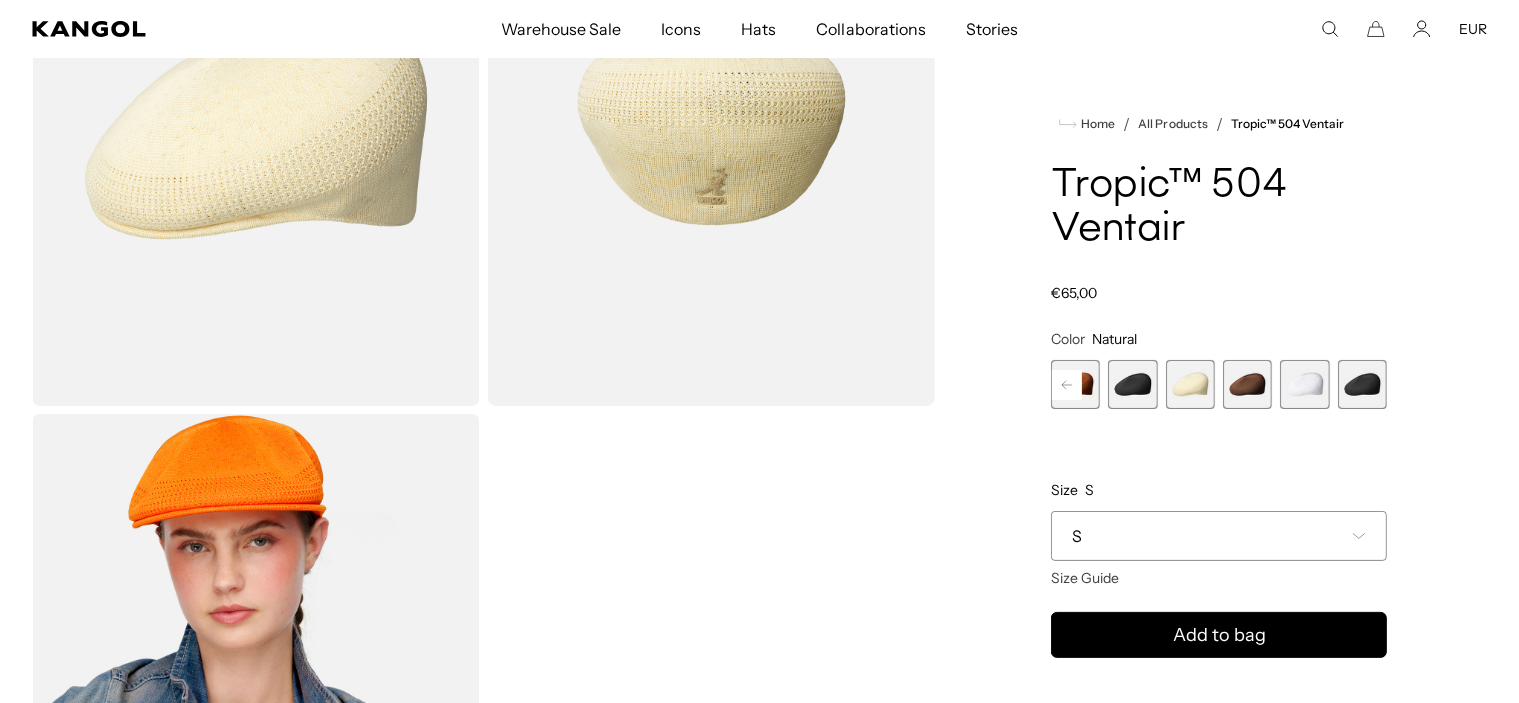 click 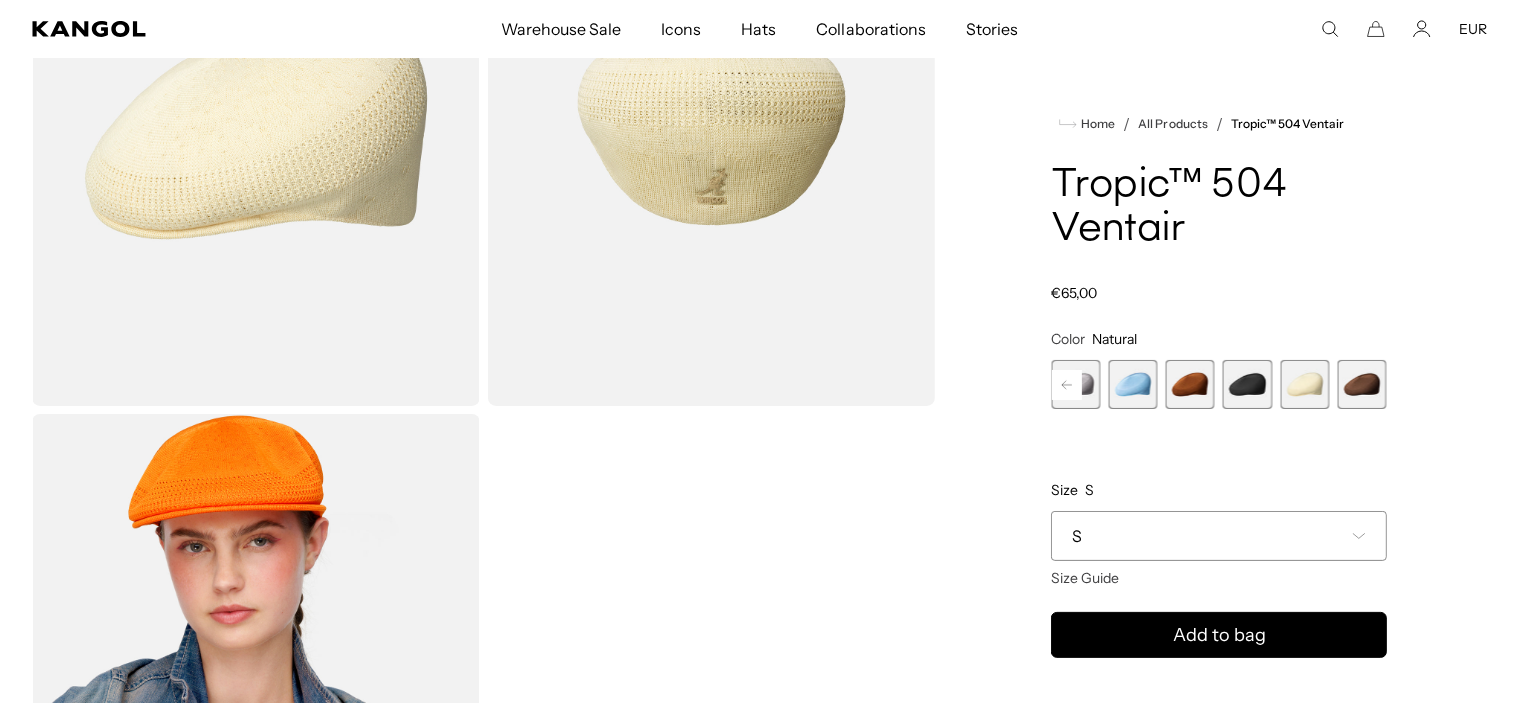 click 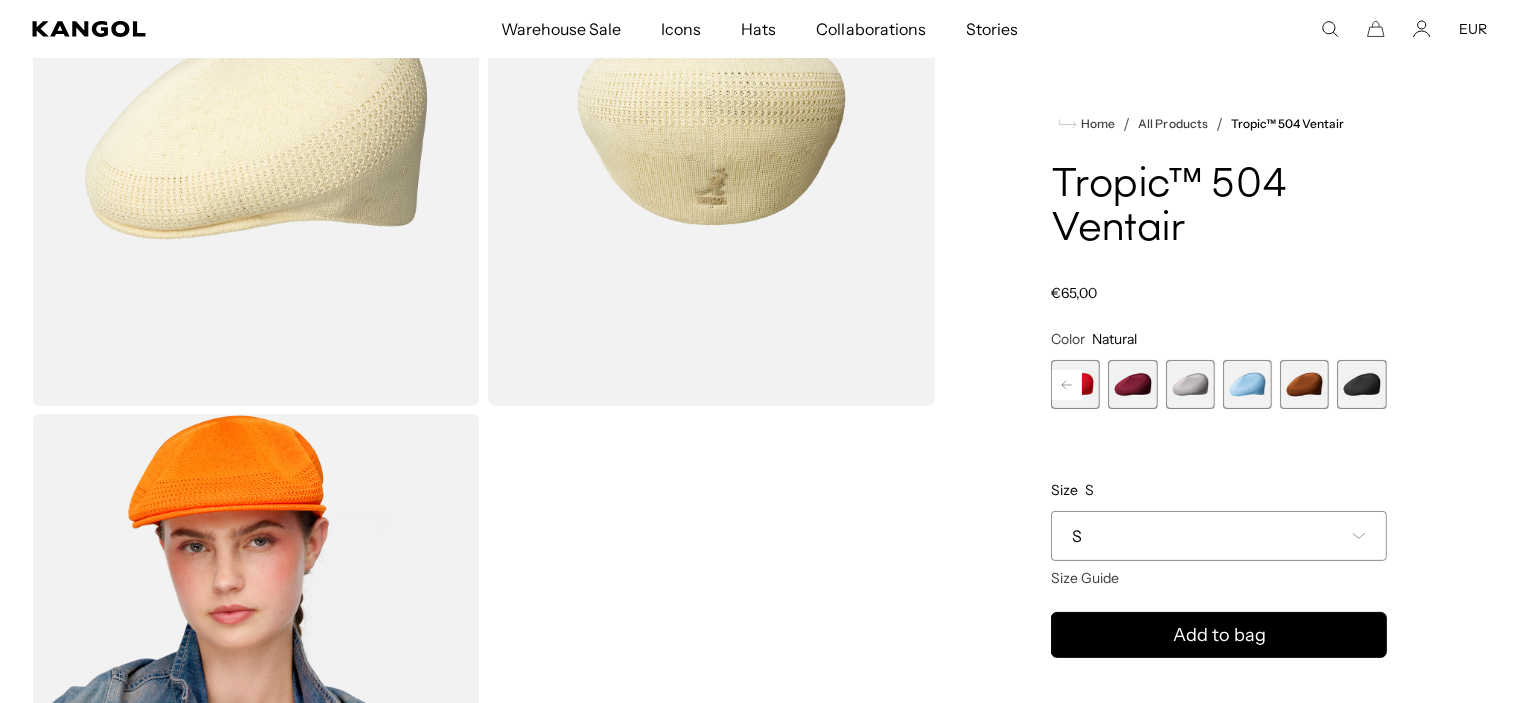 click 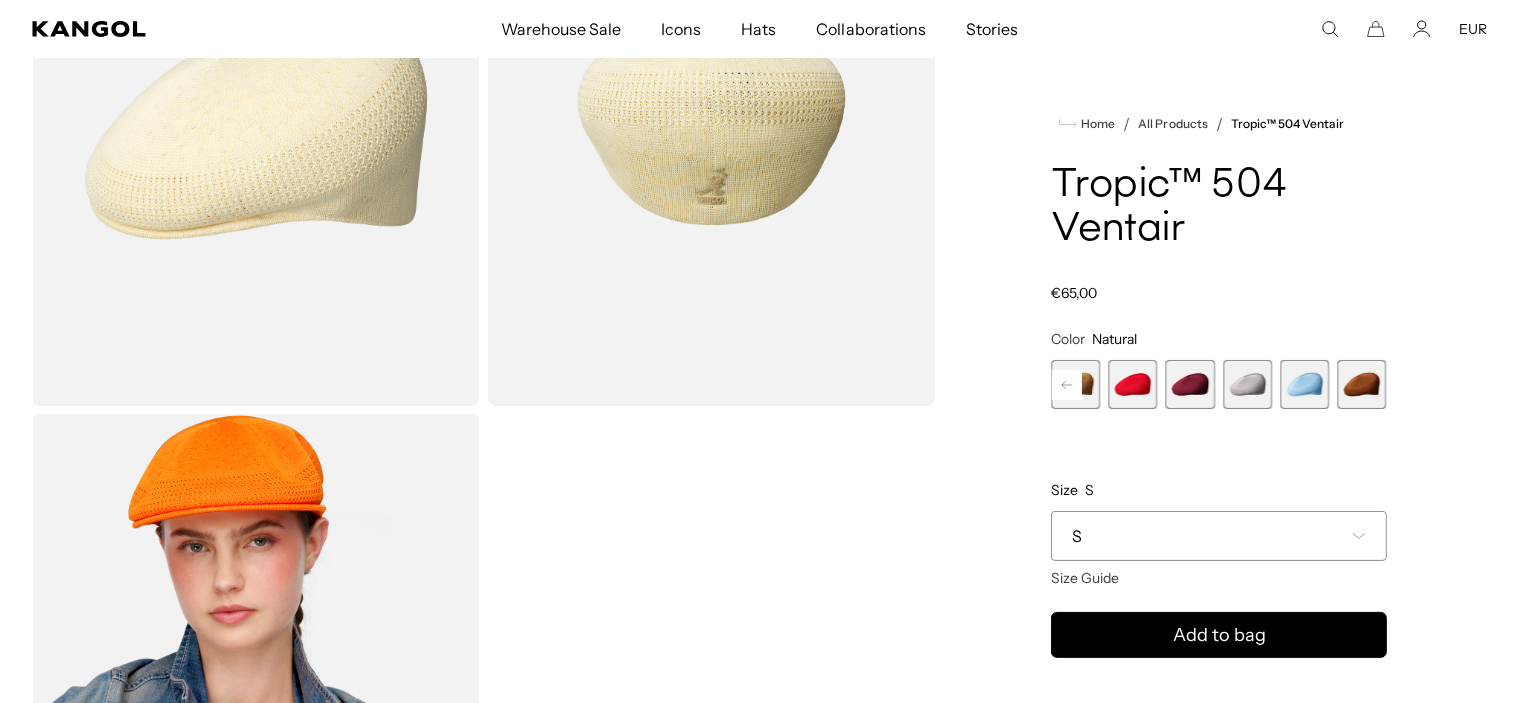 click 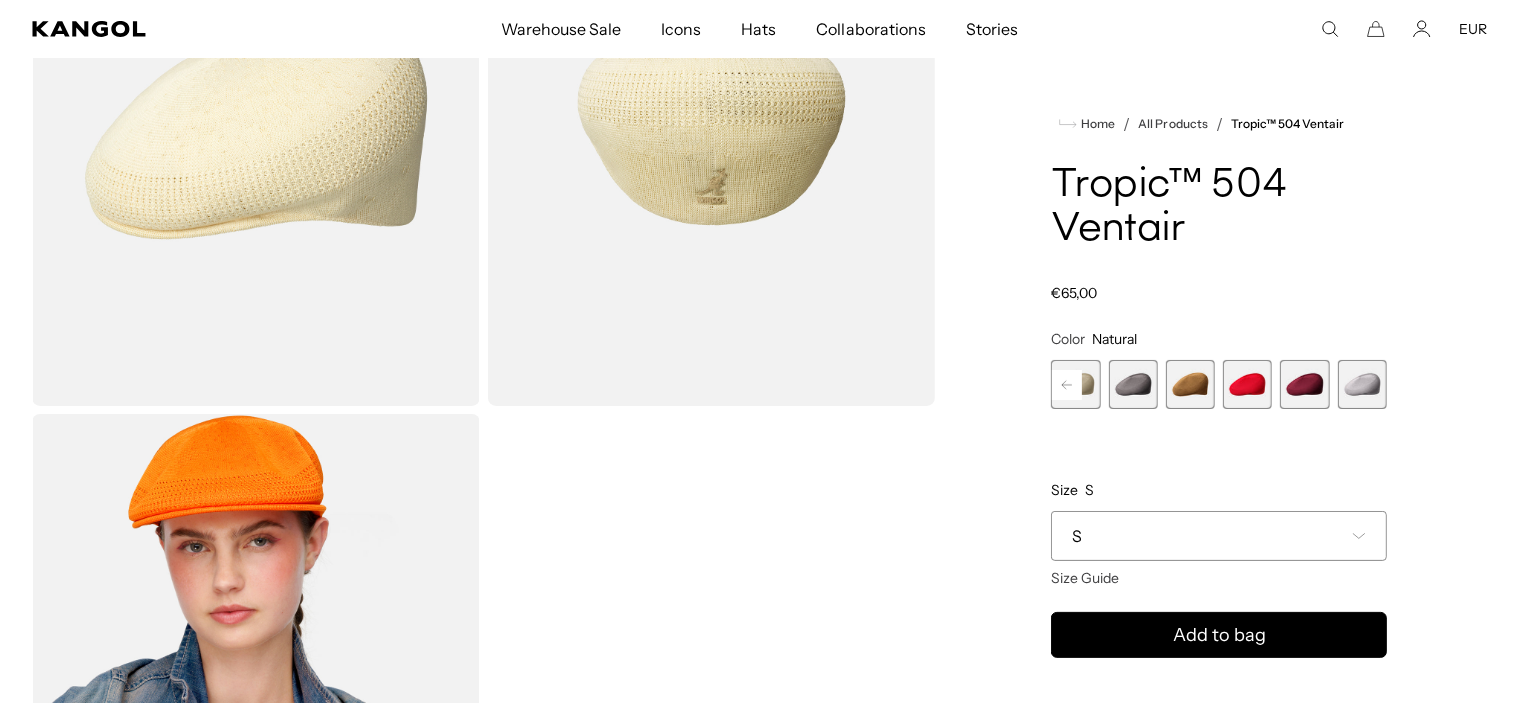 click 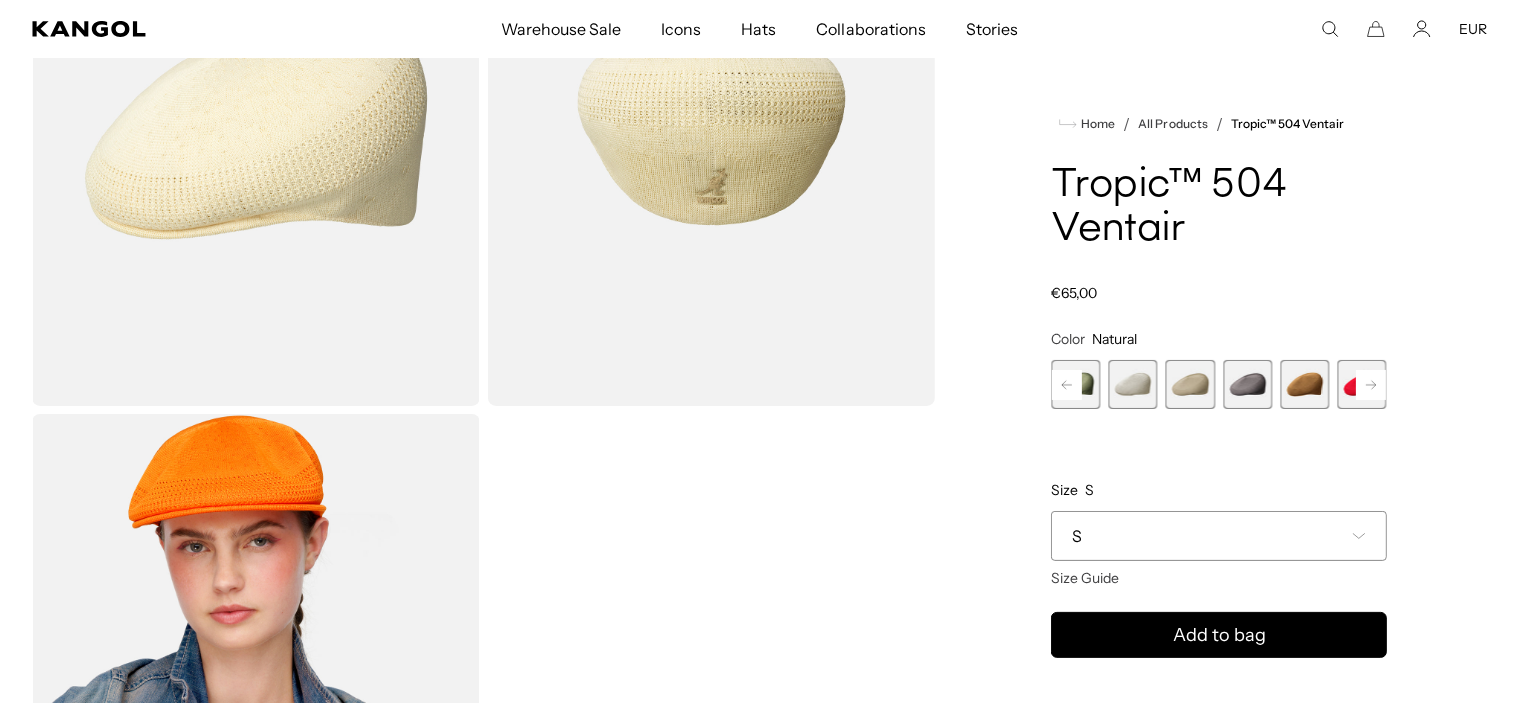 scroll, scrollTop: 0, scrollLeft: 0, axis: both 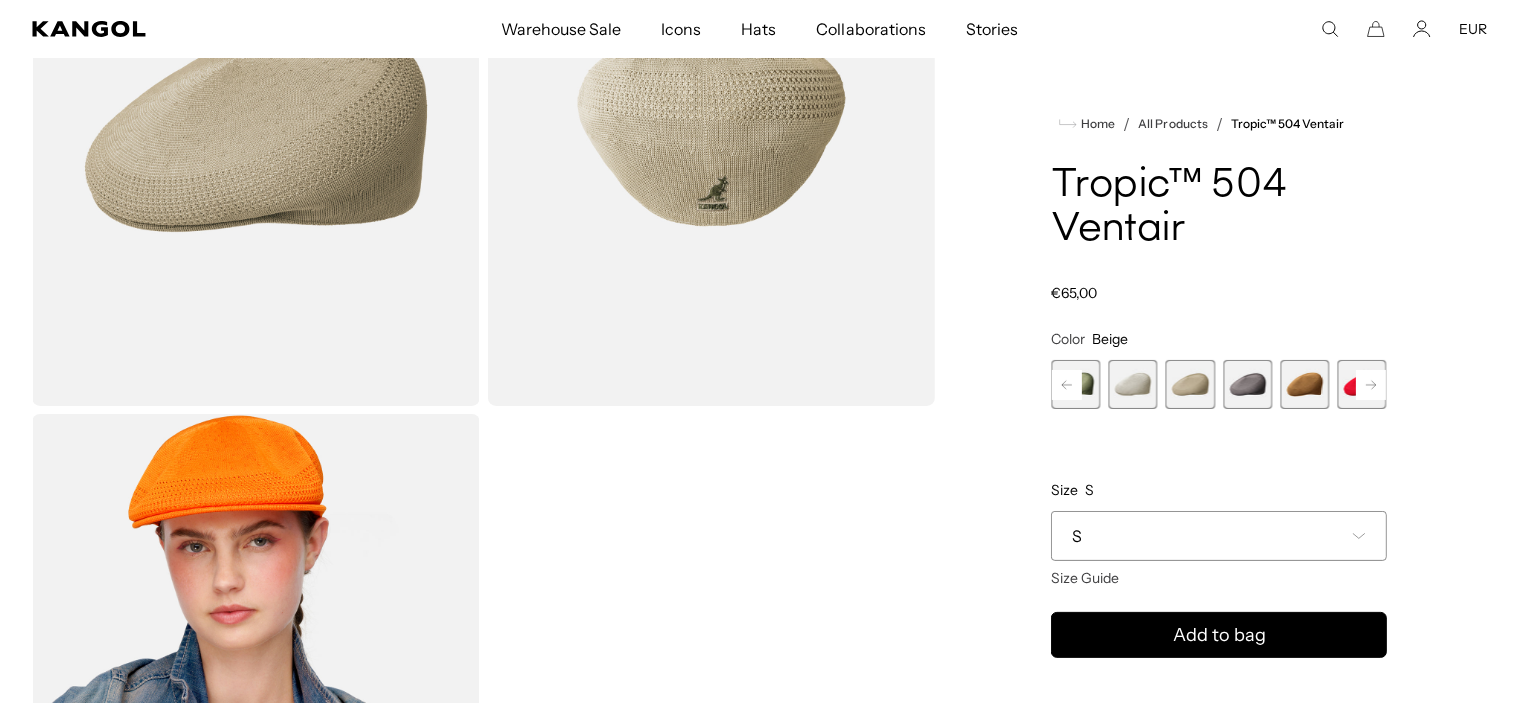 click at bounding box center [1133, 384] 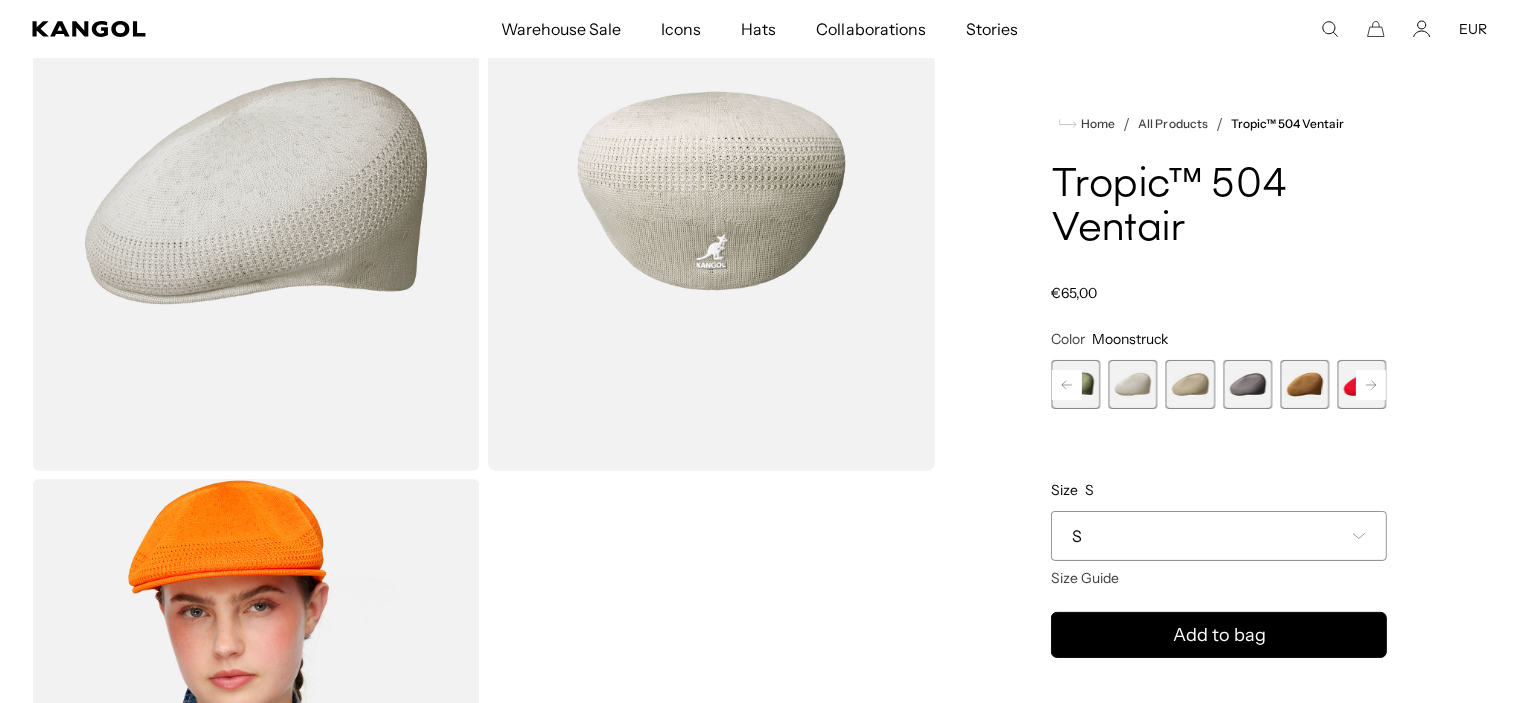 scroll, scrollTop: 200, scrollLeft: 0, axis: vertical 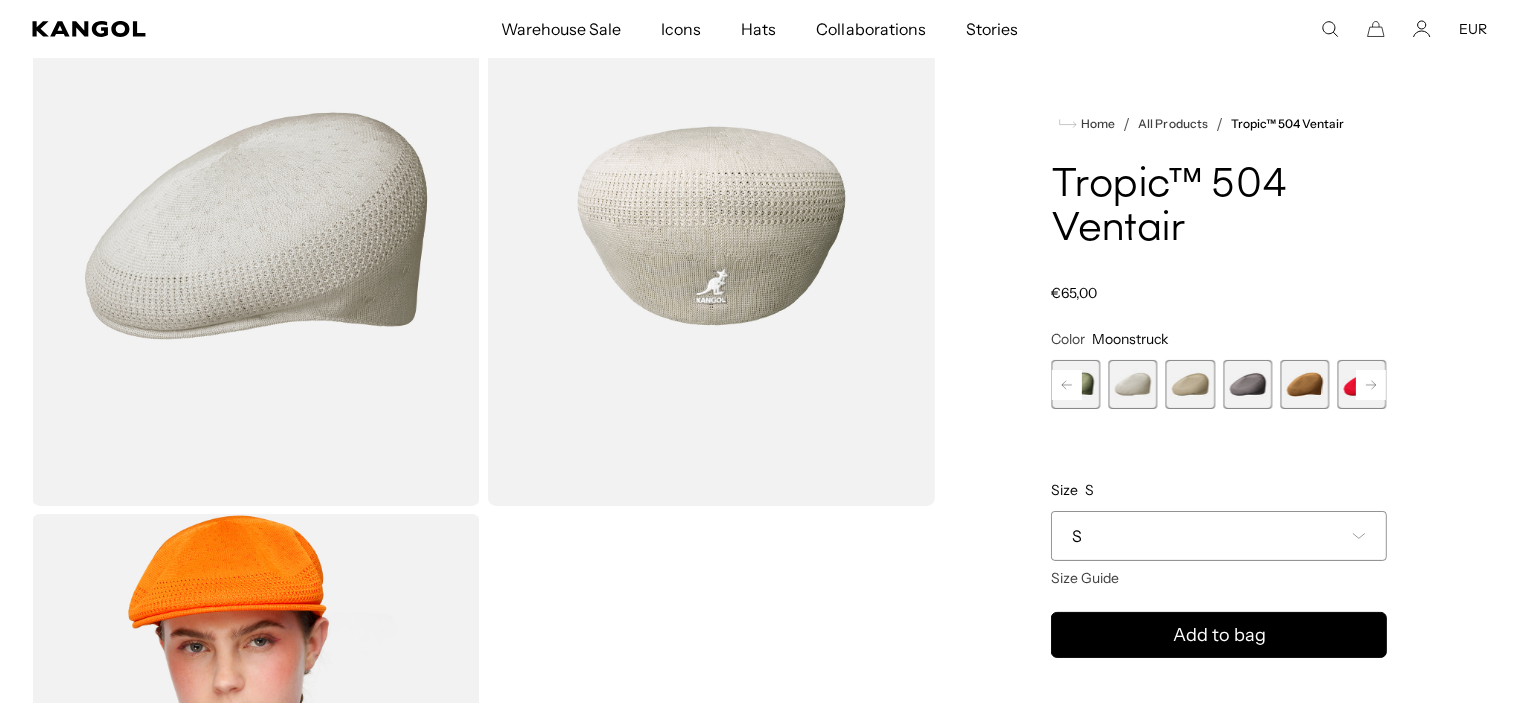 click 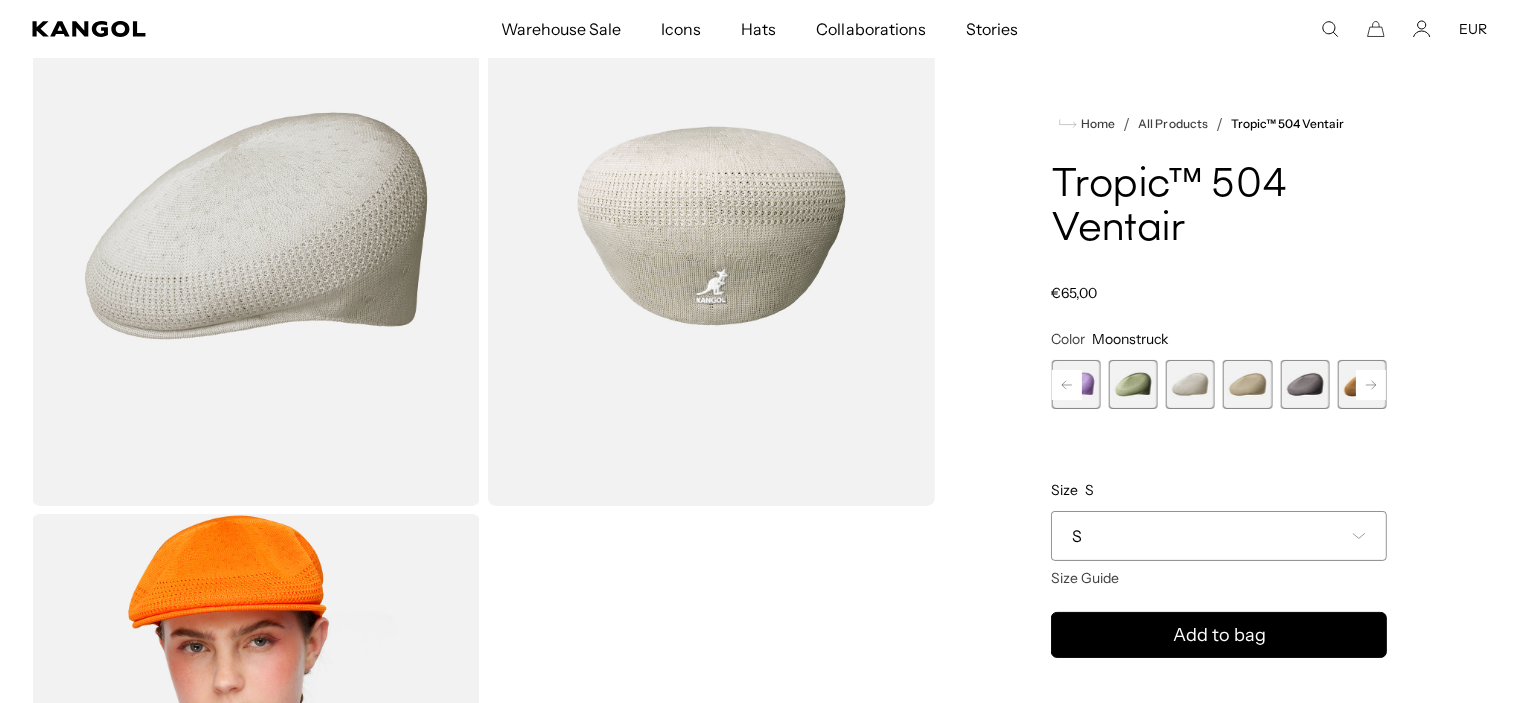 click 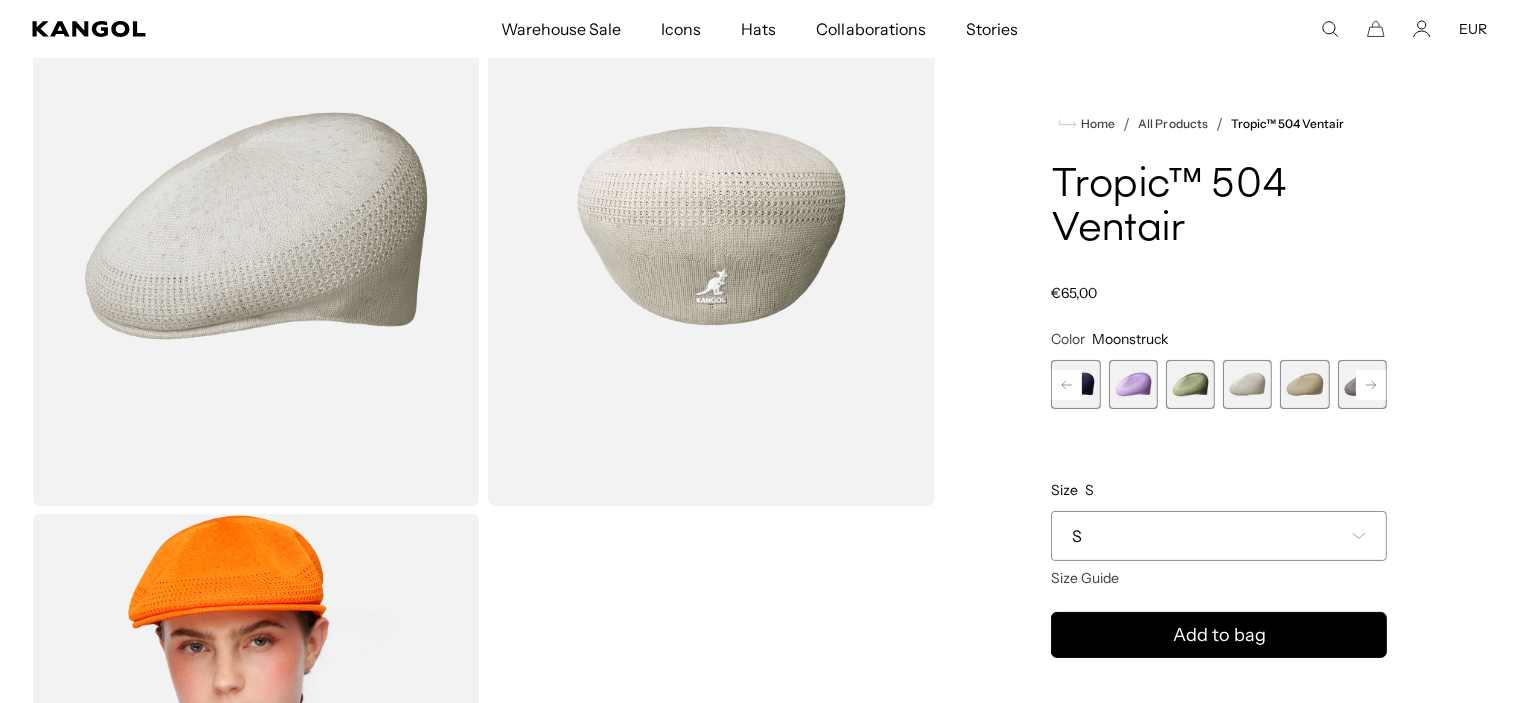 click 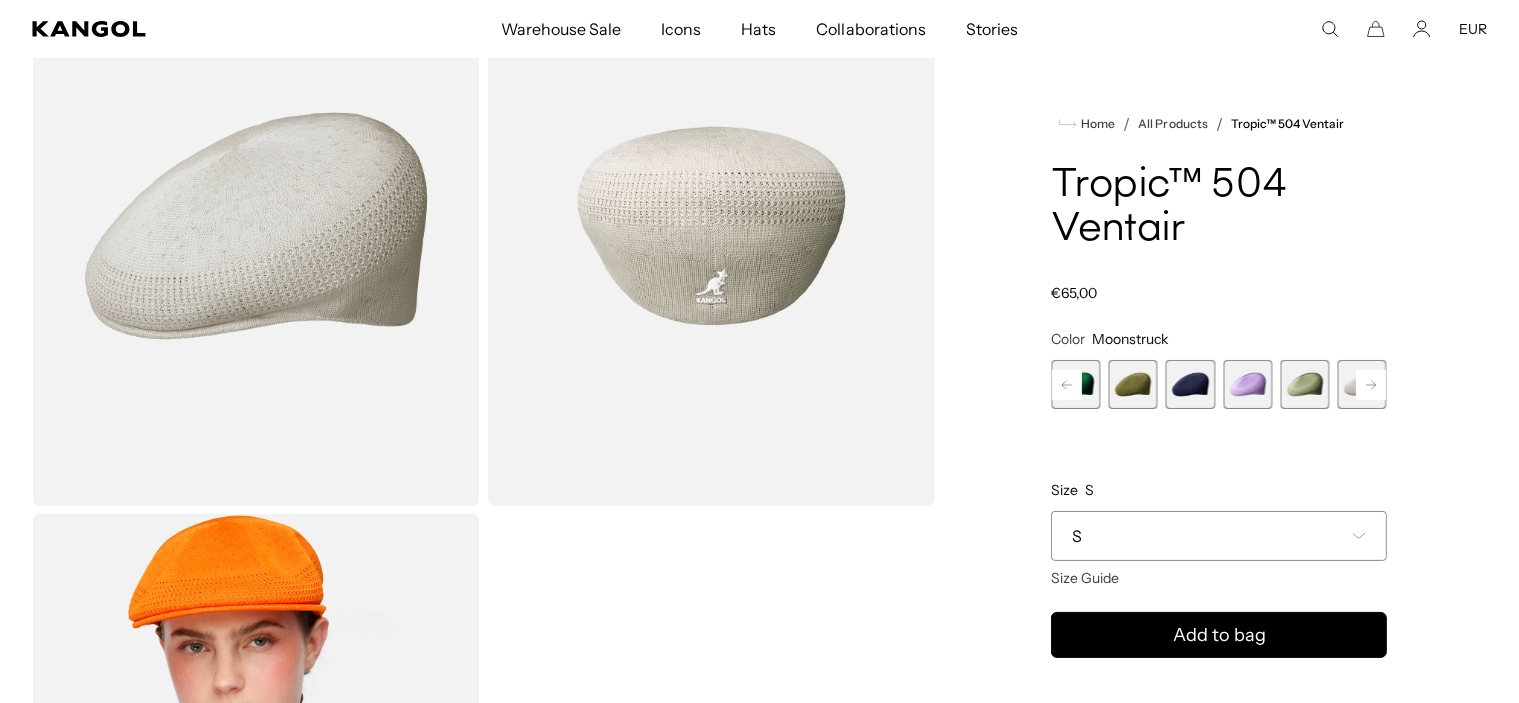 scroll, scrollTop: 0, scrollLeft: 0, axis: both 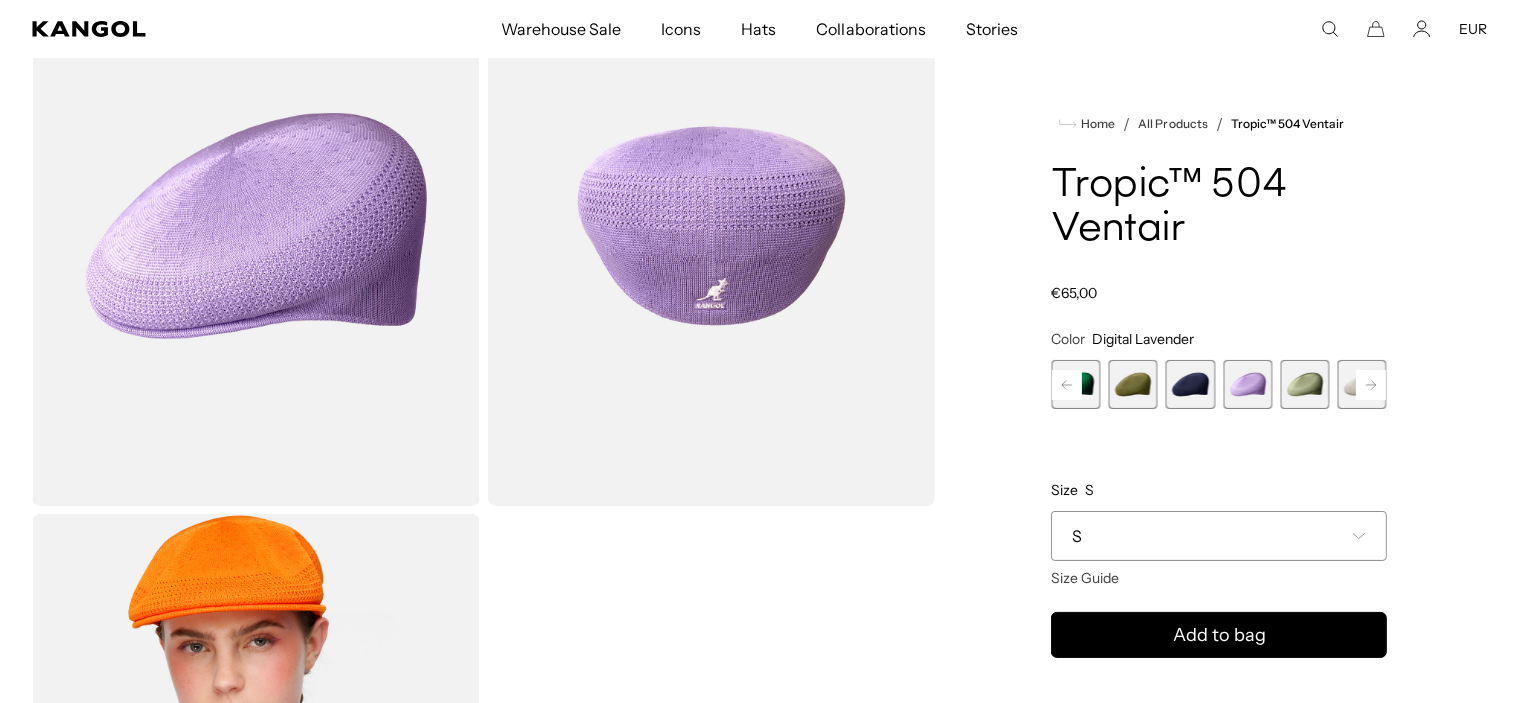 click 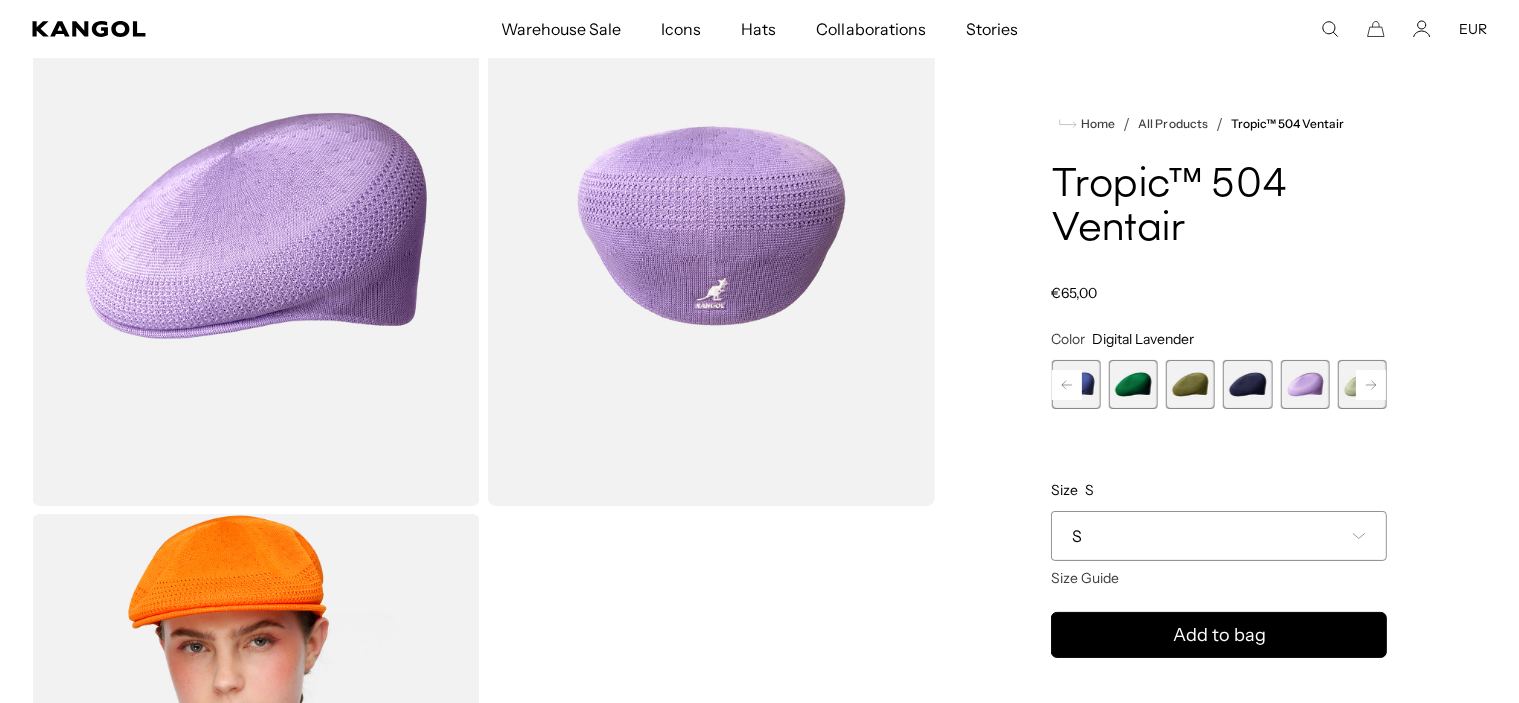 click 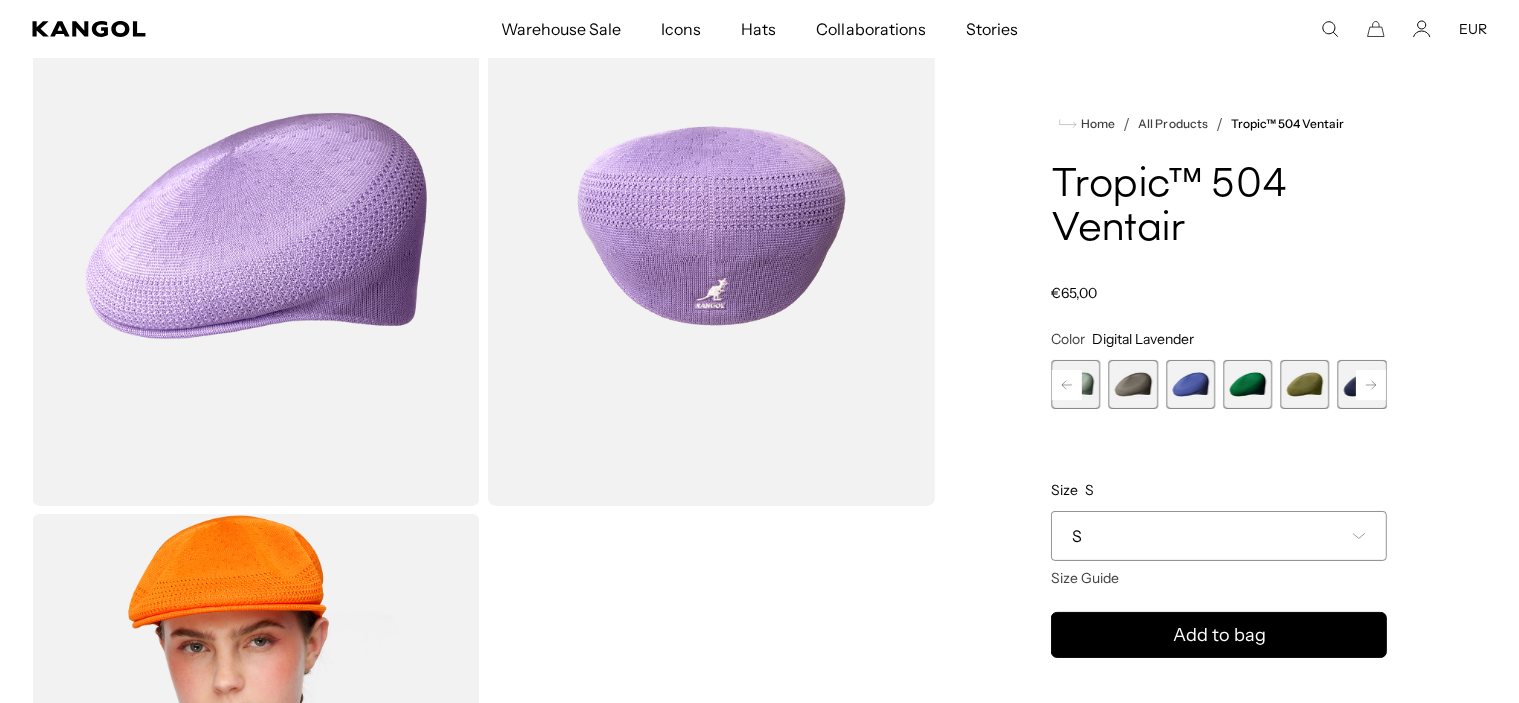 click 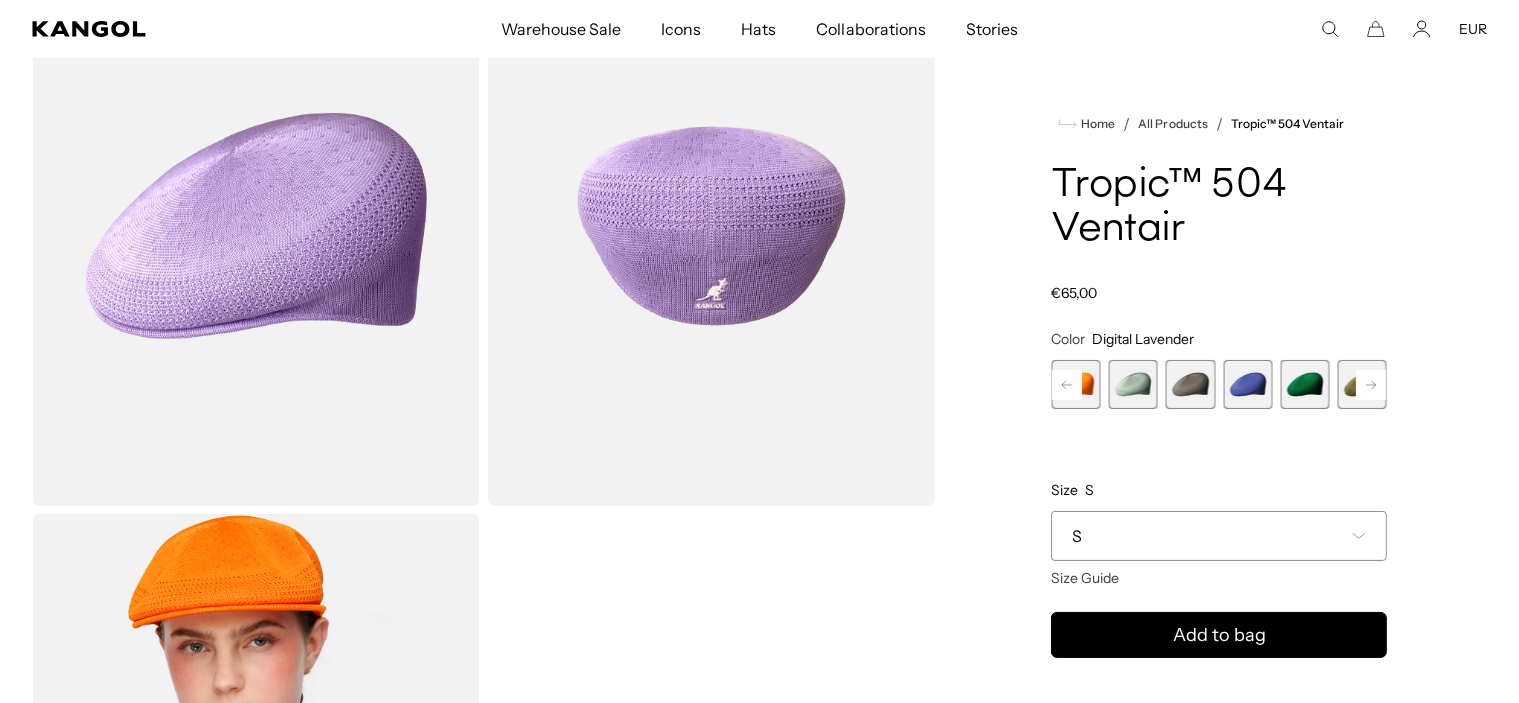 click 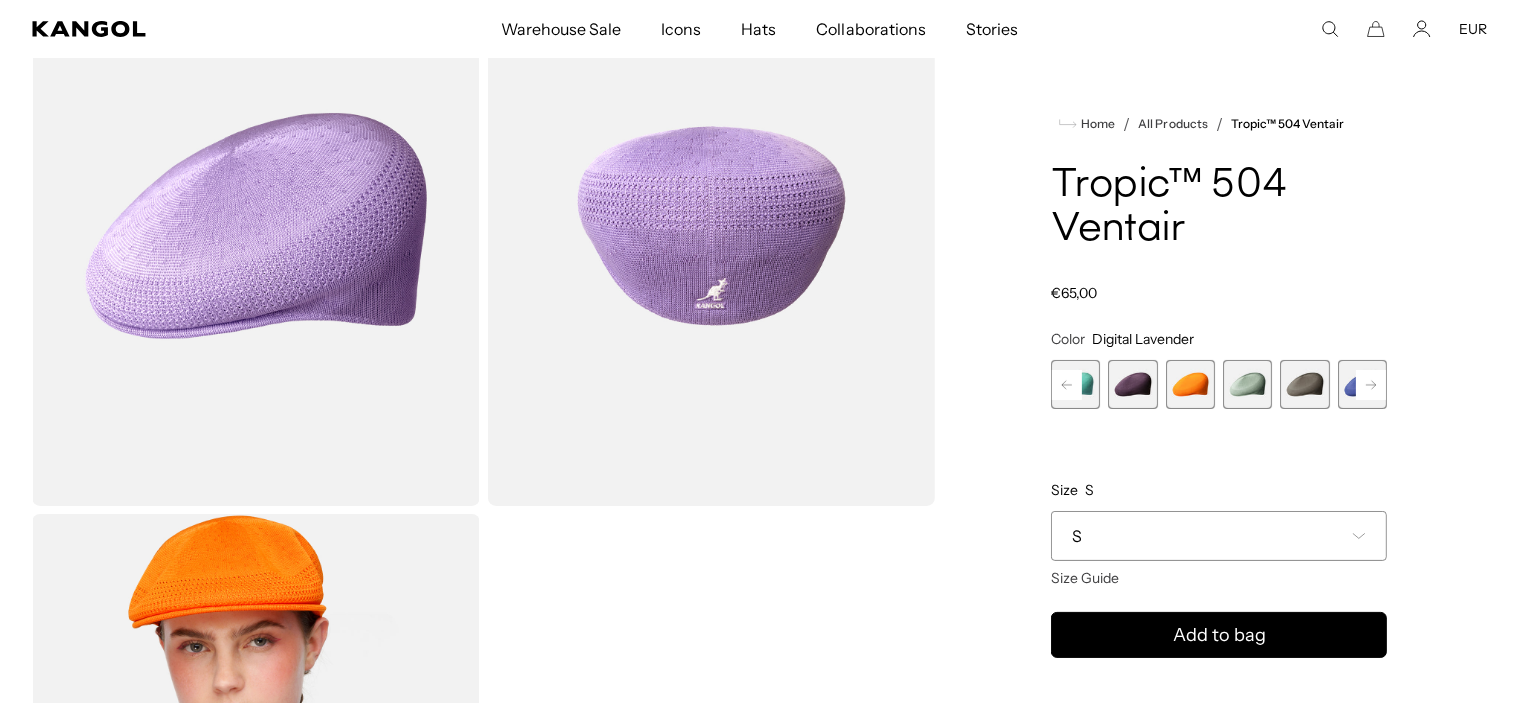 click at bounding box center [1190, 384] 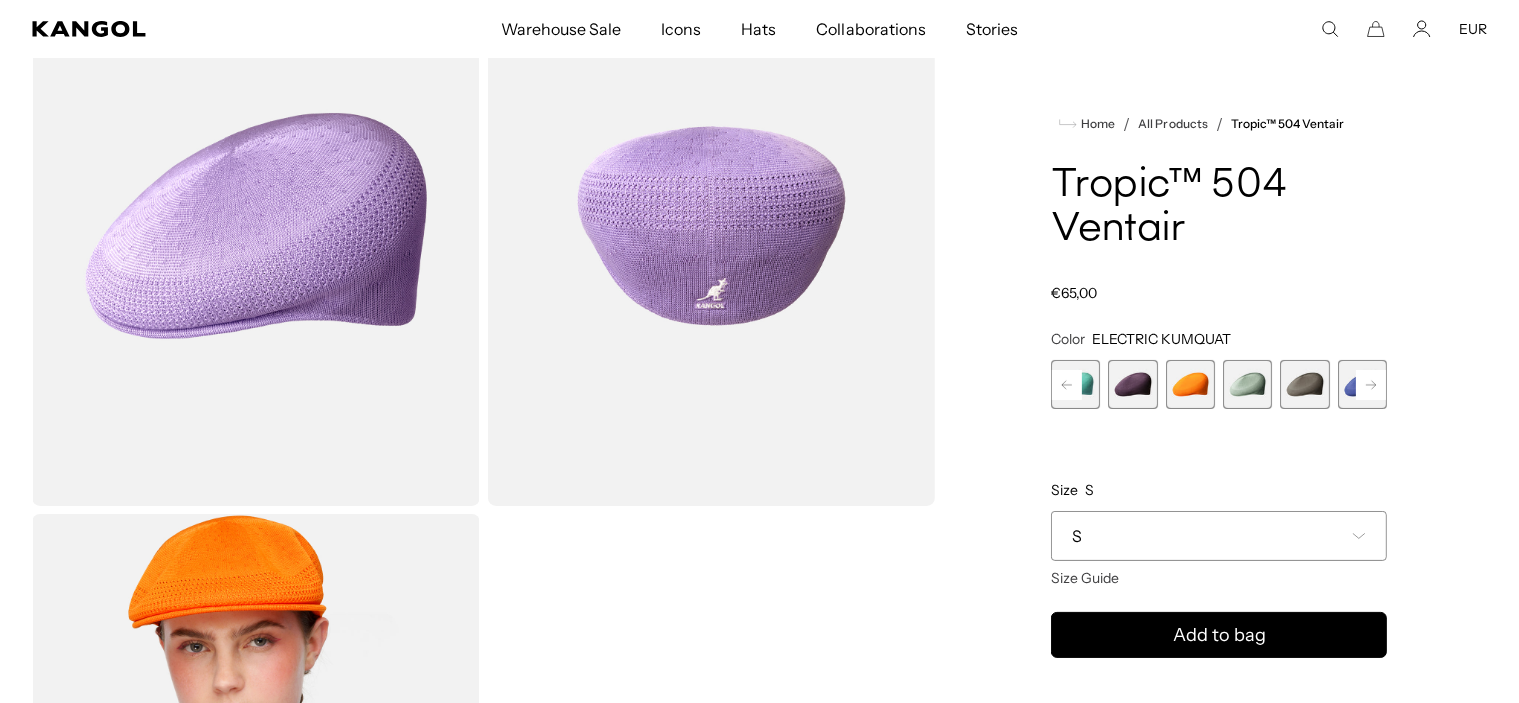 scroll, scrollTop: 0, scrollLeft: 412, axis: horizontal 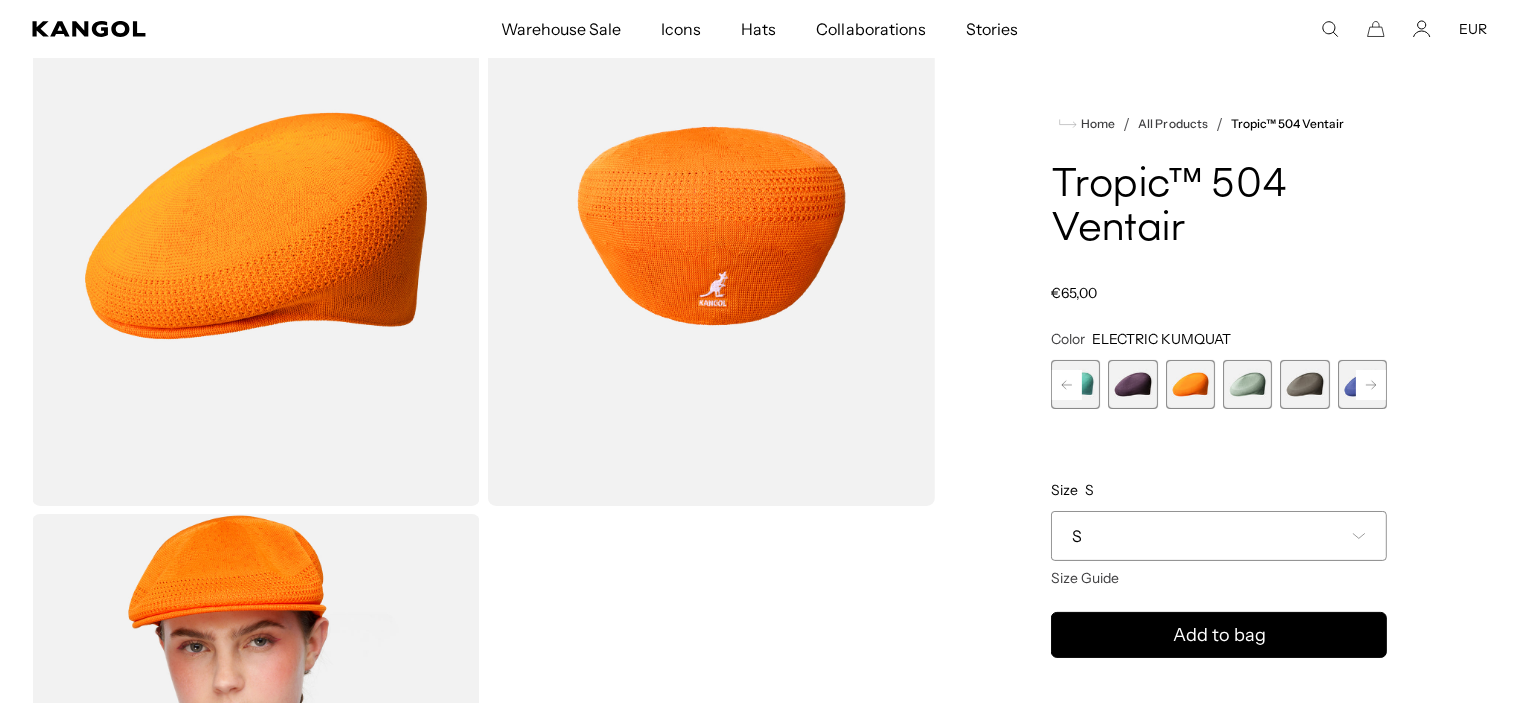 click 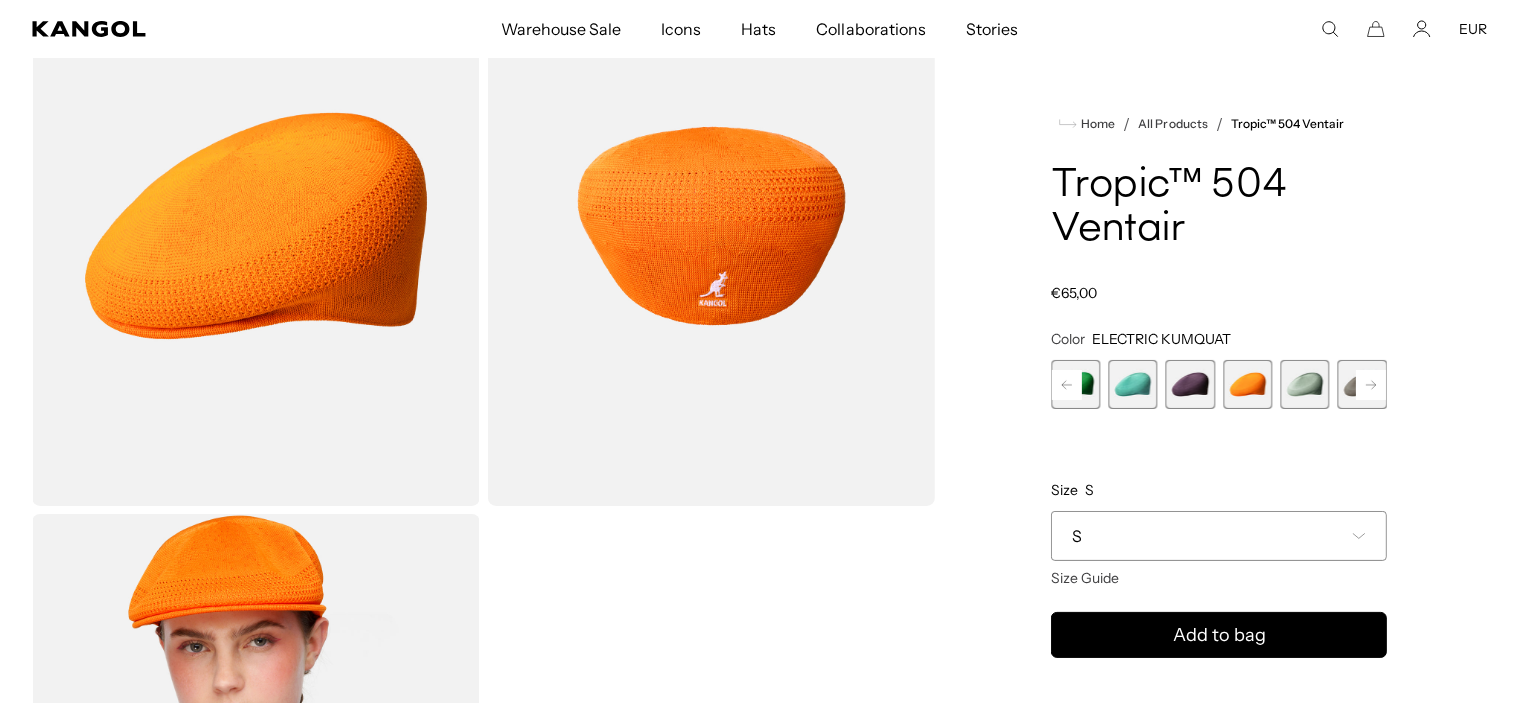 click 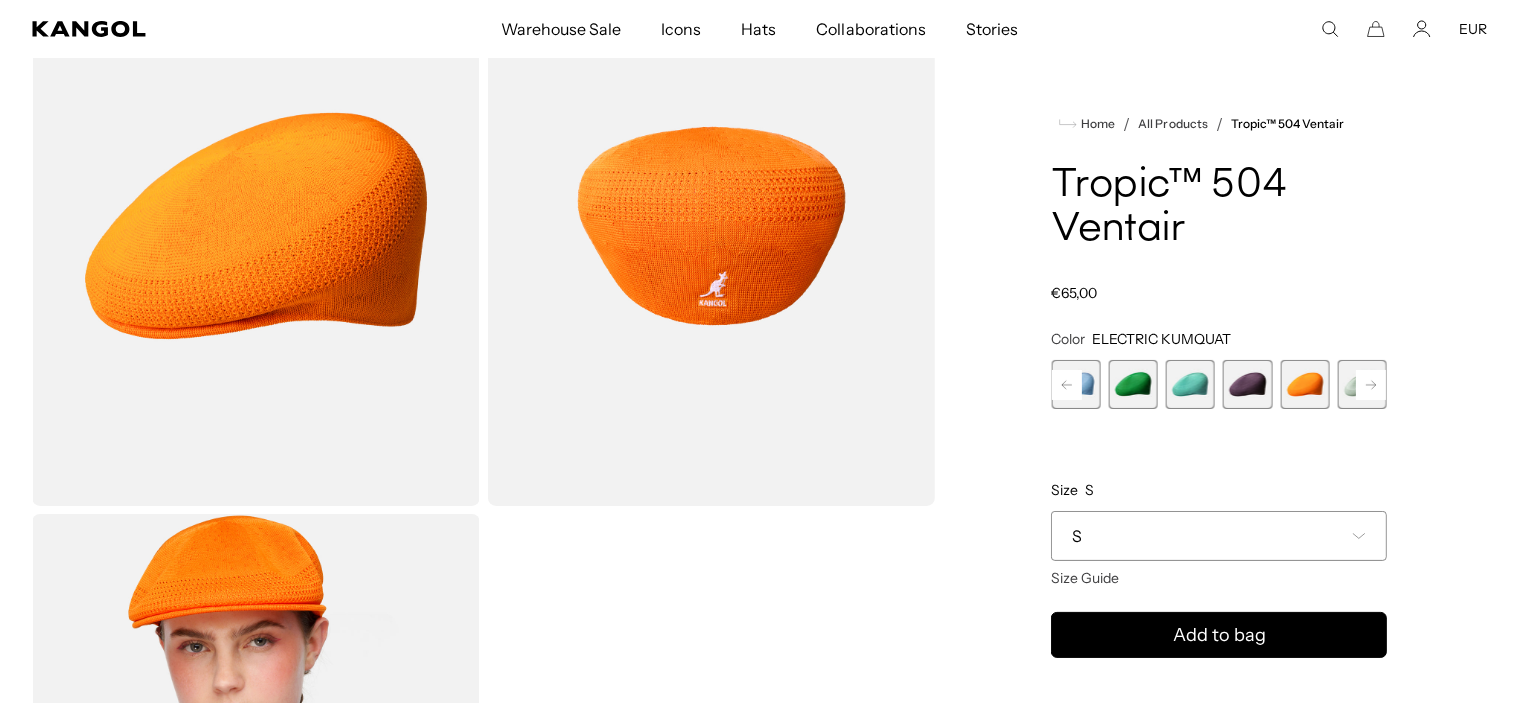 click 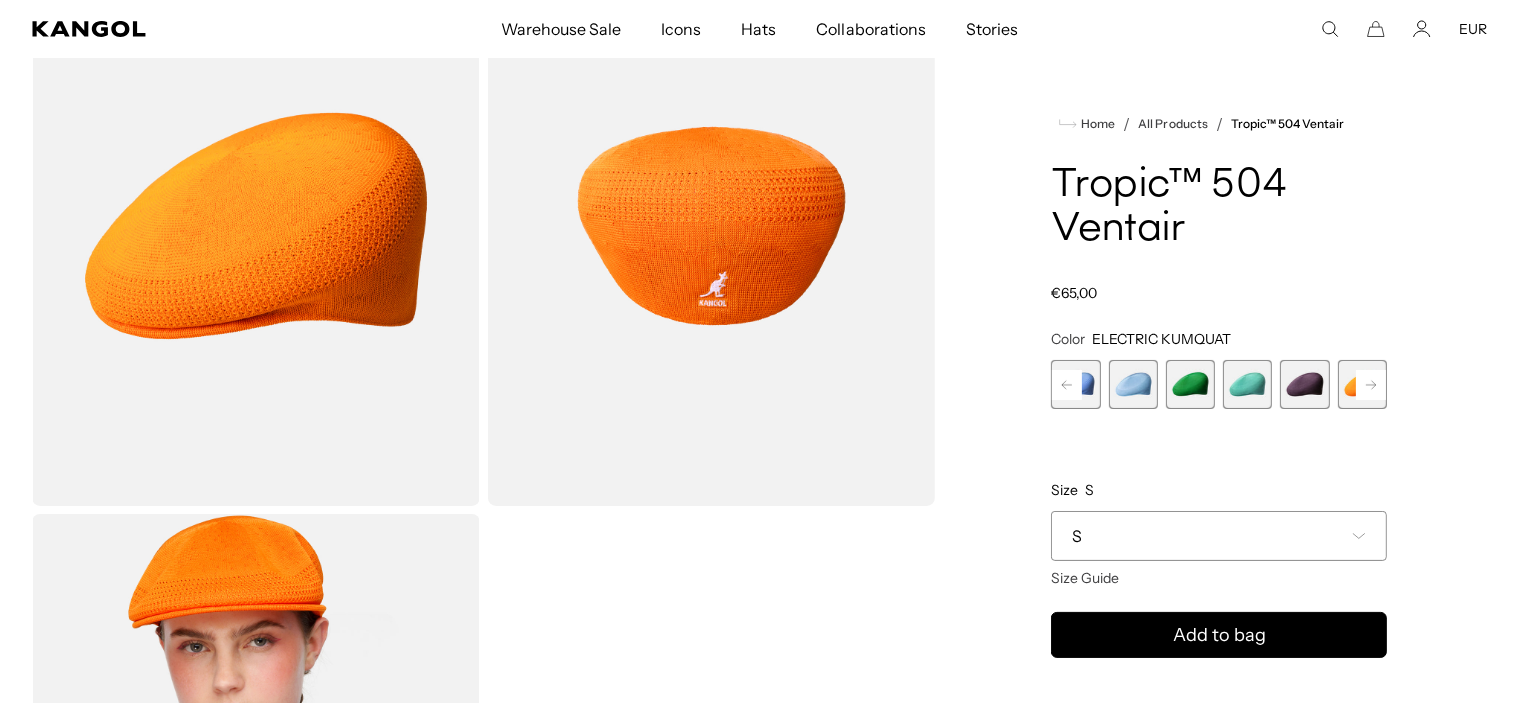click 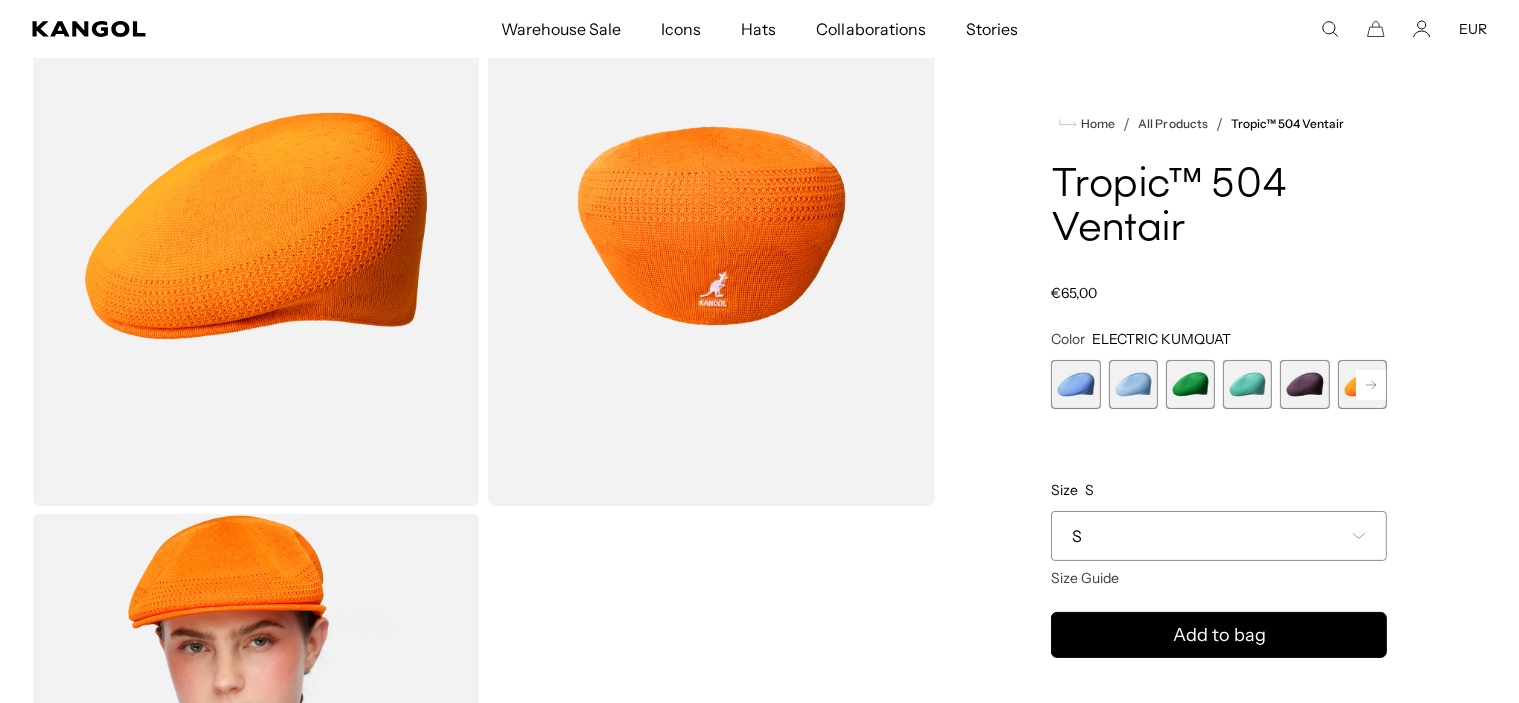 click at bounding box center (1190, 384) 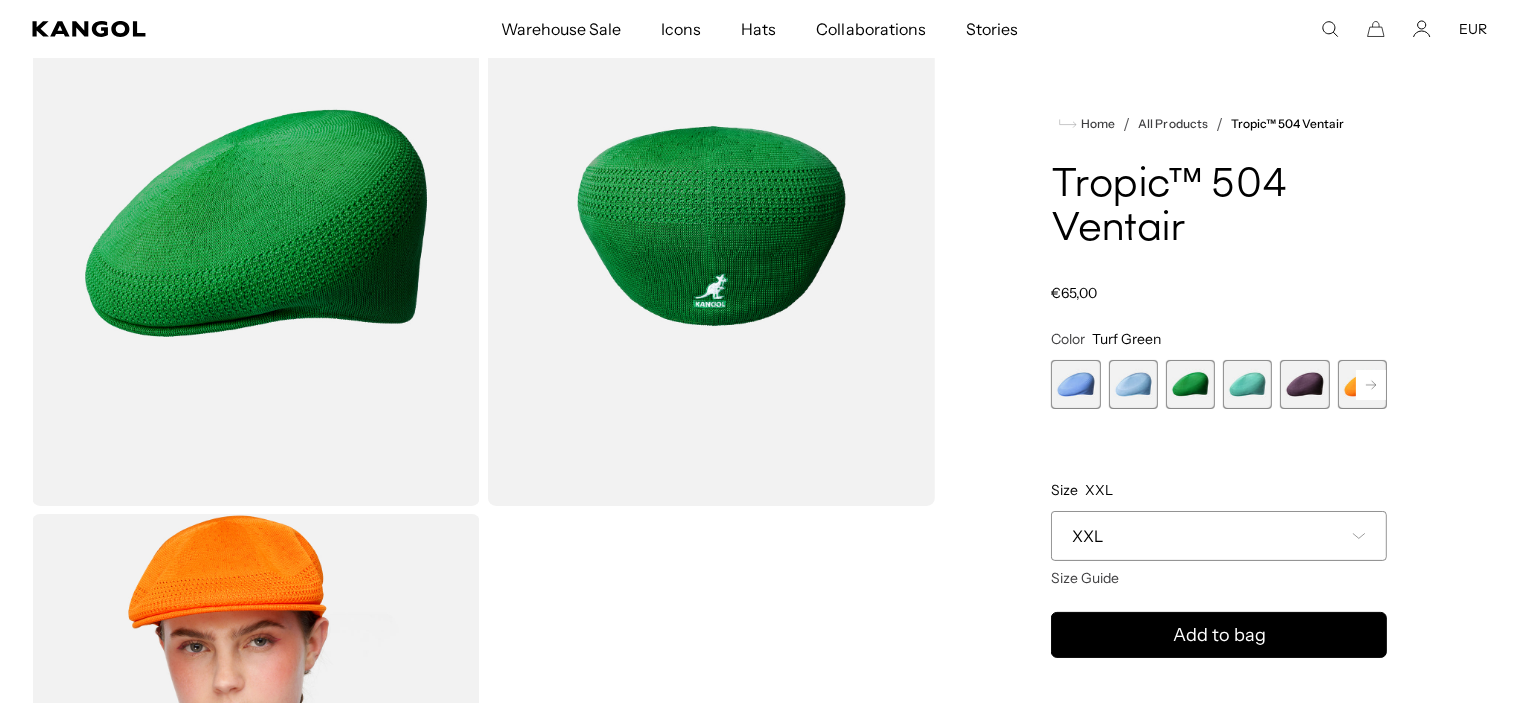 click at bounding box center [1075, 384] 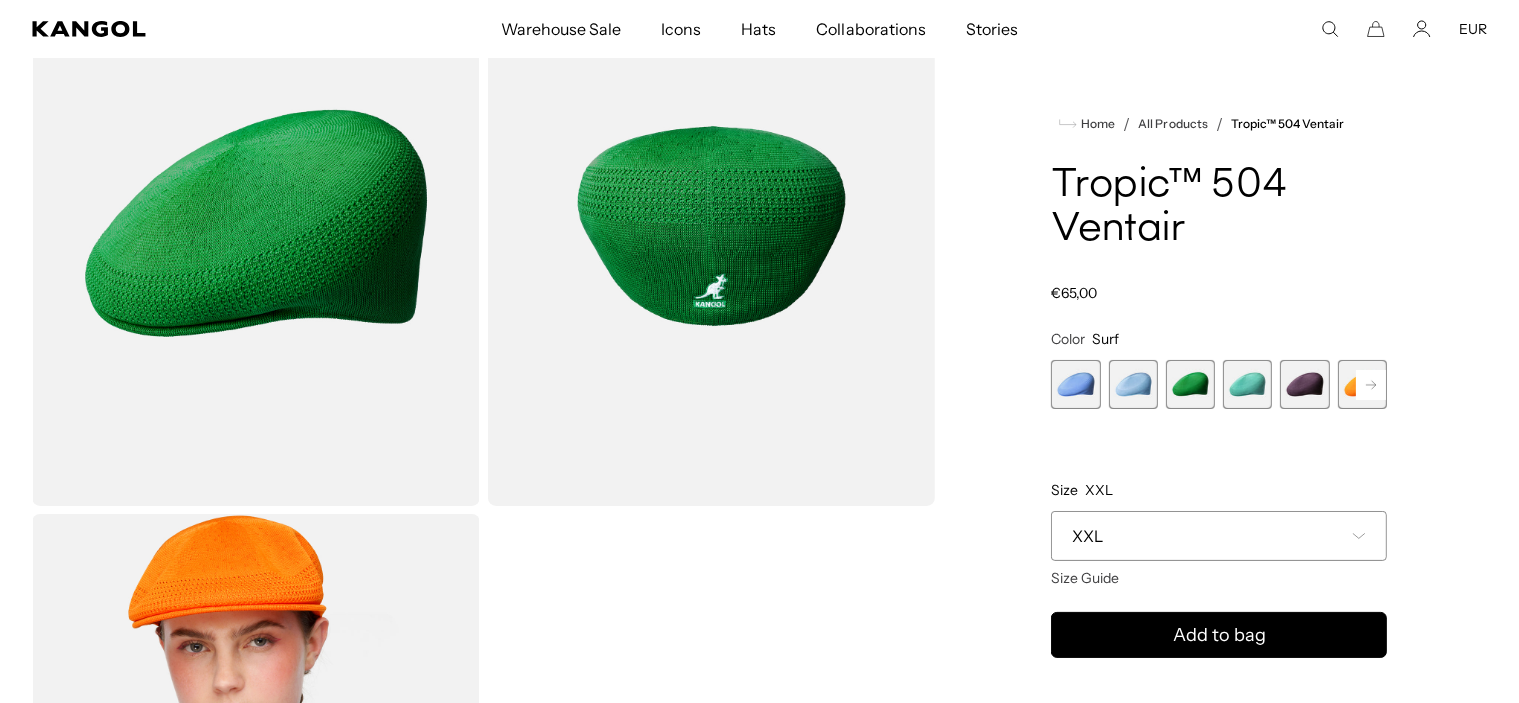 click at bounding box center (1133, 384) 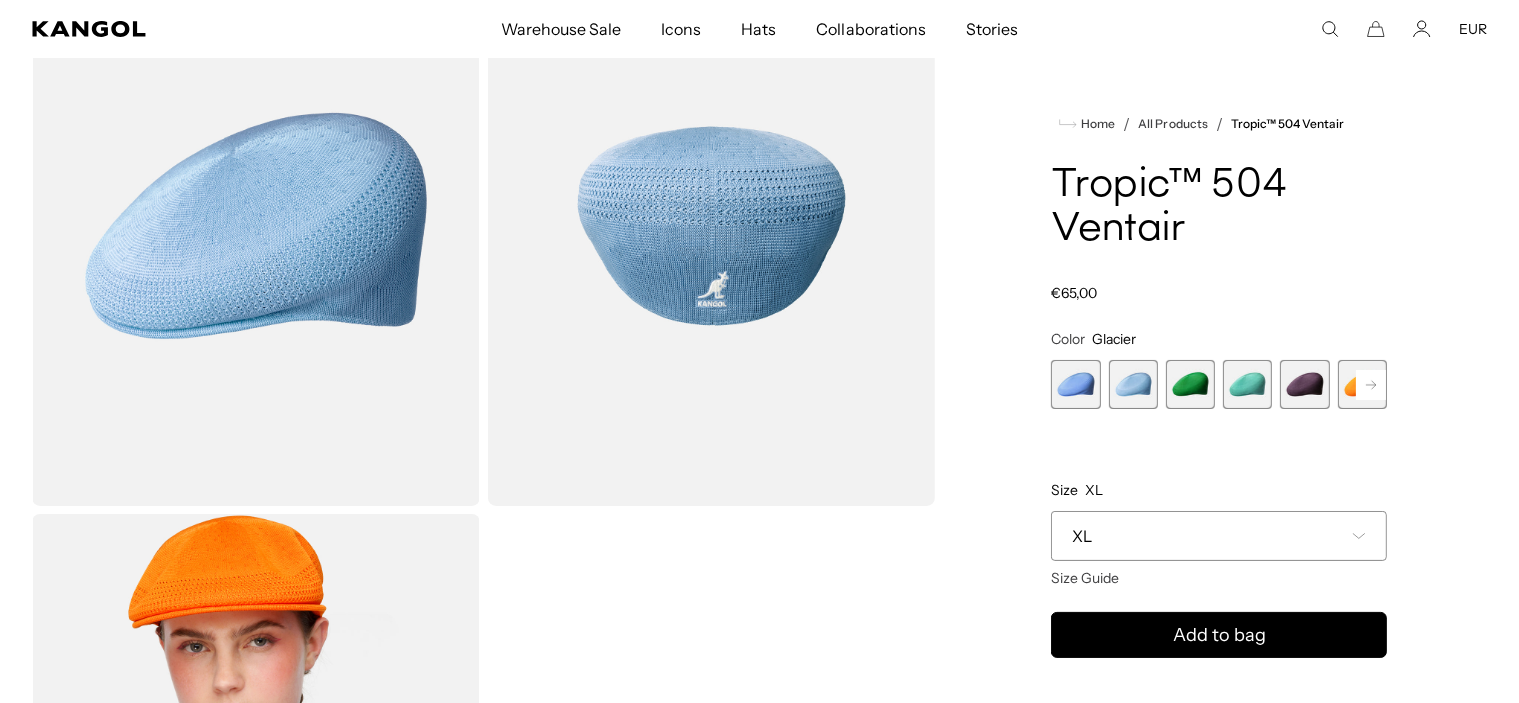 click on "Surf
Variant sold out or unavailable
Glacier
Variant sold out or unavailable
Turf Green
Variant sold out or unavailable
Aquatic
Variant sold out or unavailable
DEEP PLUM
Variant sold out or unavailable
ELECTRIC KUMQUAT
Variant sold out or unavailable
SAGE GREEN
Variant sold out or unavailable" at bounding box center [1219, 384] 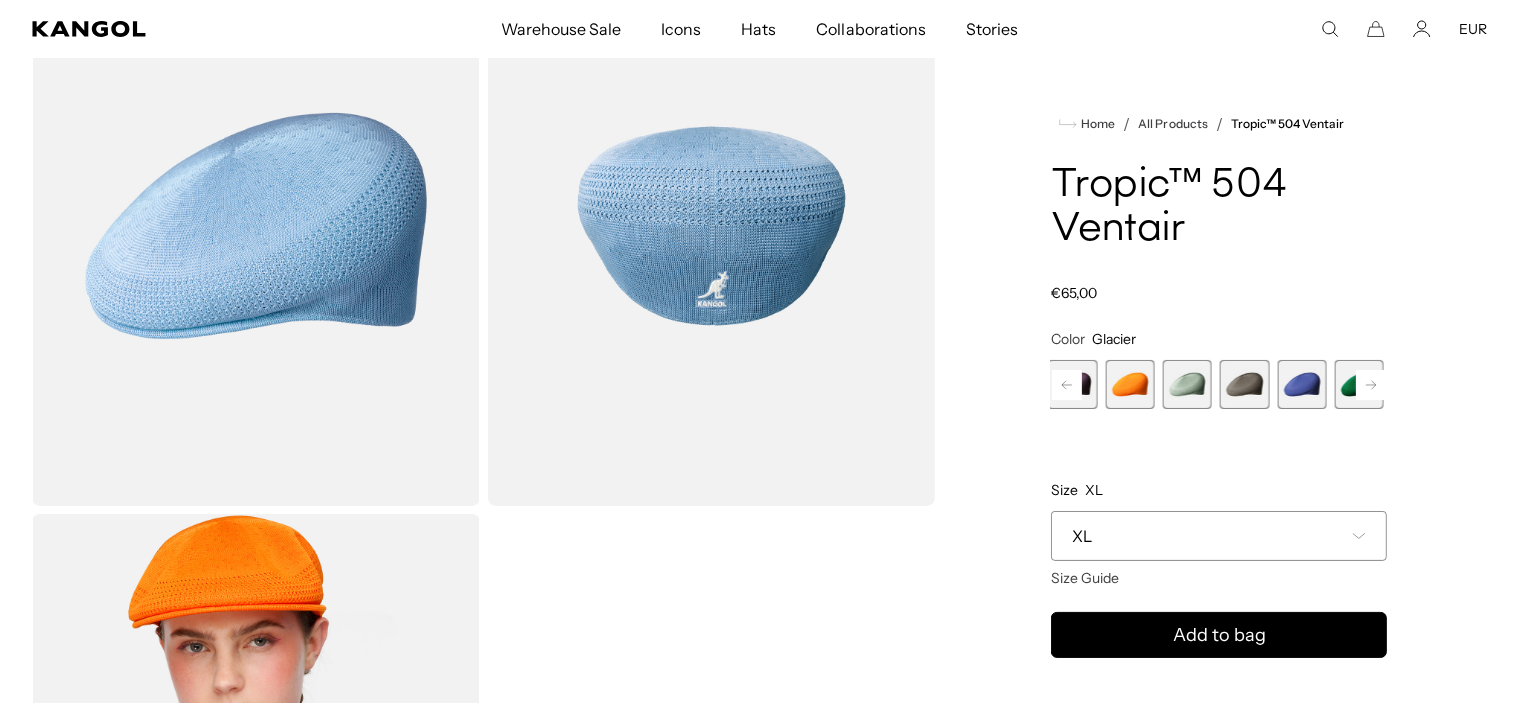 drag, startPoint x: 1308, startPoint y: 393, endPoint x: 1130, endPoint y: 393, distance: 178 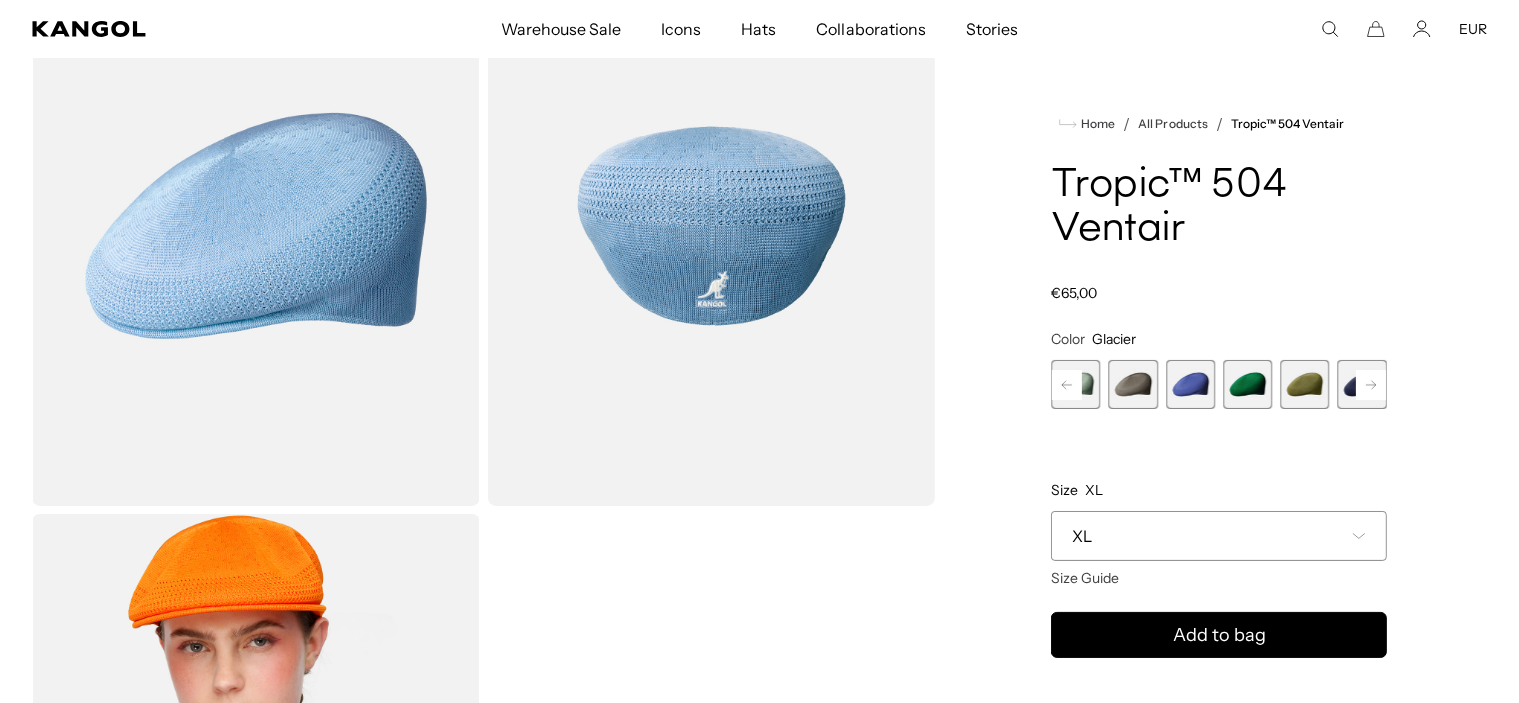 drag, startPoint x: 1164, startPoint y: 391, endPoint x: 1149, endPoint y: 391, distance: 15 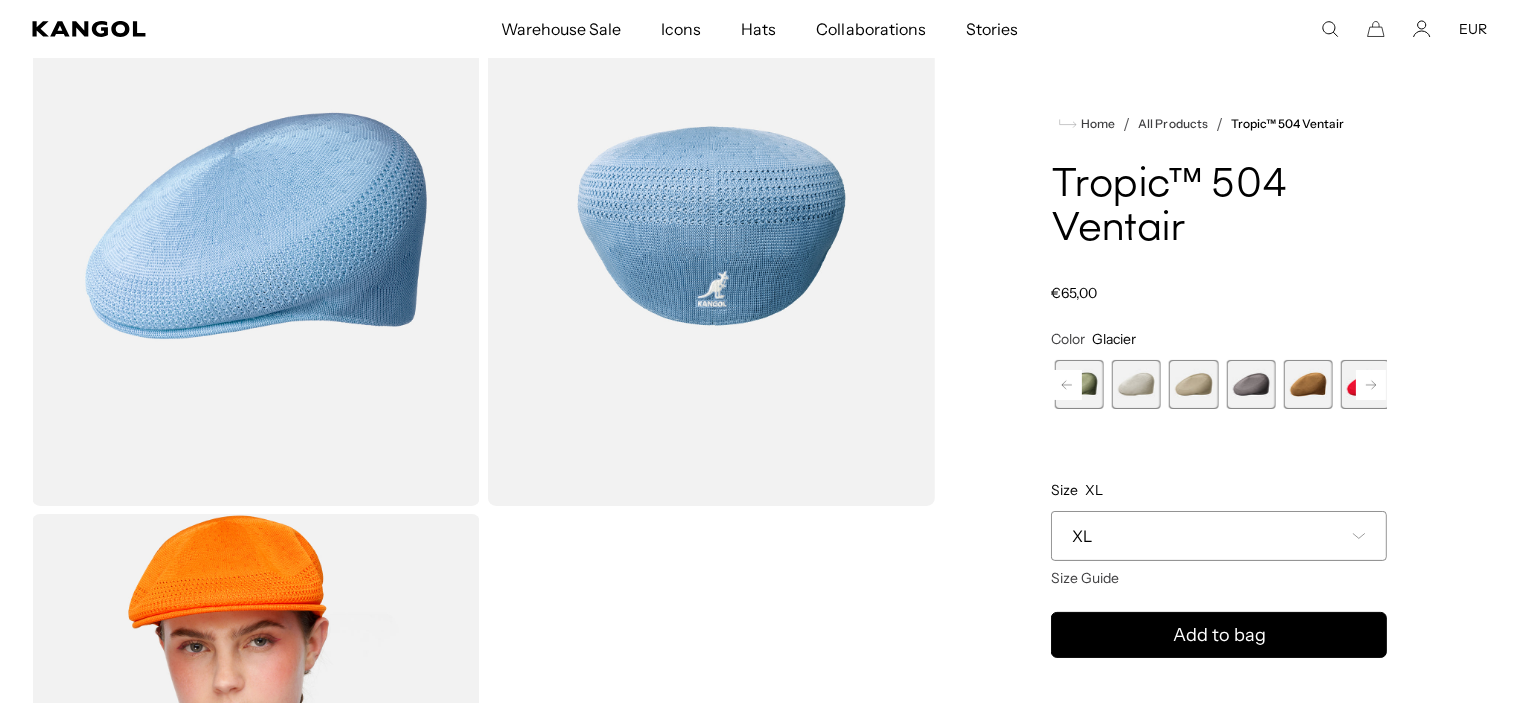 drag, startPoint x: 1224, startPoint y: 388, endPoint x: 1122, endPoint y: 387, distance: 102.0049 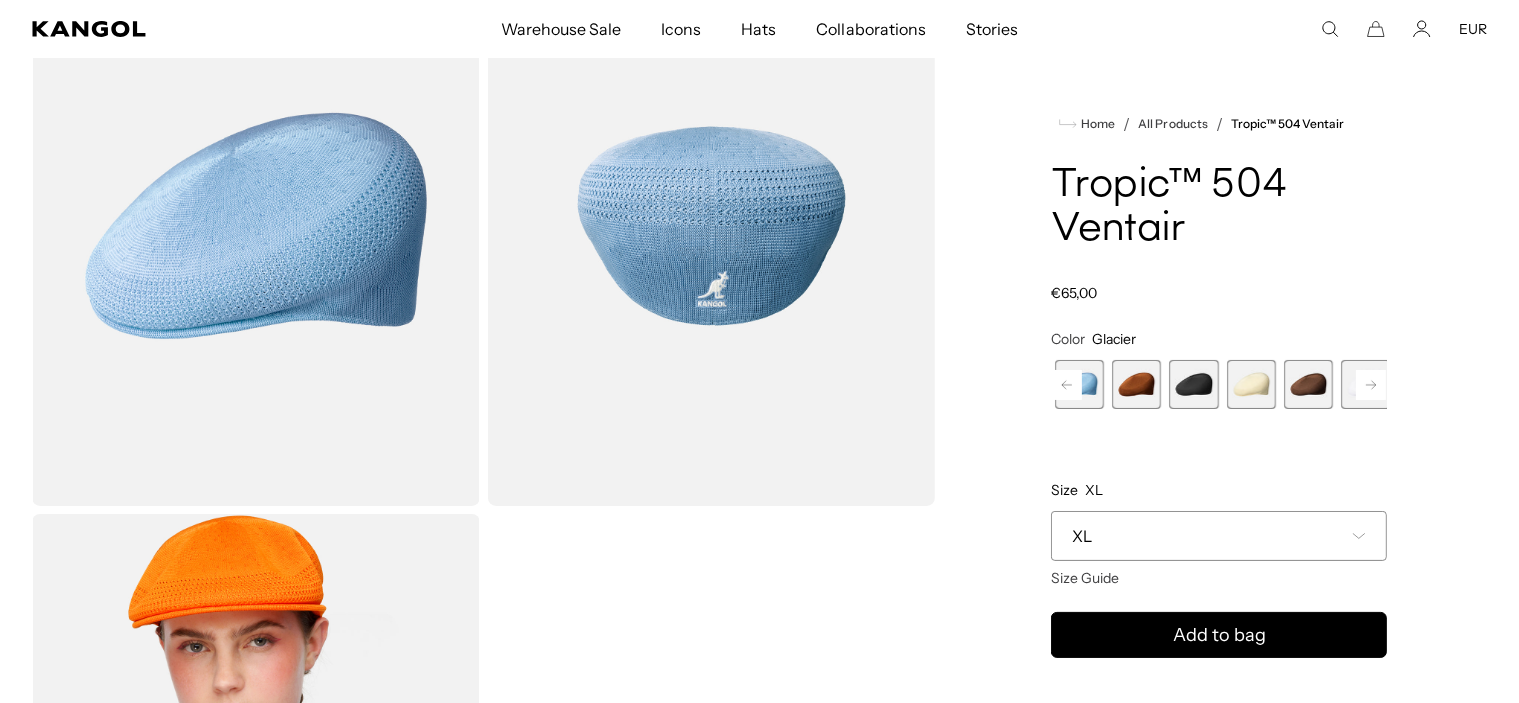 drag, startPoint x: 1243, startPoint y: 385, endPoint x: 1127, endPoint y: 391, distance: 116.15507 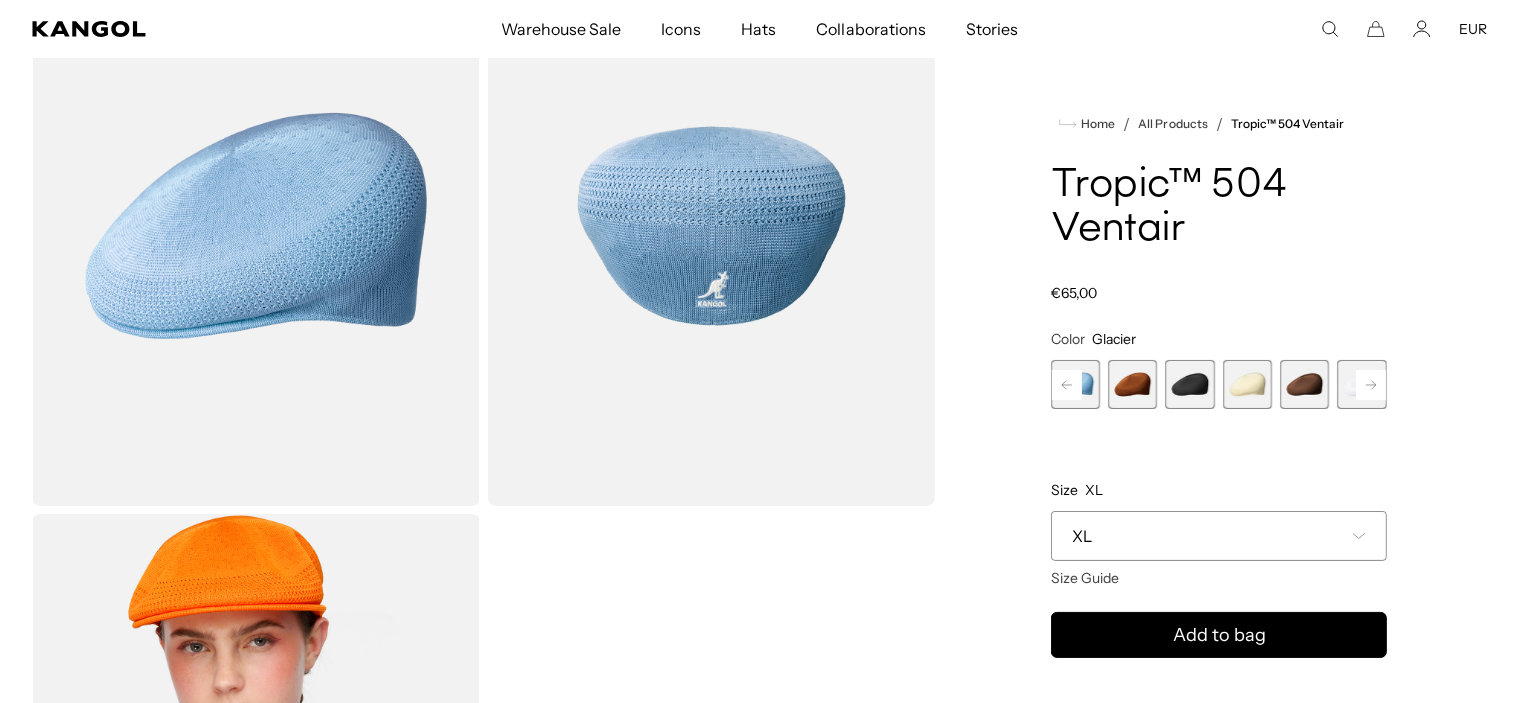 click at bounding box center [1247, 384] 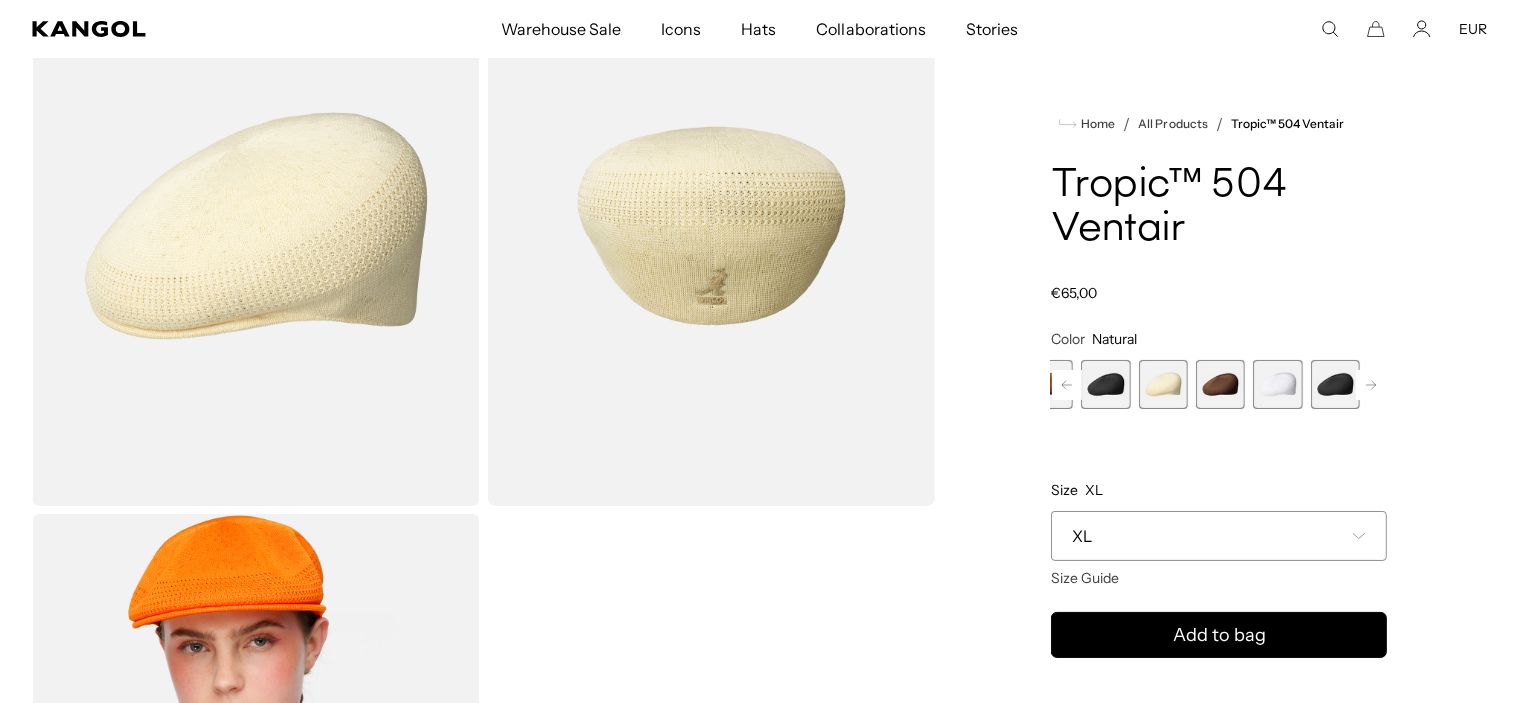 drag, startPoint x: 1235, startPoint y: 387, endPoint x: 1124, endPoint y: 394, distance: 111.220505 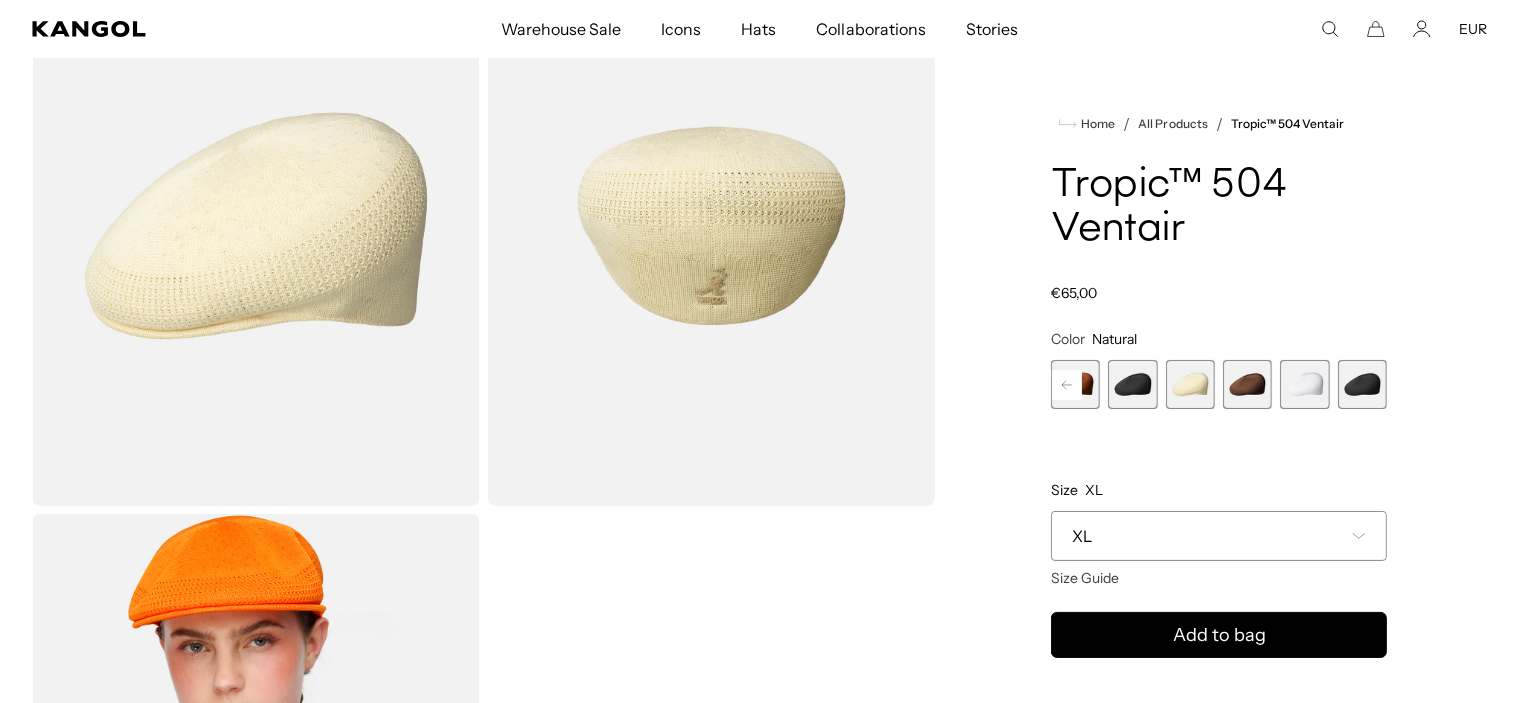 click at bounding box center (1304, 384) 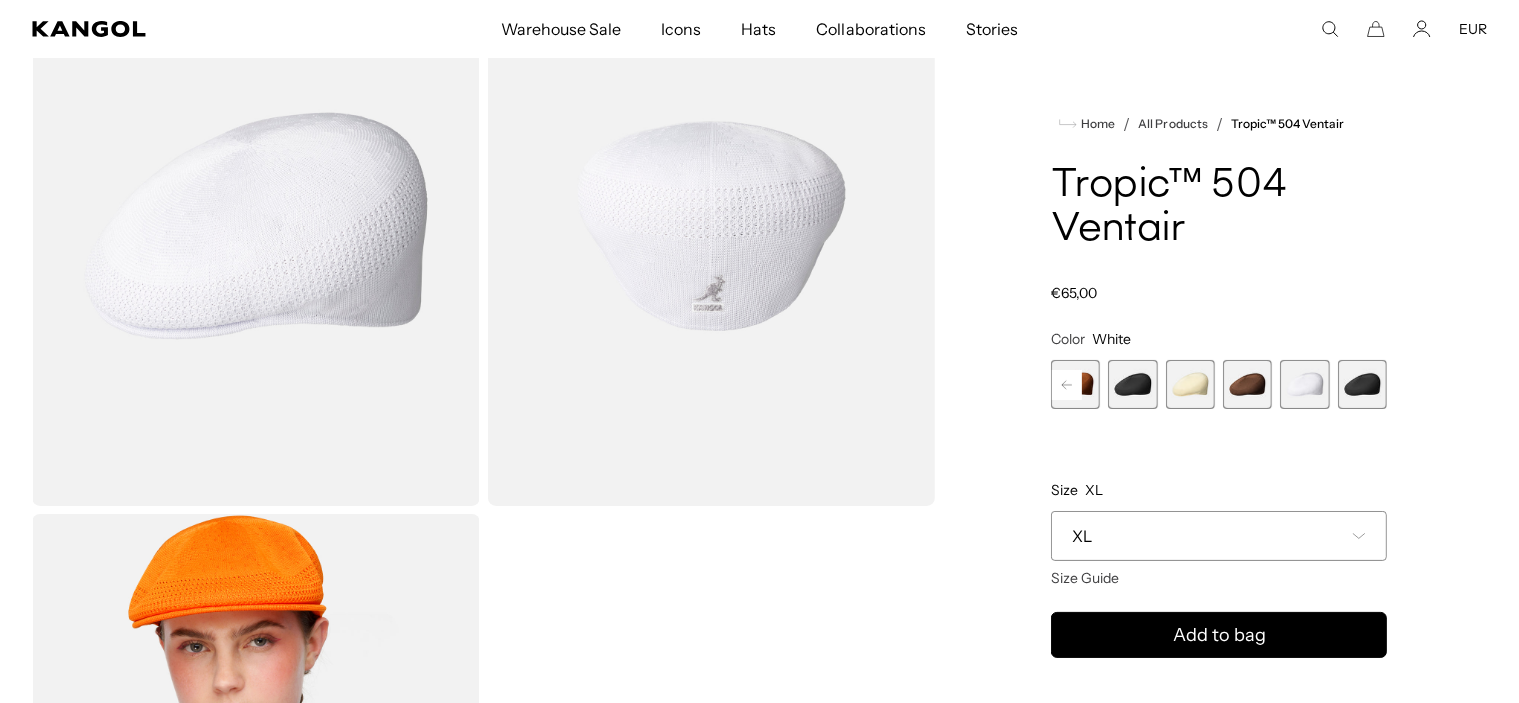 scroll, scrollTop: 0, scrollLeft: 412, axis: horizontal 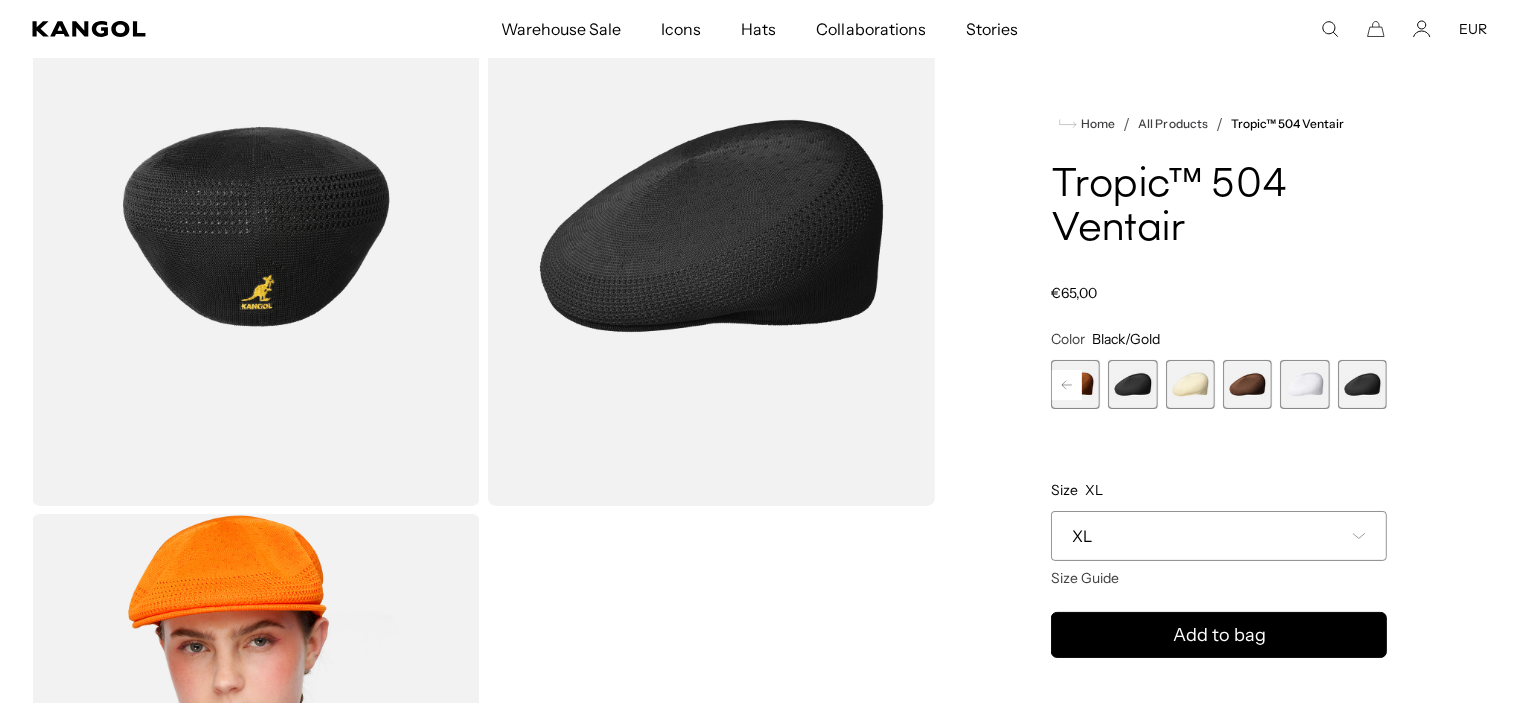 click at bounding box center (1132, 384) 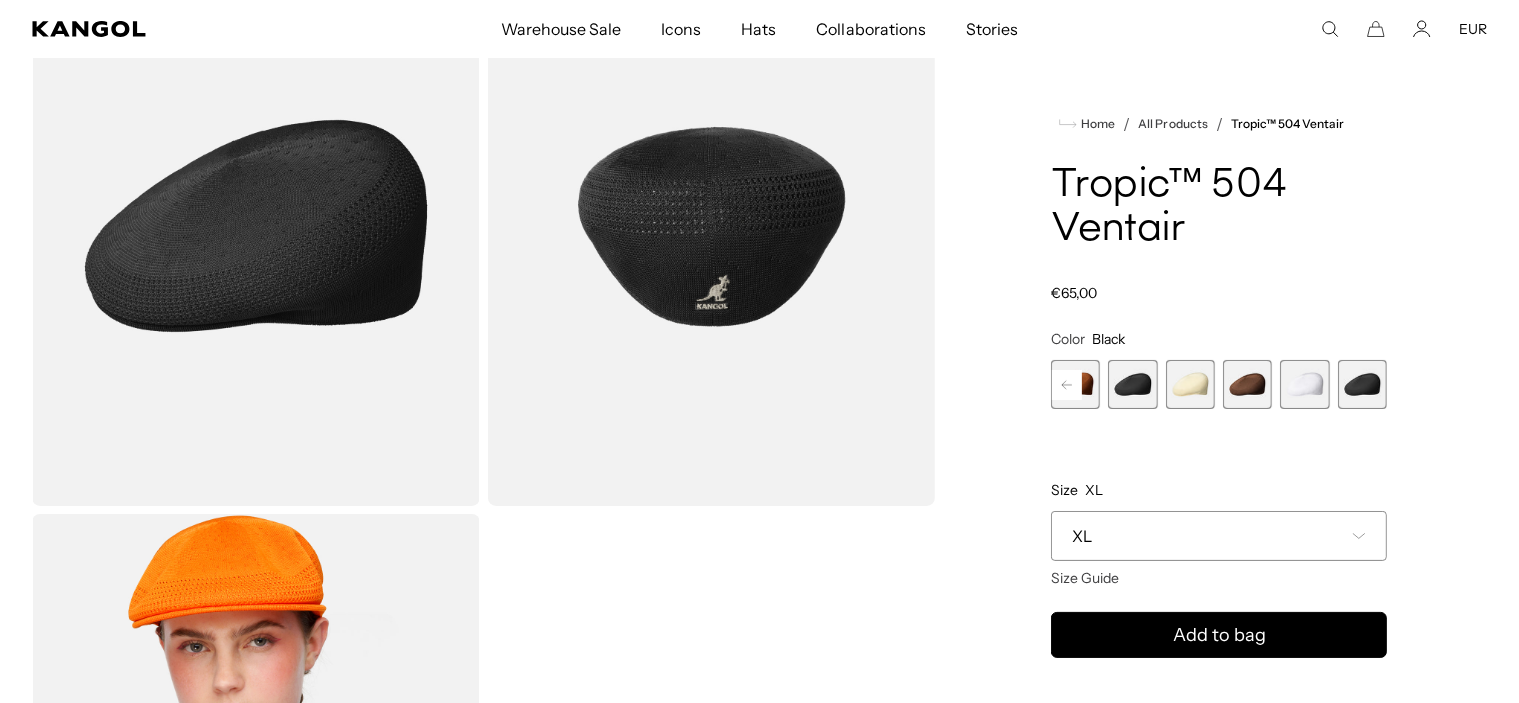 scroll, scrollTop: 0, scrollLeft: 412, axis: horizontal 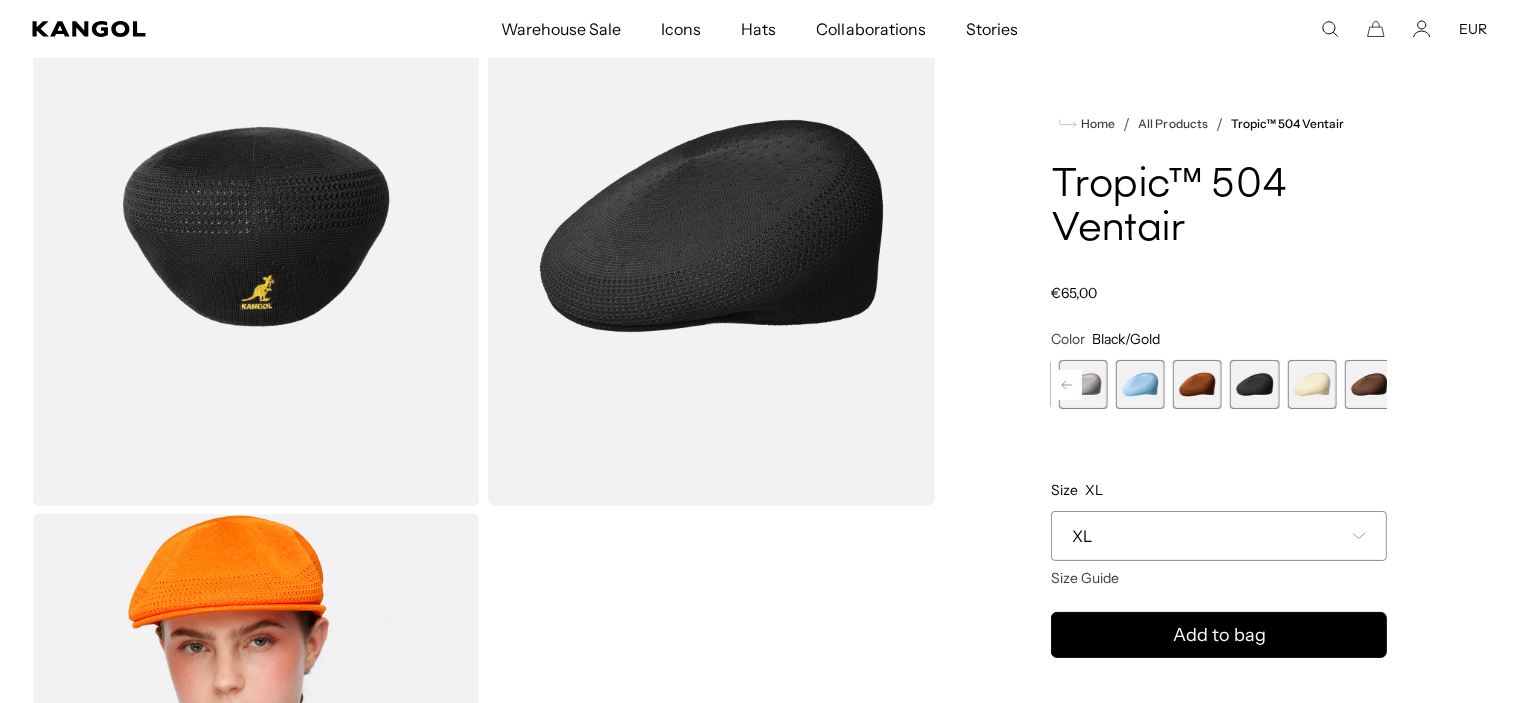drag, startPoint x: 1122, startPoint y: 387, endPoint x: 1272, endPoint y: 391, distance: 150.05333 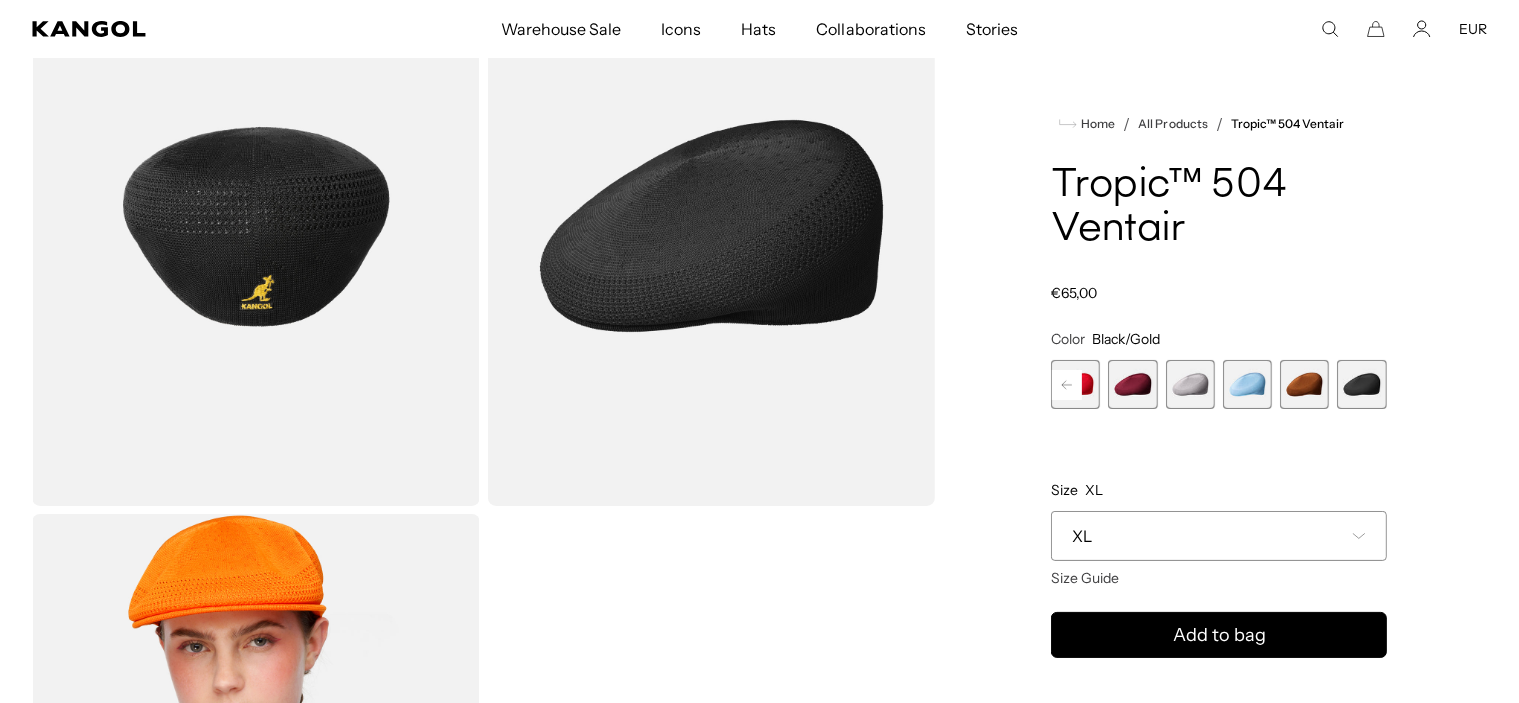 click at bounding box center [1247, 384] 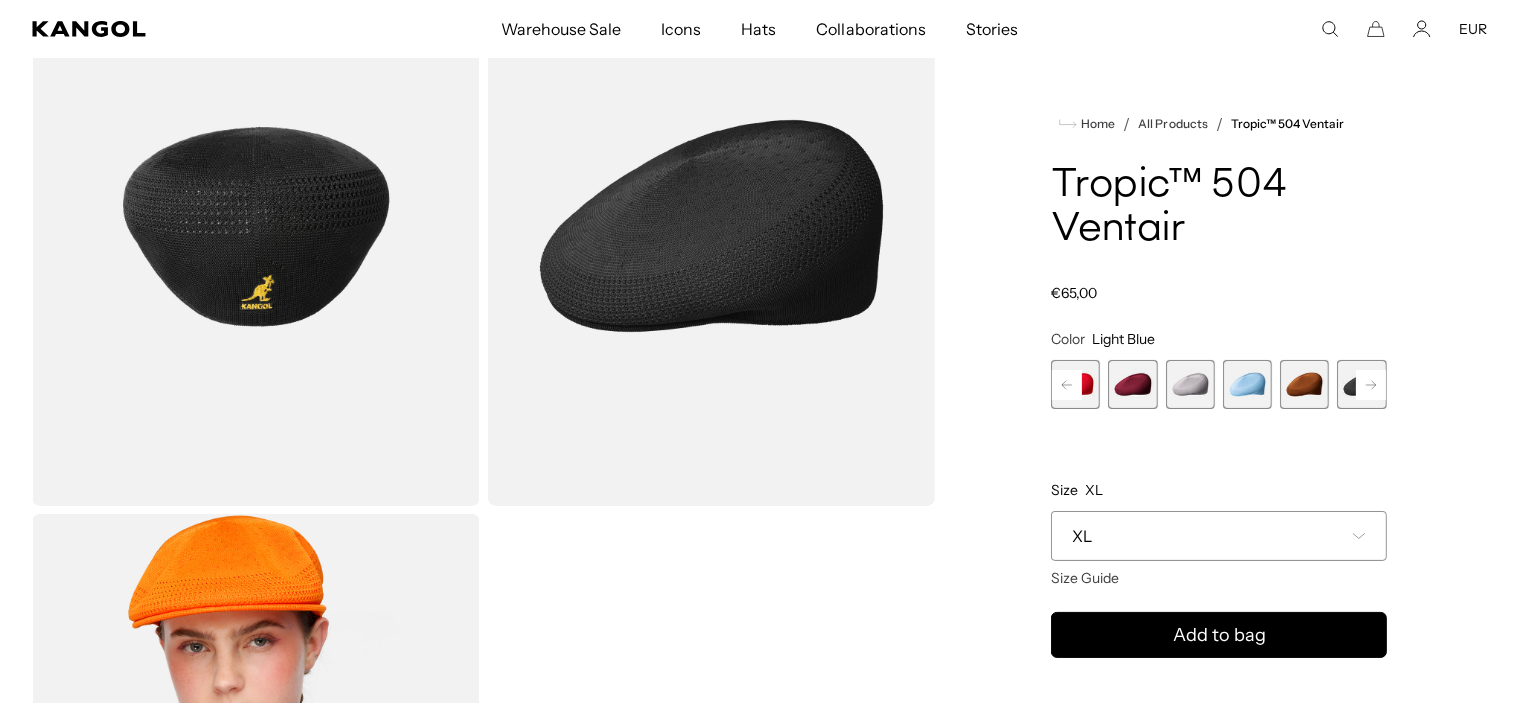 click at bounding box center [1190, 384] 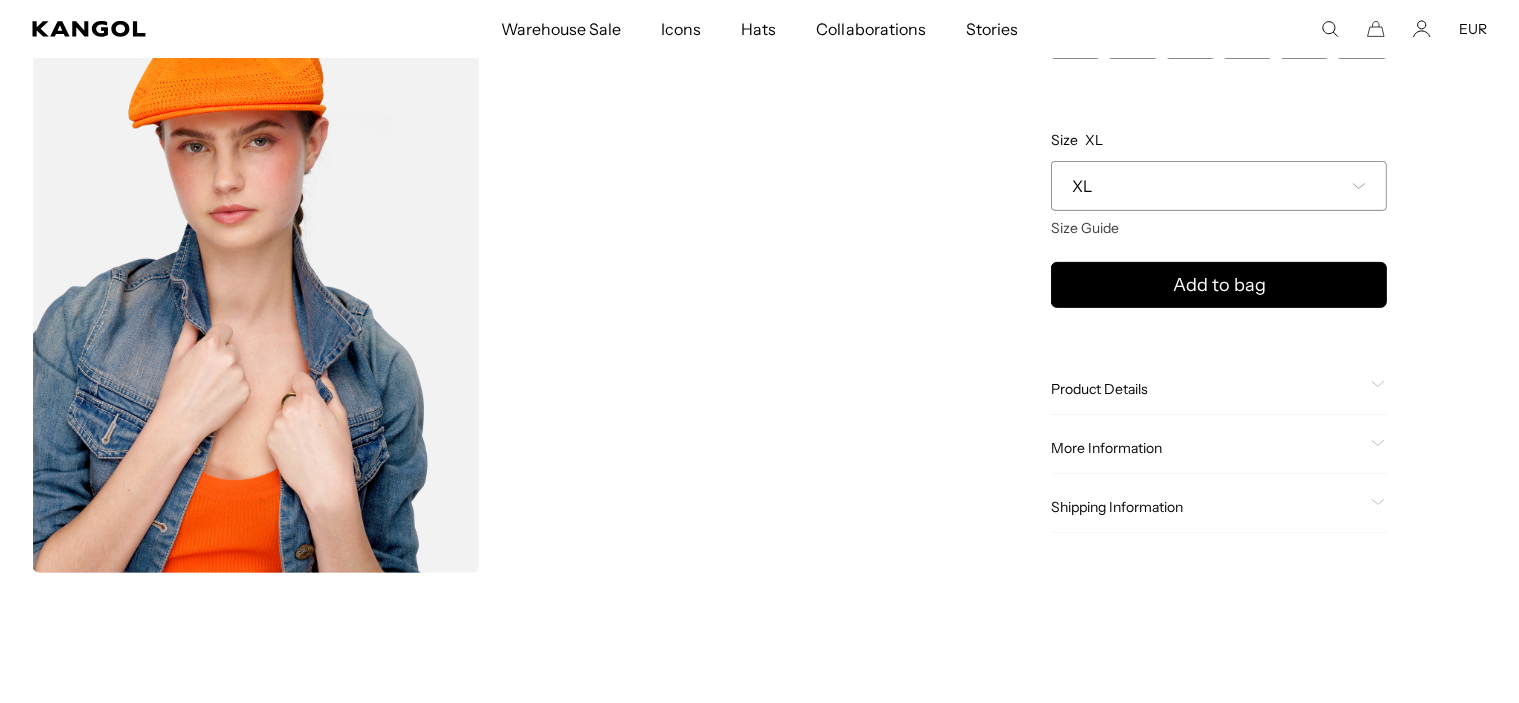 scroll, scrollTop: 1068, scrollLeft: 0, axis: vertical 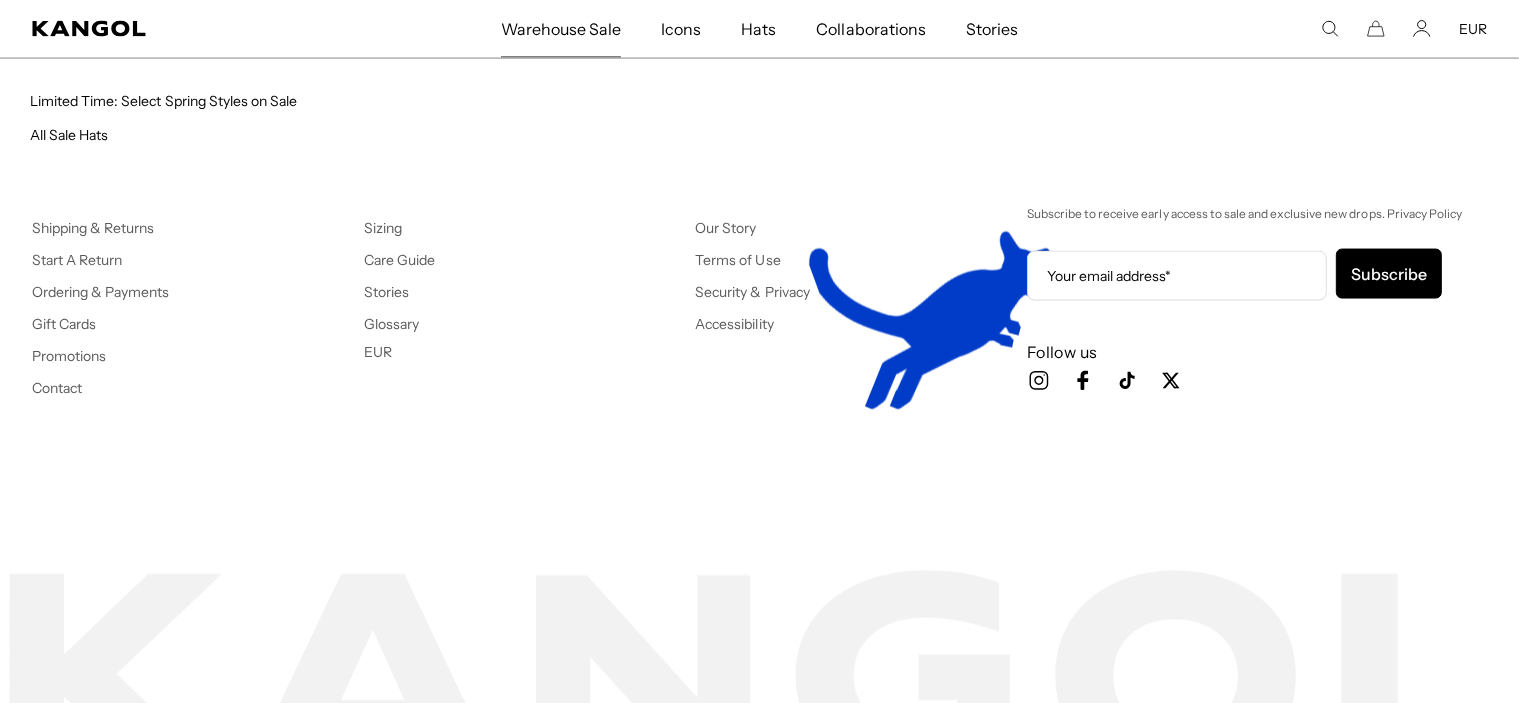 click on "Warehouse Sale" at bounding box center (561, 29) 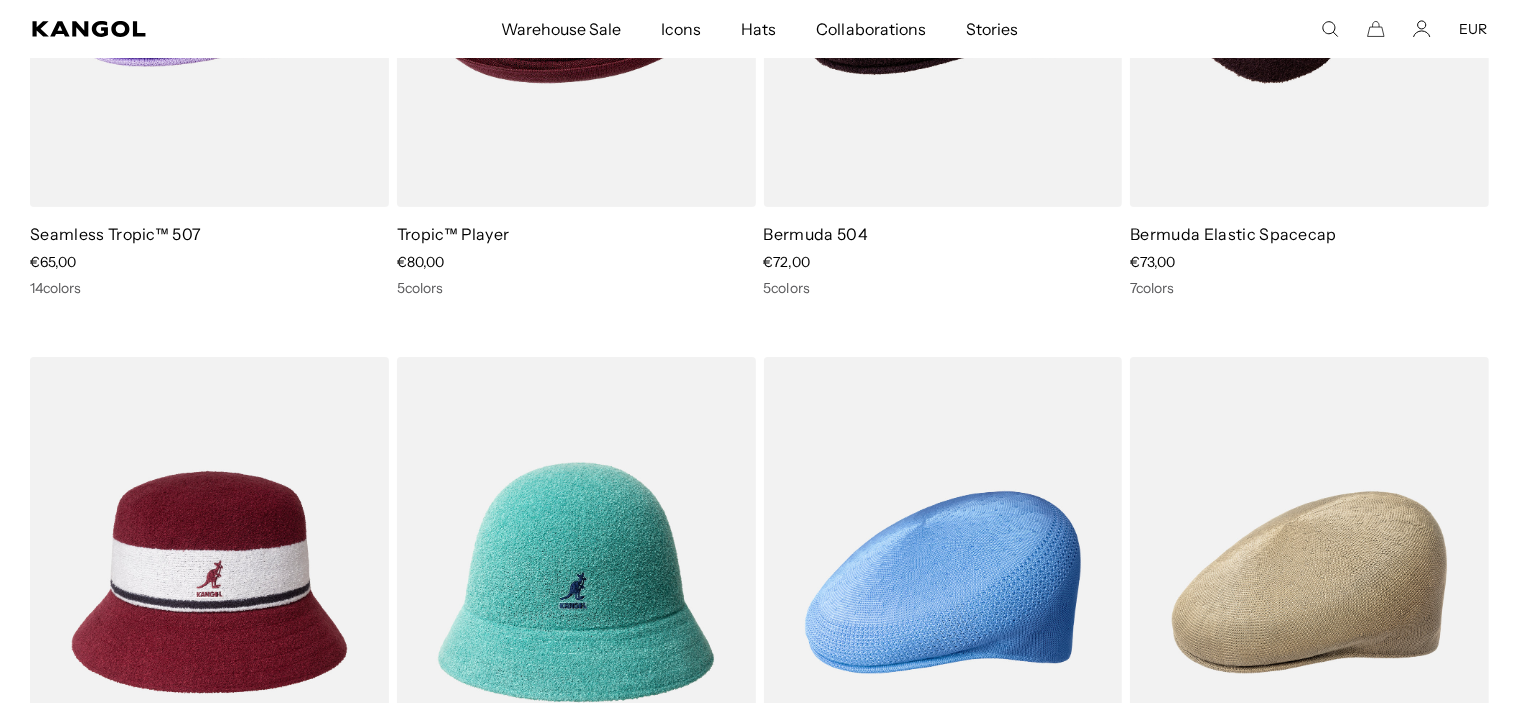 scroll, scrollTop: 500, scrollLeft: 0, axis: vertical 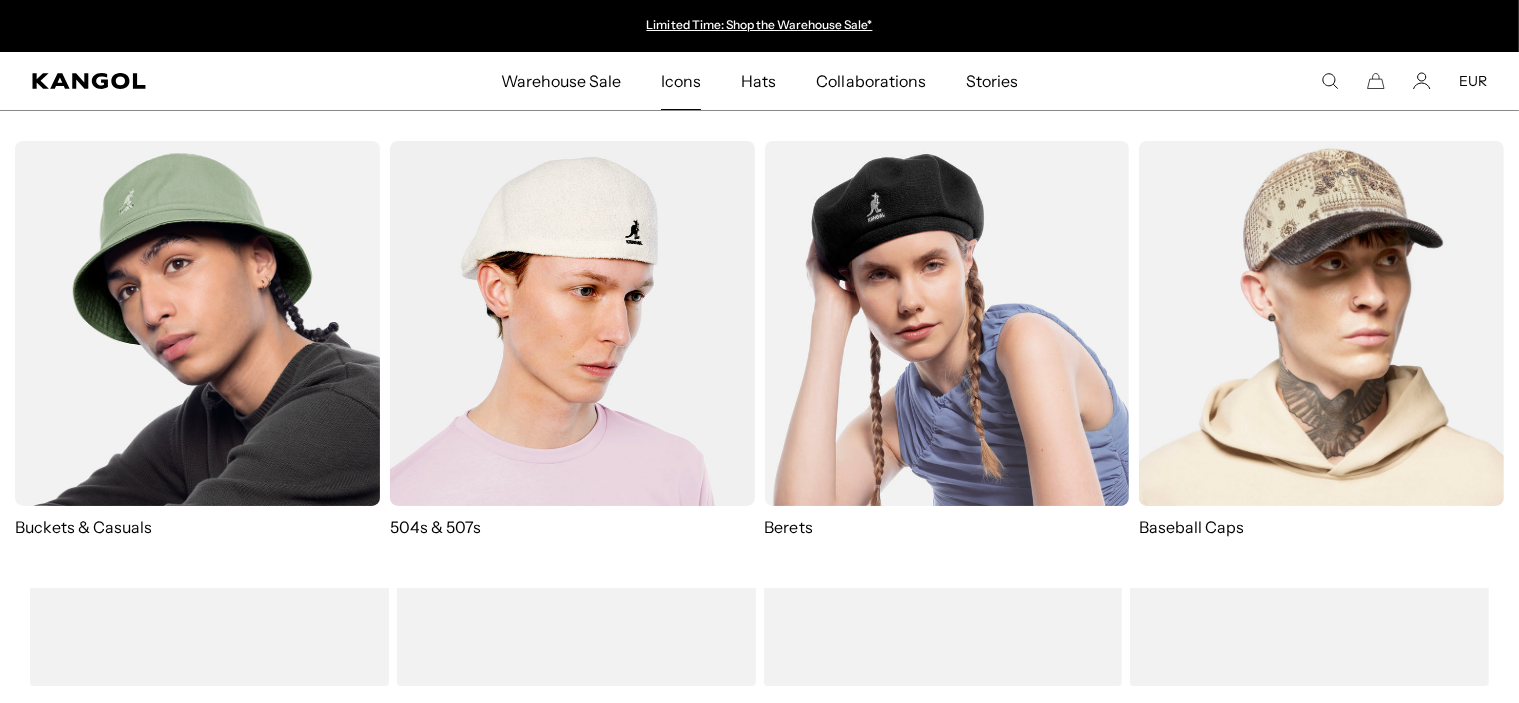click at bounding box center (947, 323) 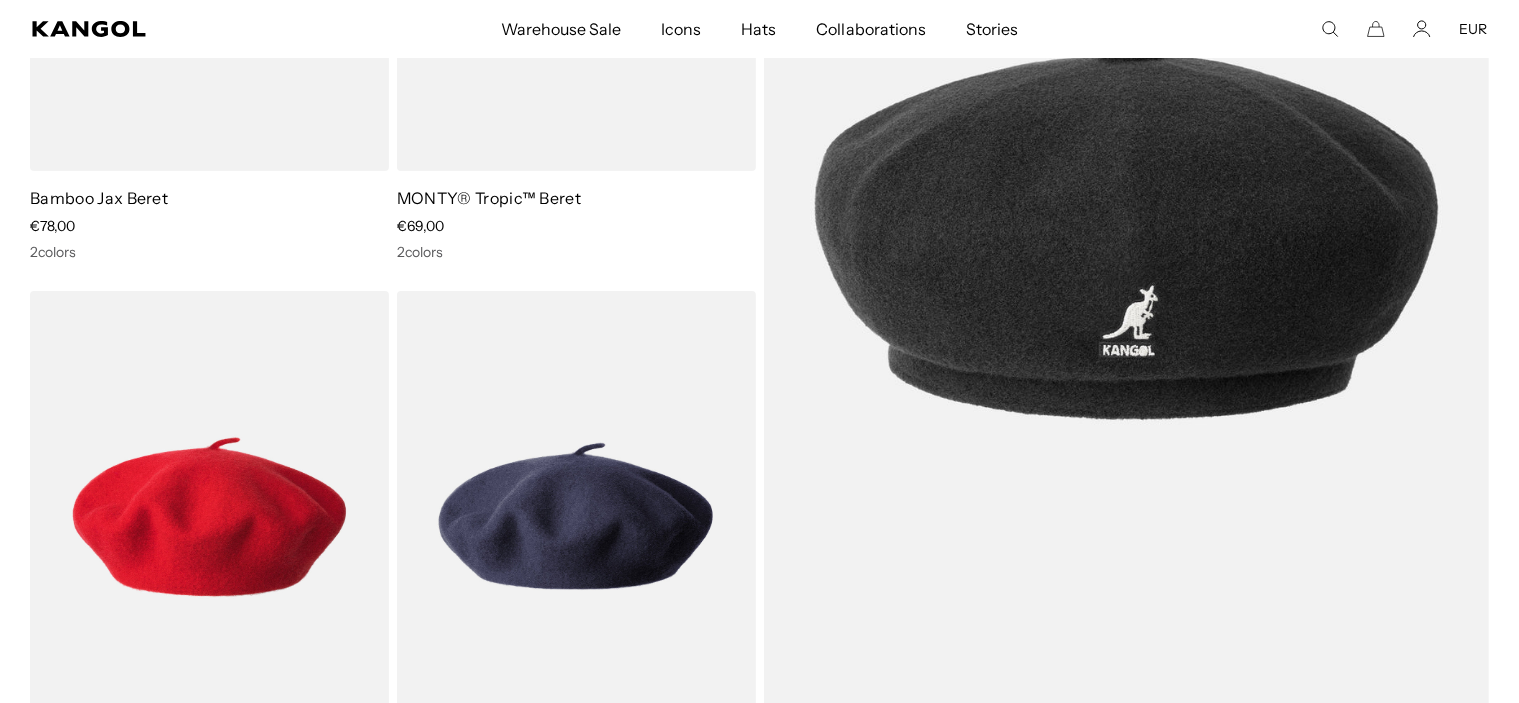 scroll, scrollTop: 400, scrollLeft: 0, axis: vertical 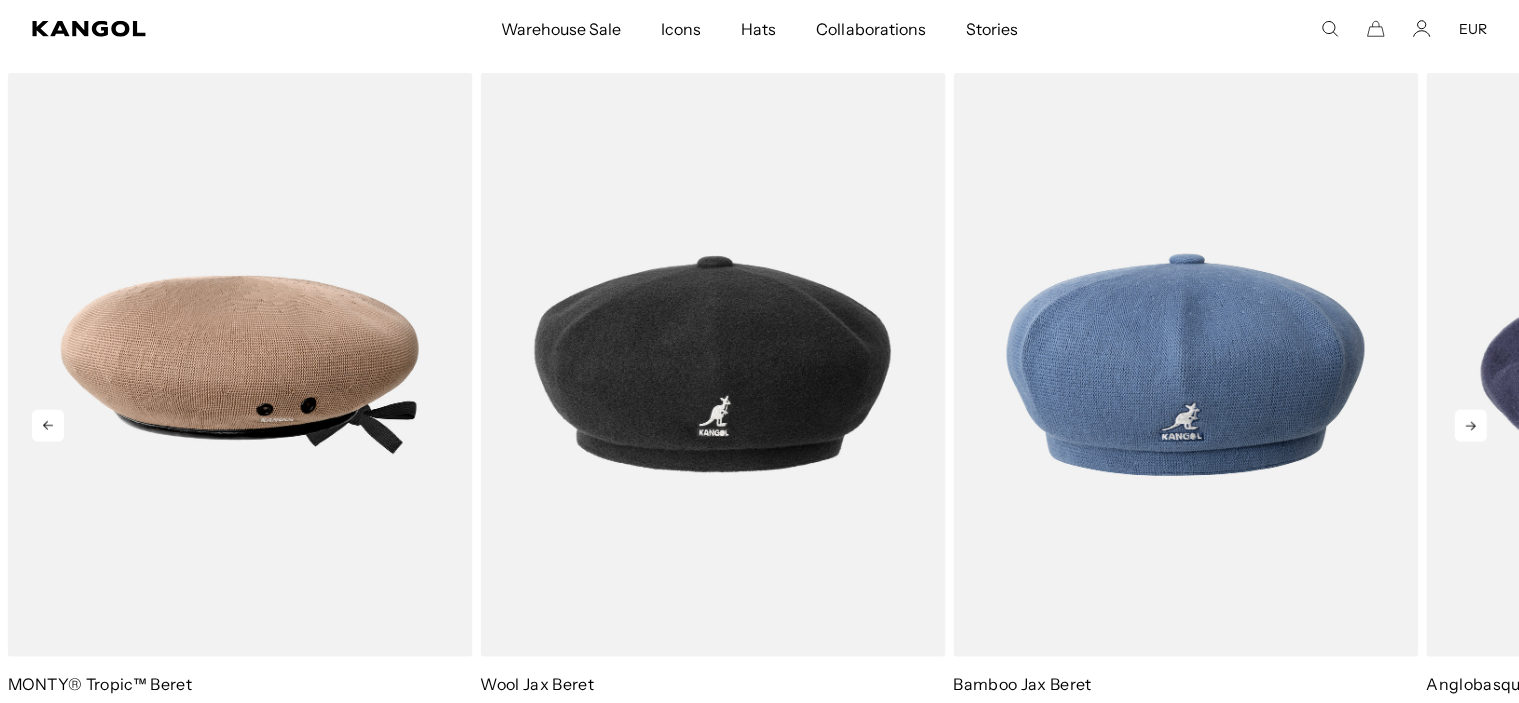 click 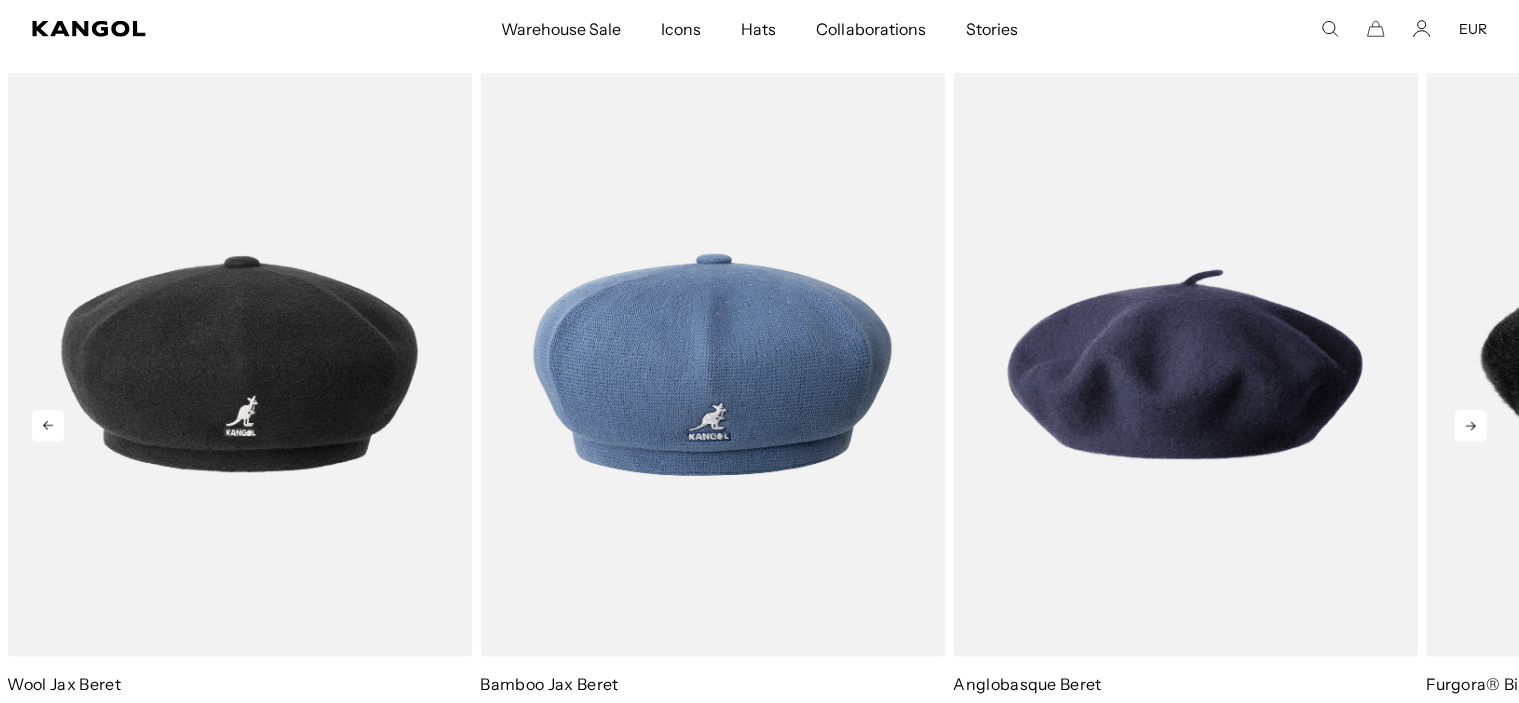 click 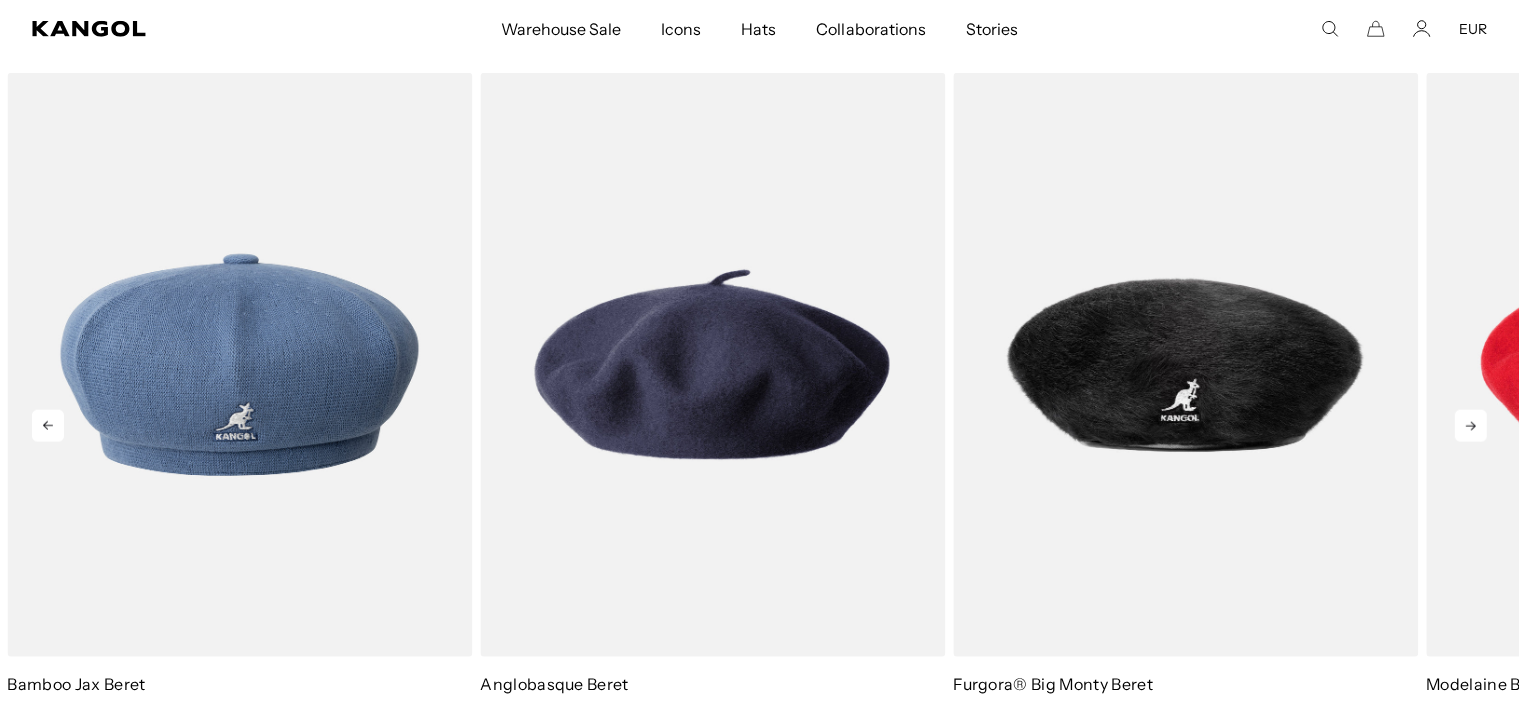 click 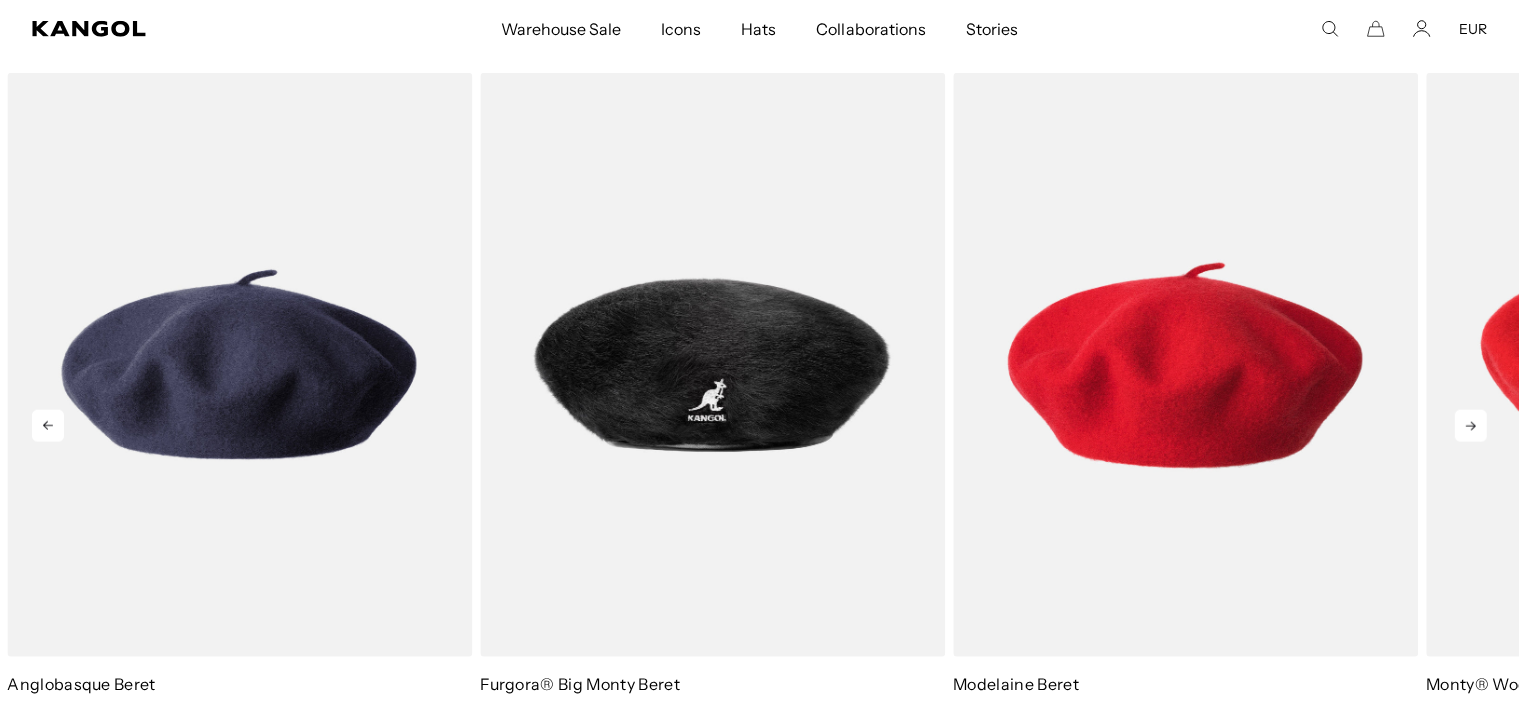 scroll, scrollTop: 0, scrollLeft: 0, axis: both 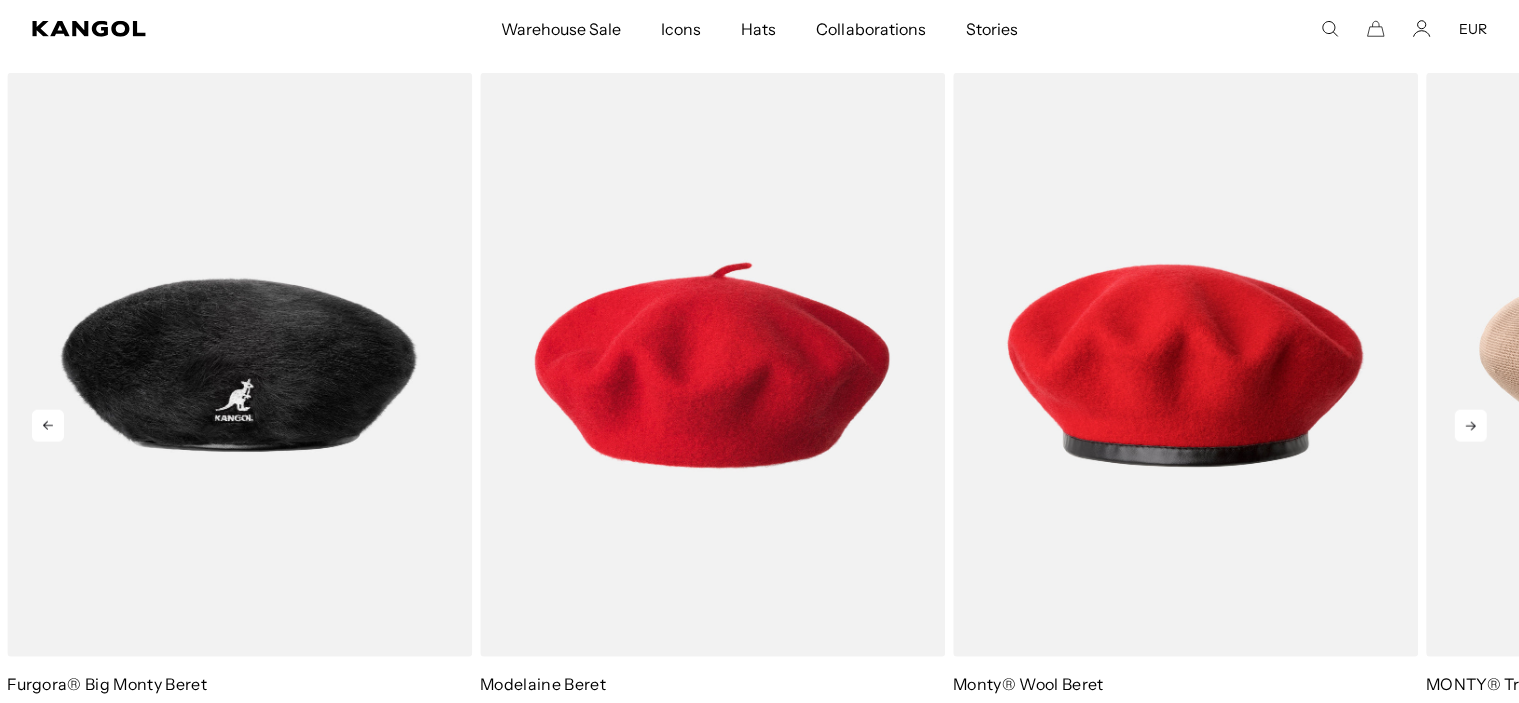 click 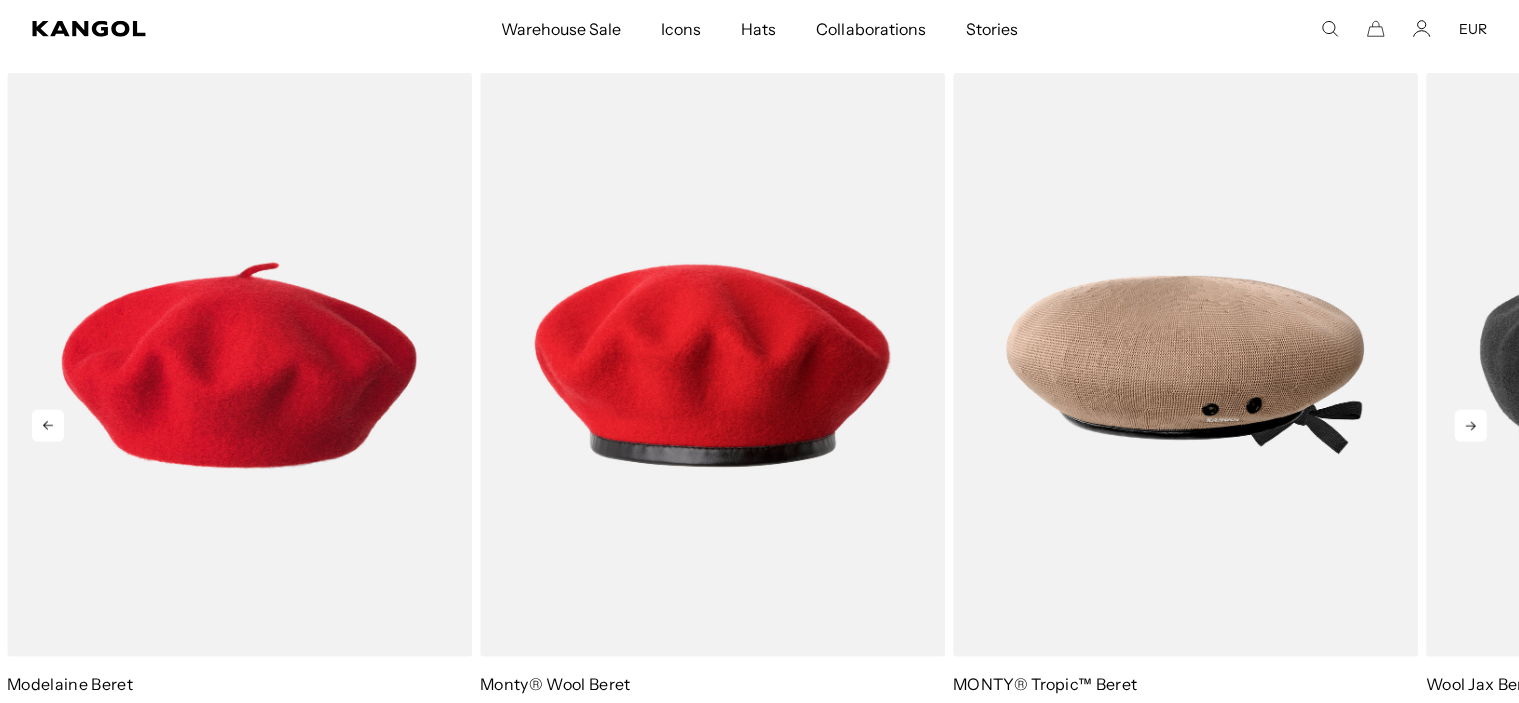 click 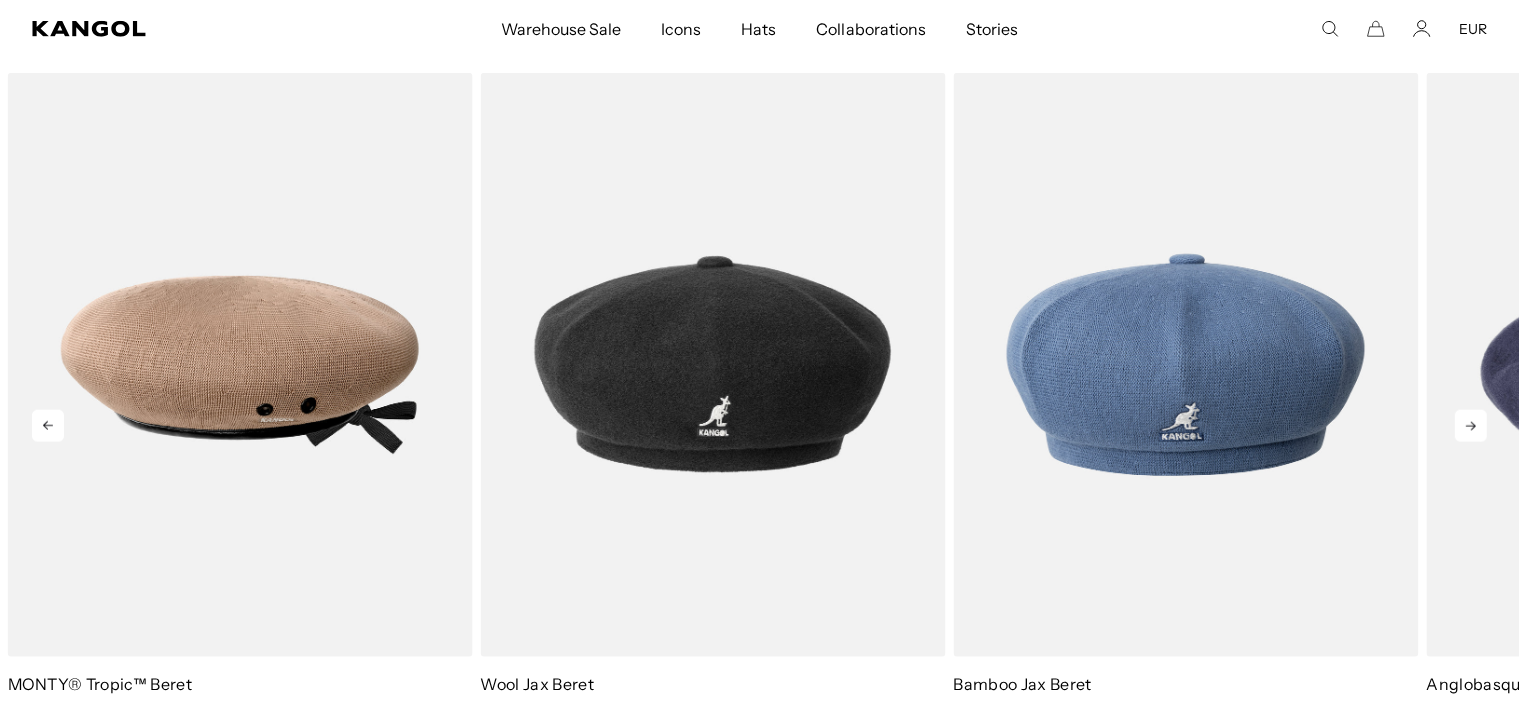 click 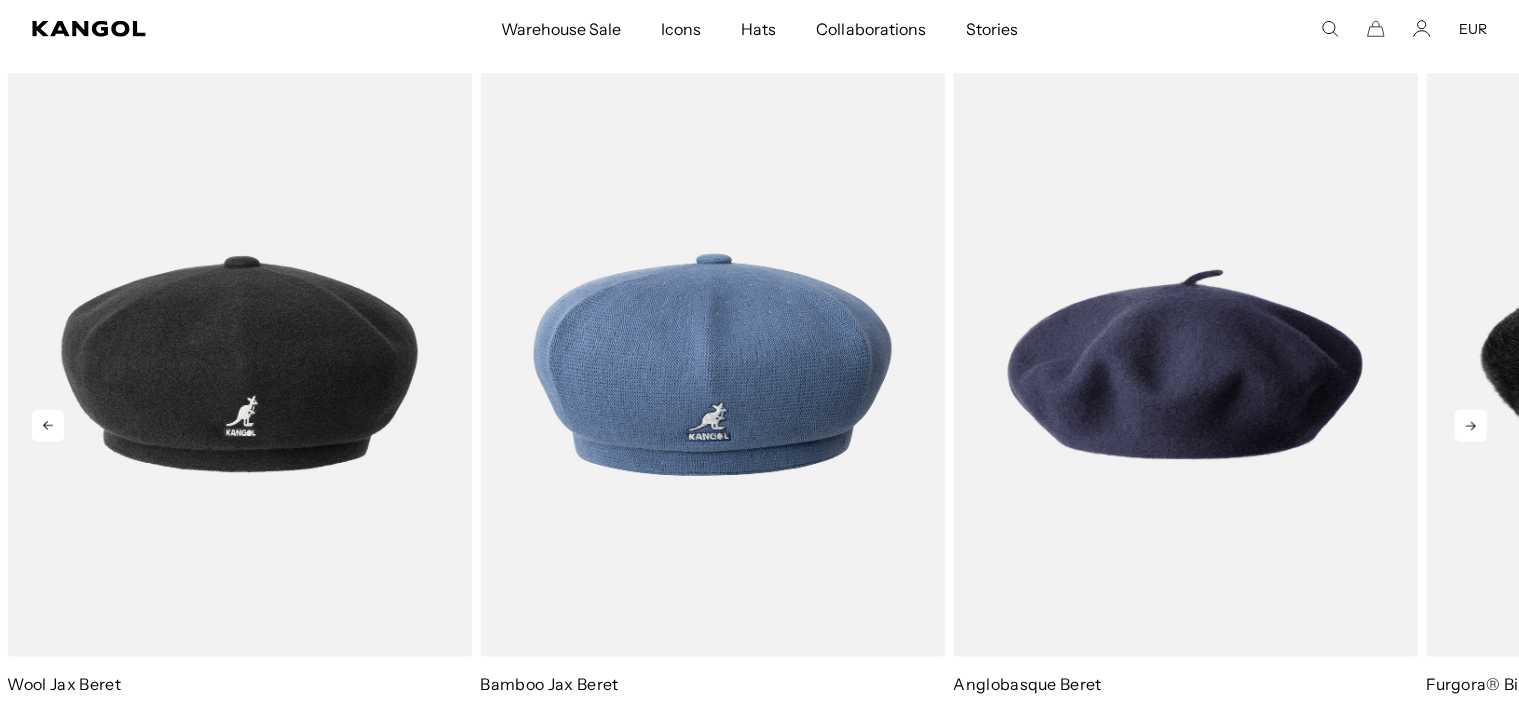 click 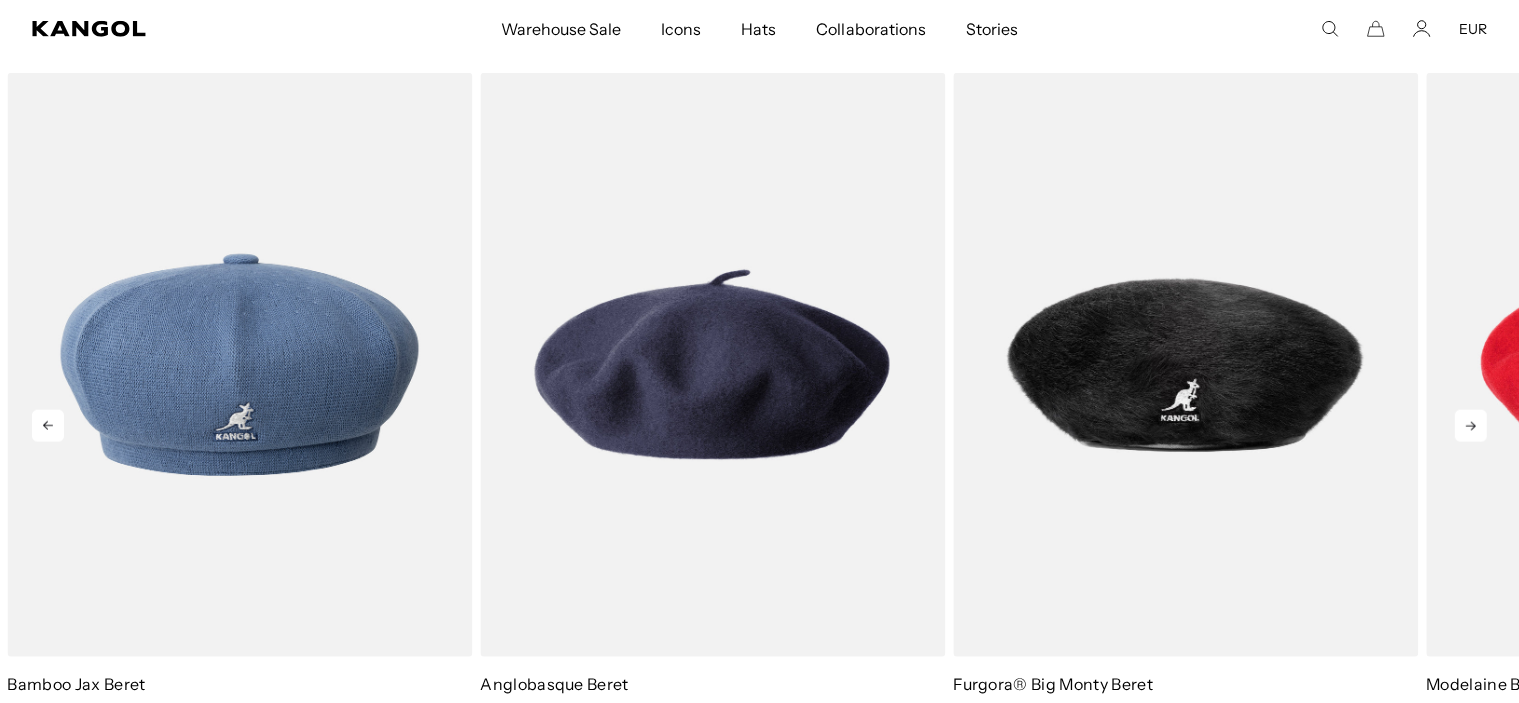 click 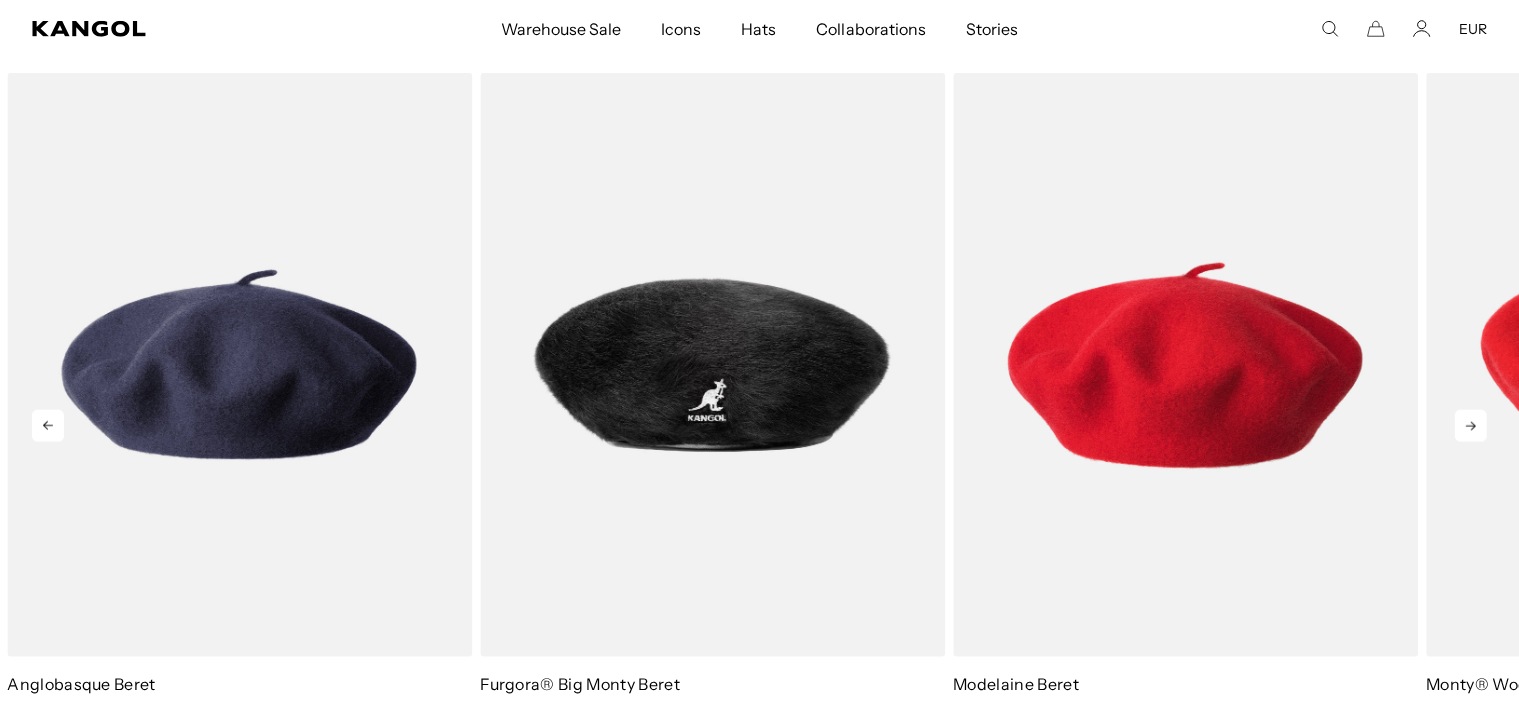 click 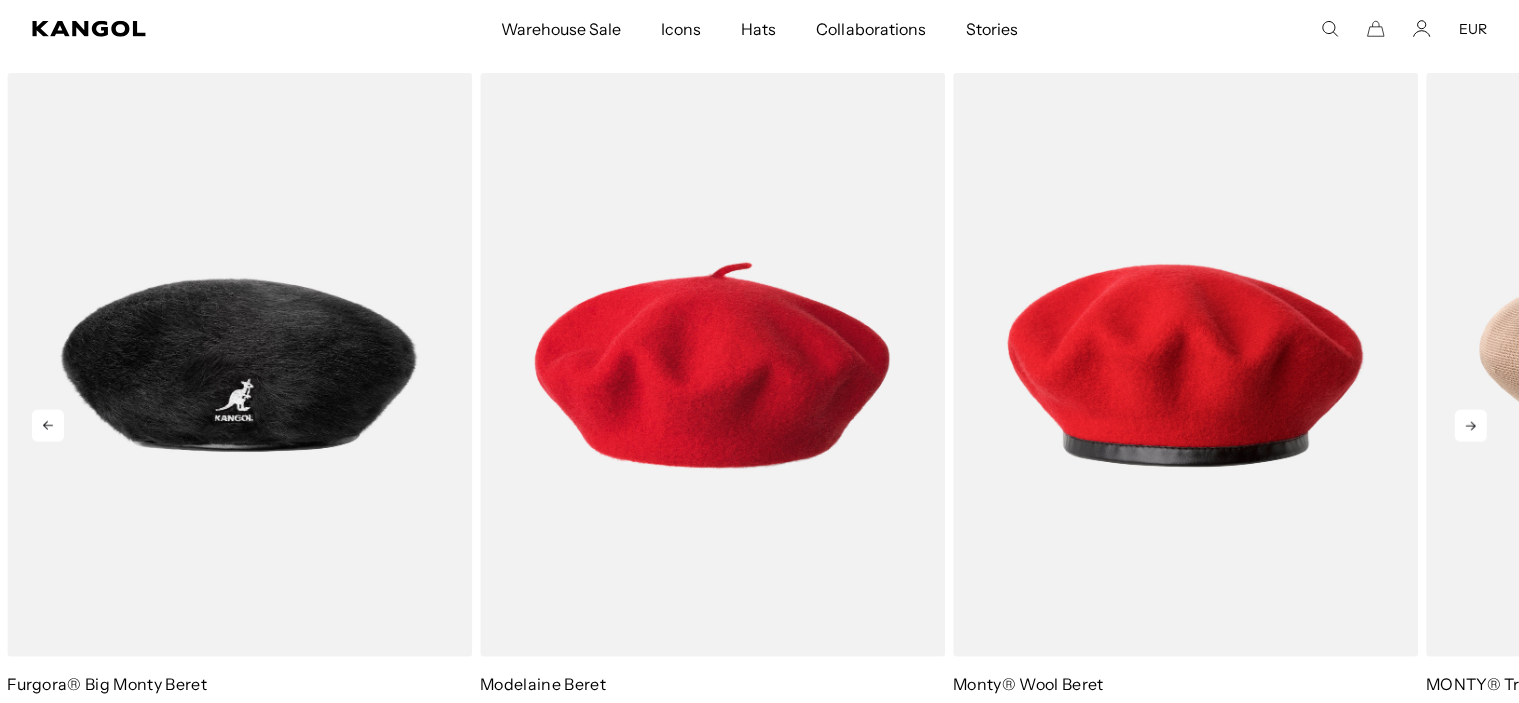 click 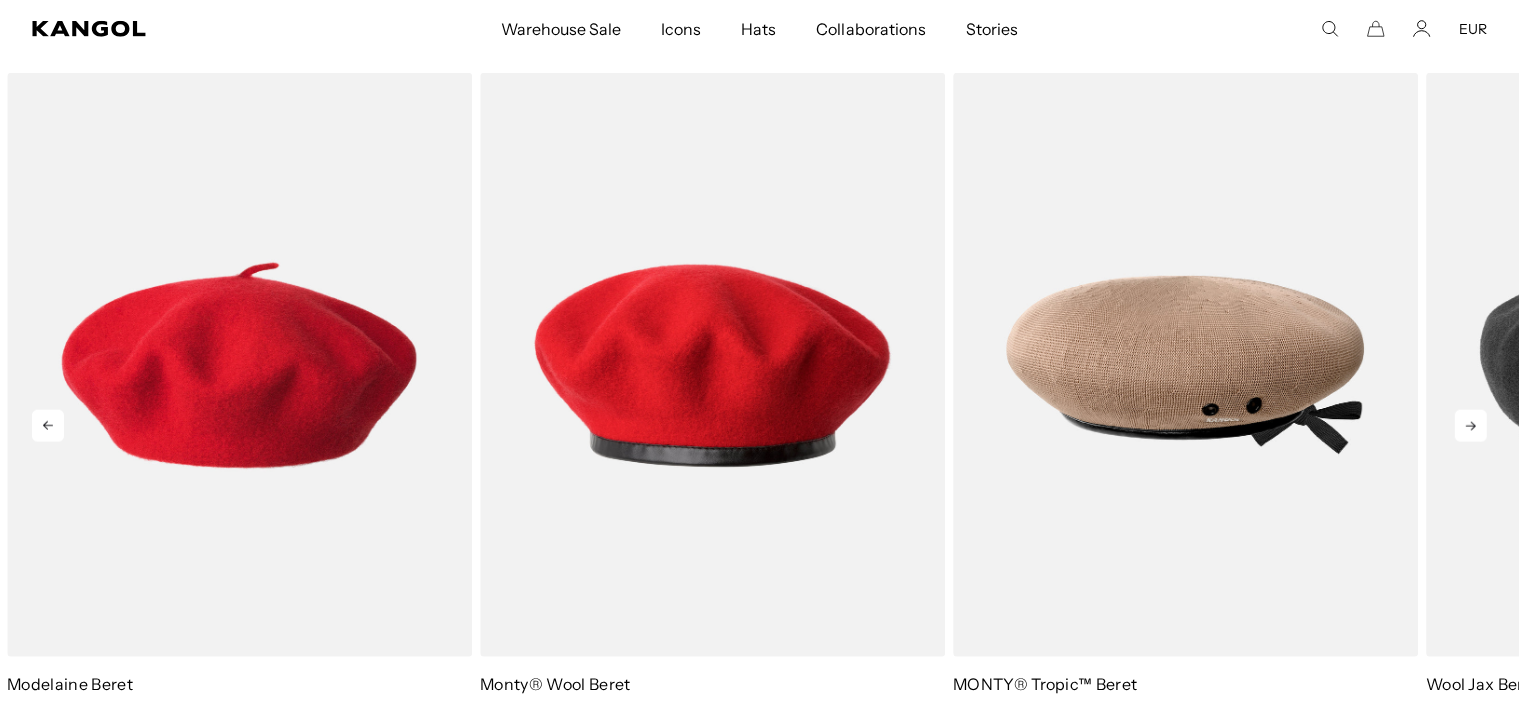 click 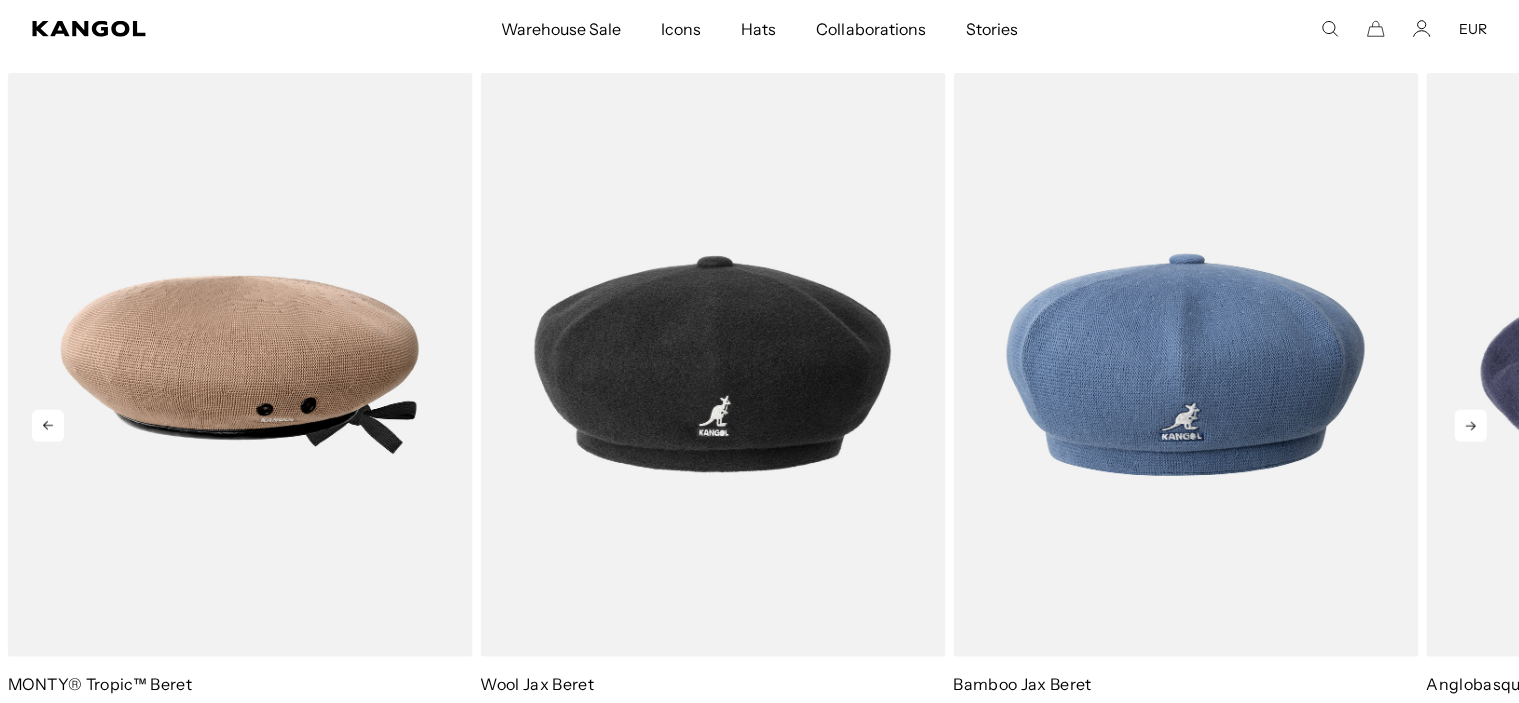 click 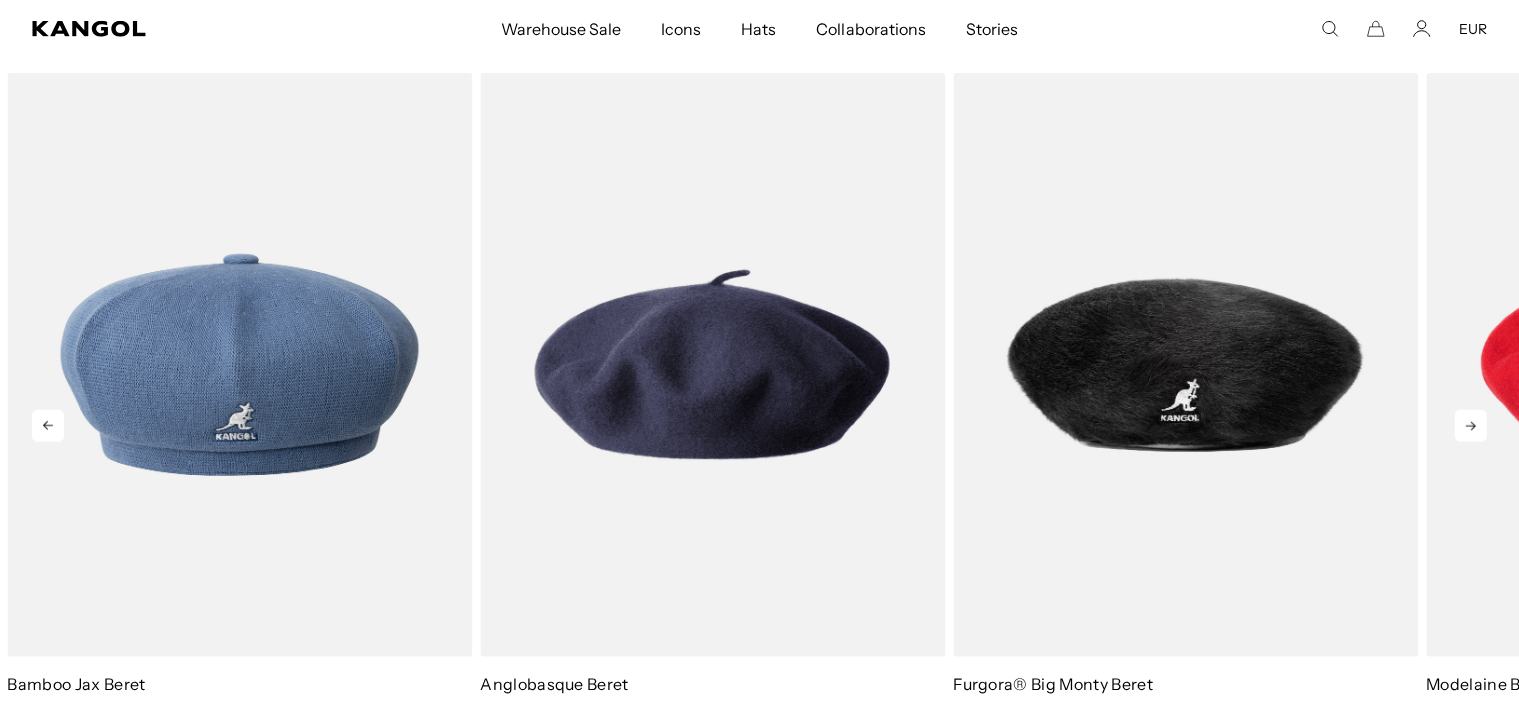 click 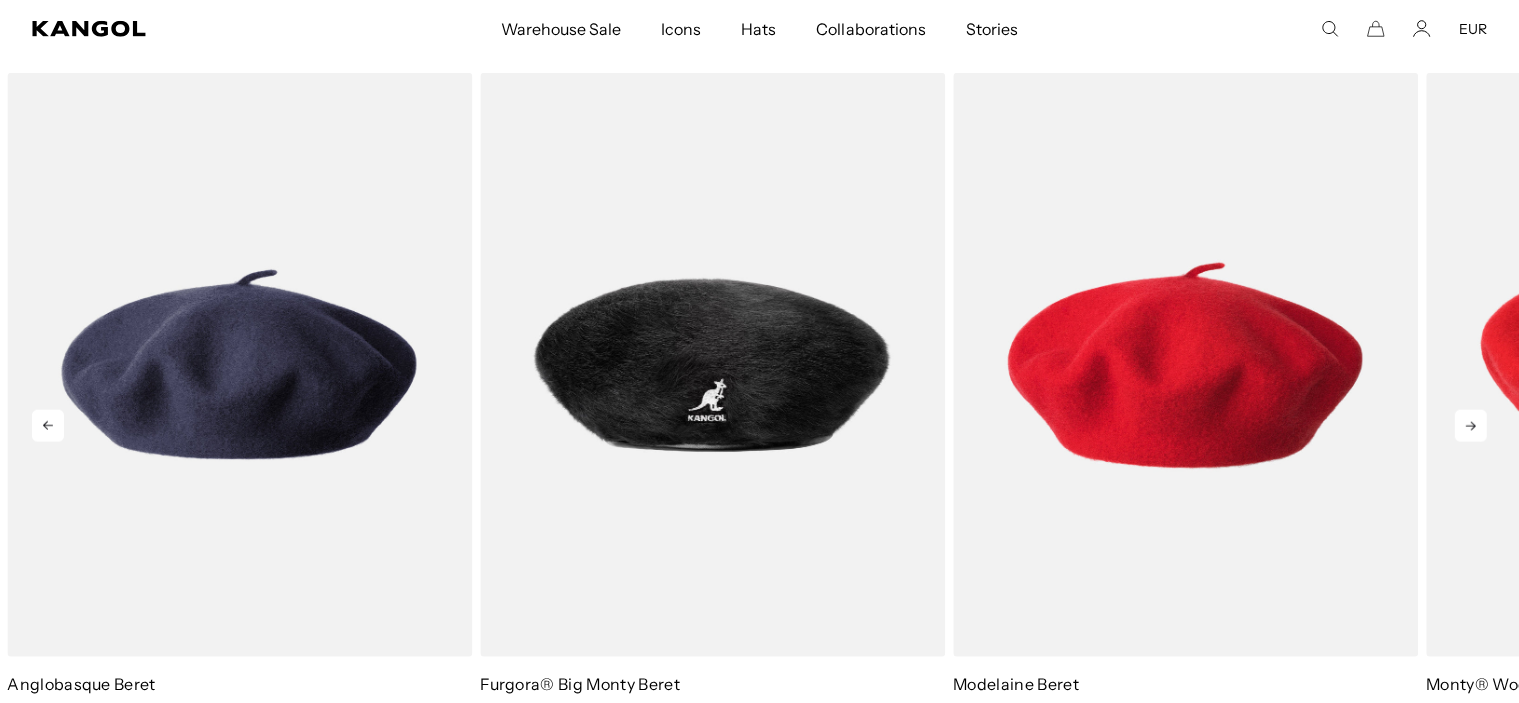 click 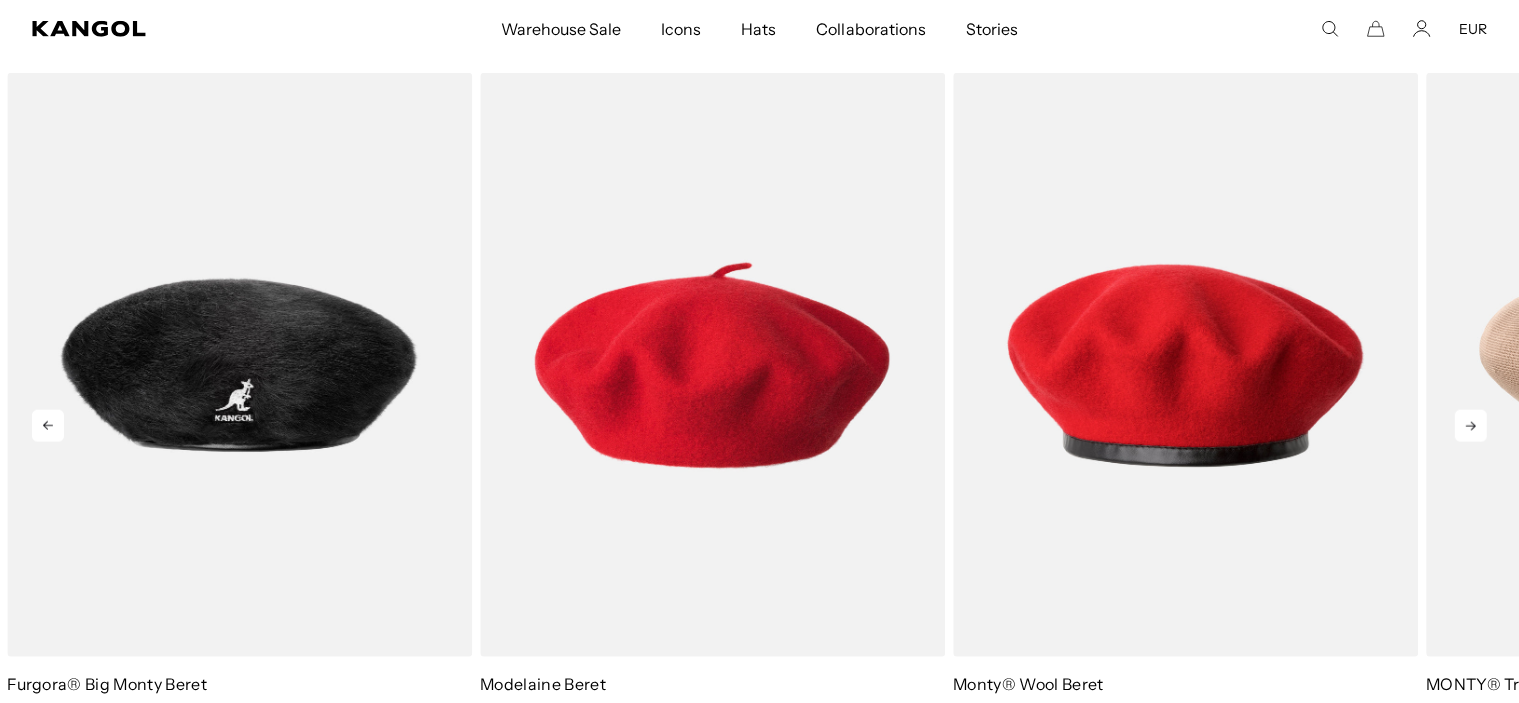 click 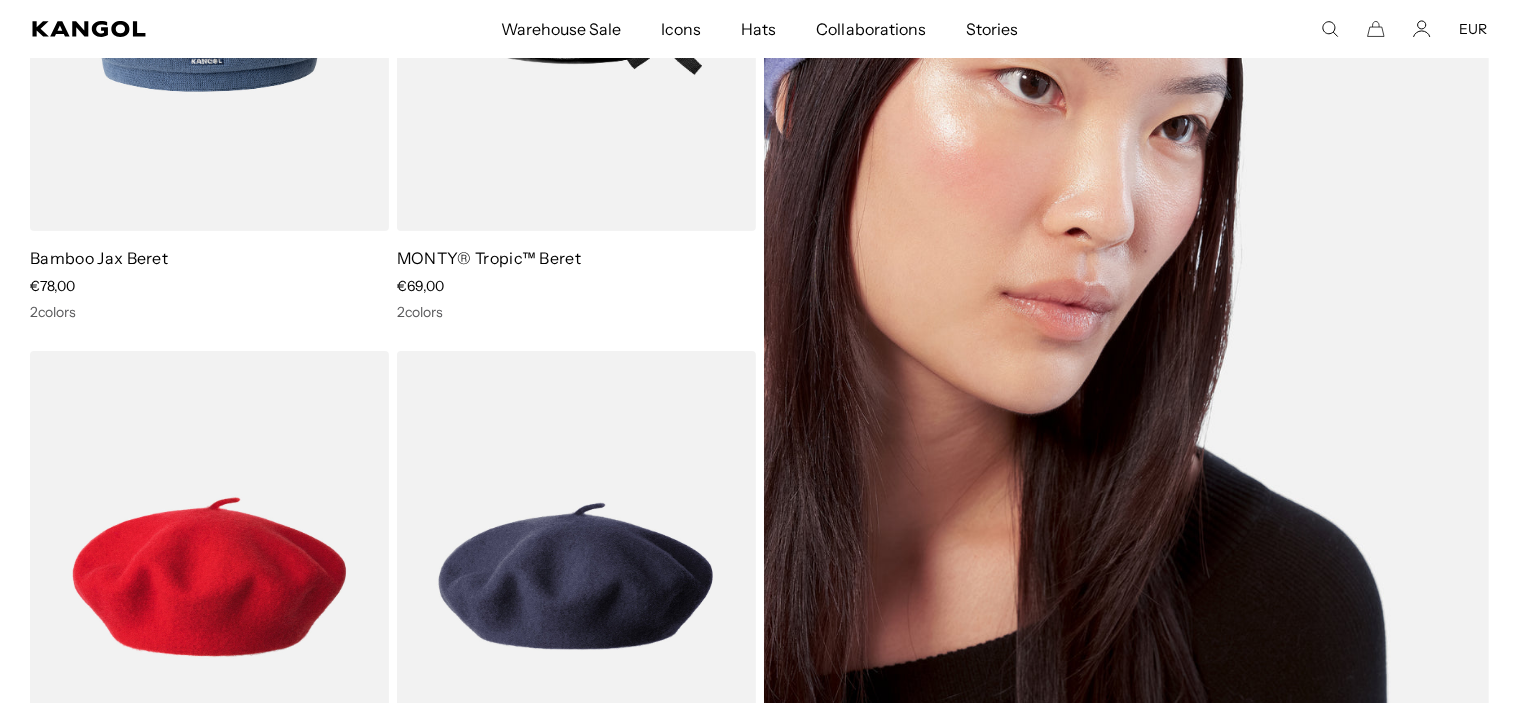 scroll, scrollTop: 400, scrollLeft: 0, axis: vertical 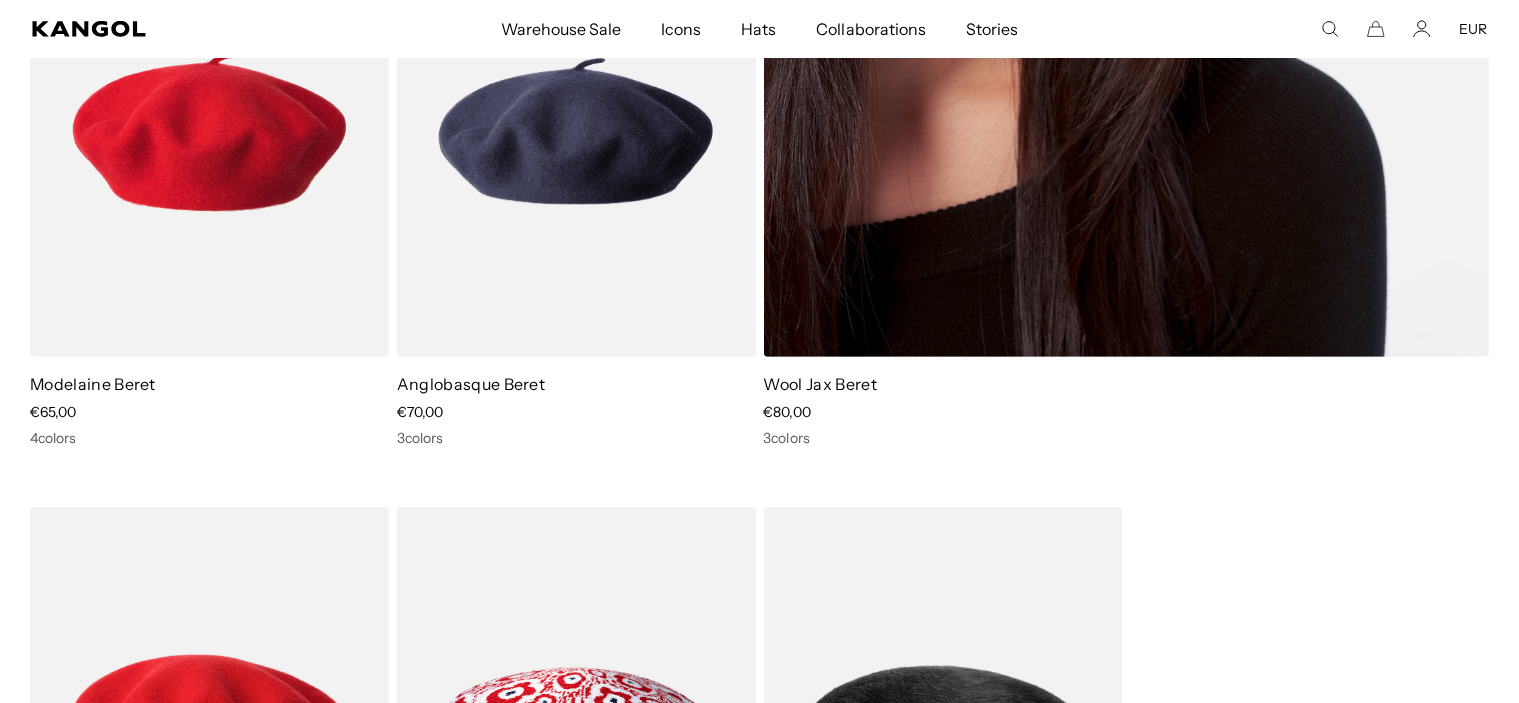 click at bounding box center [1127, -154] 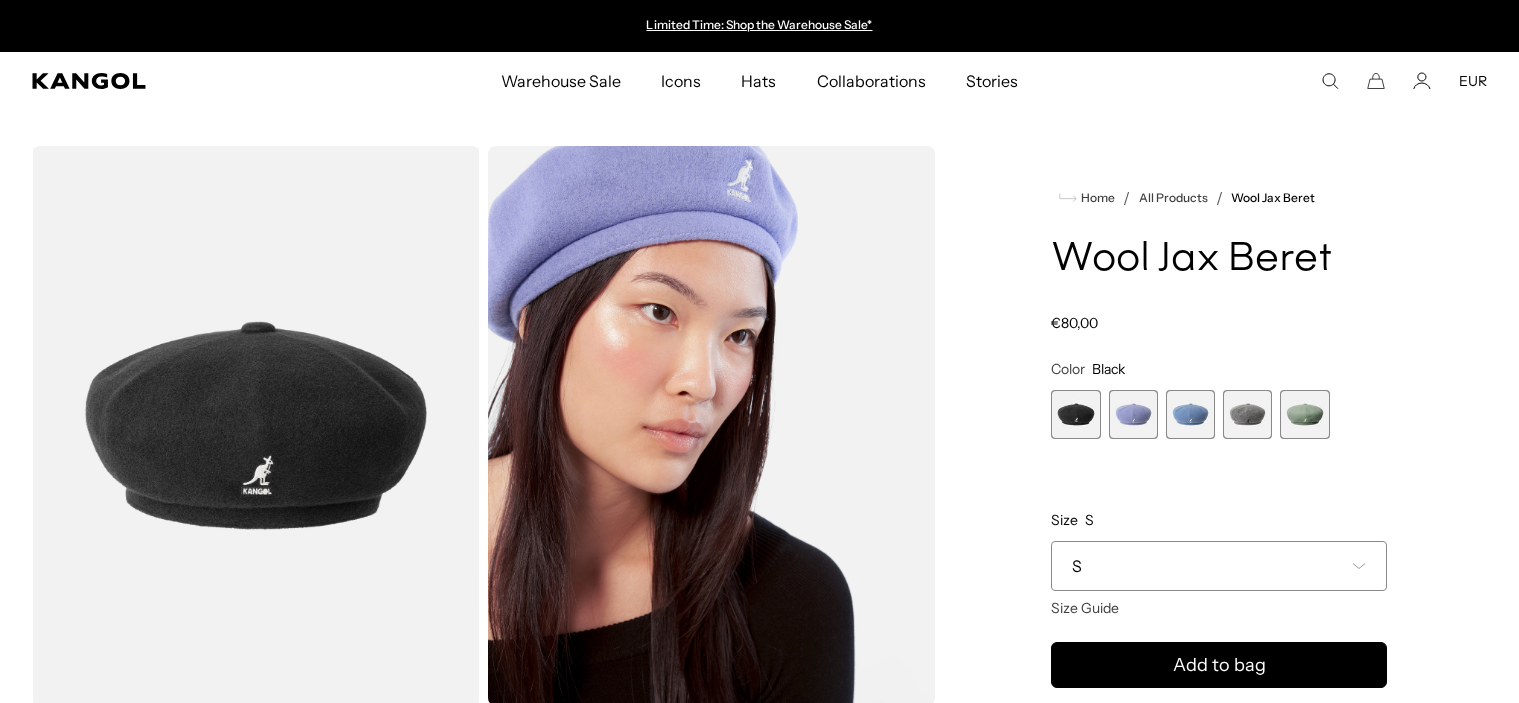 scroll, scrollTop: 0, scrollLeft: 0, axis: both 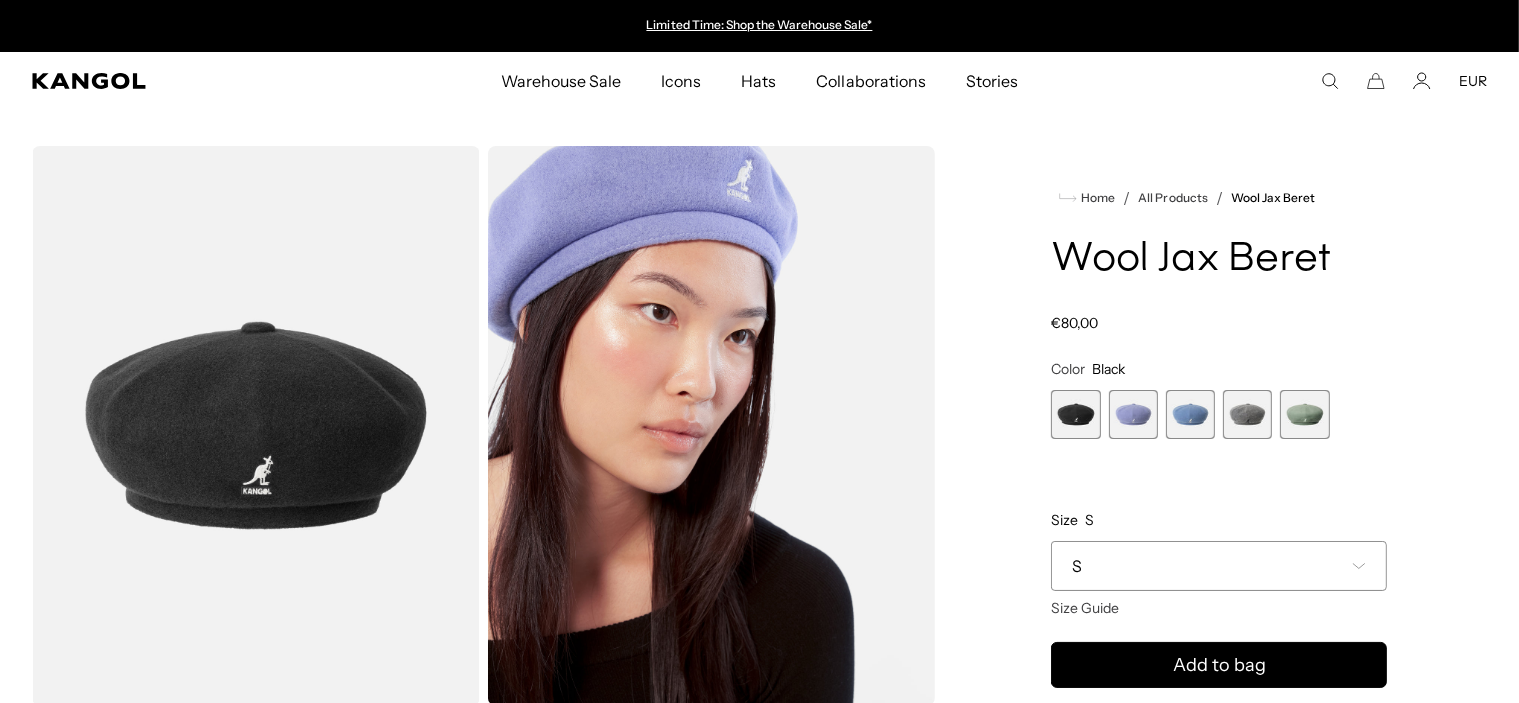 click at bounding box center (1075, 414) 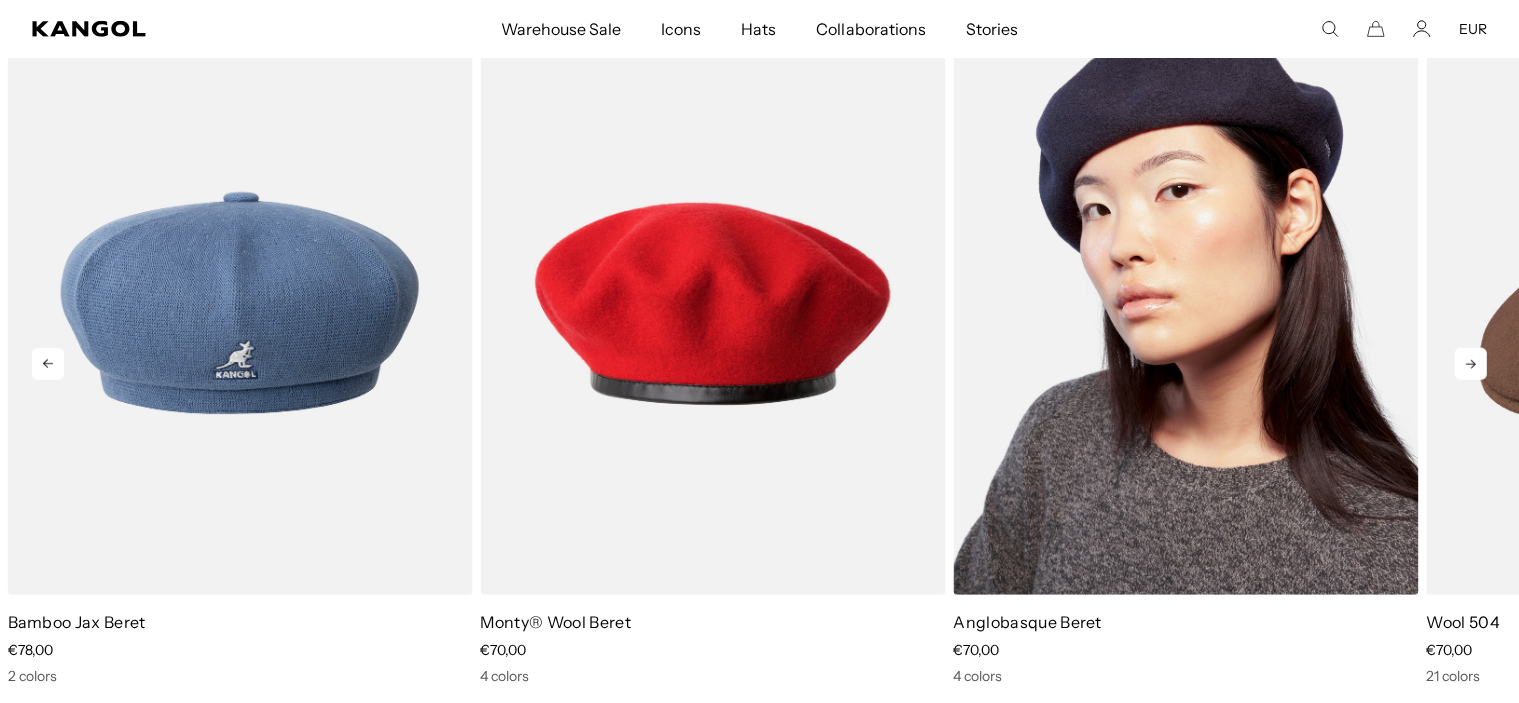 scroll, scrollTop: 1200, scrollLeft: 0, axis: vertical 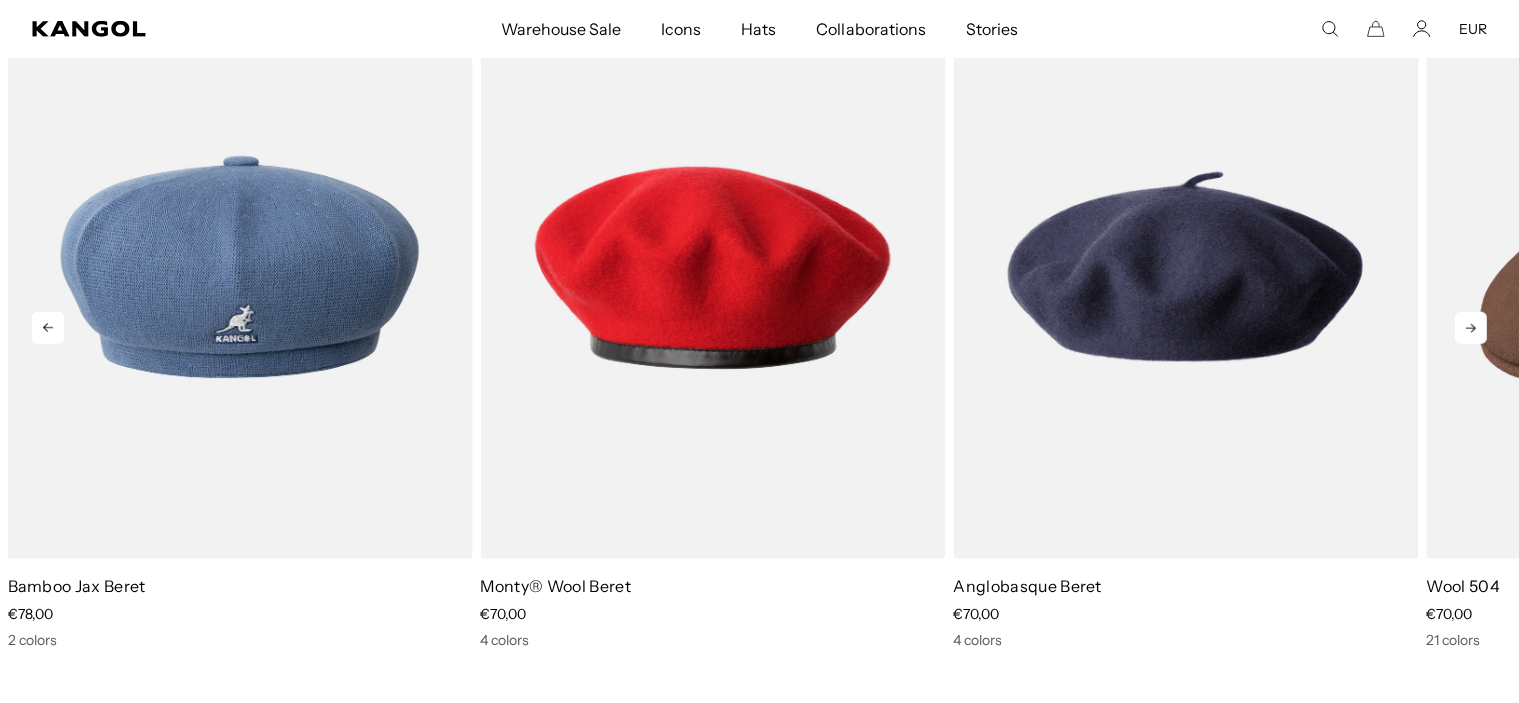 click 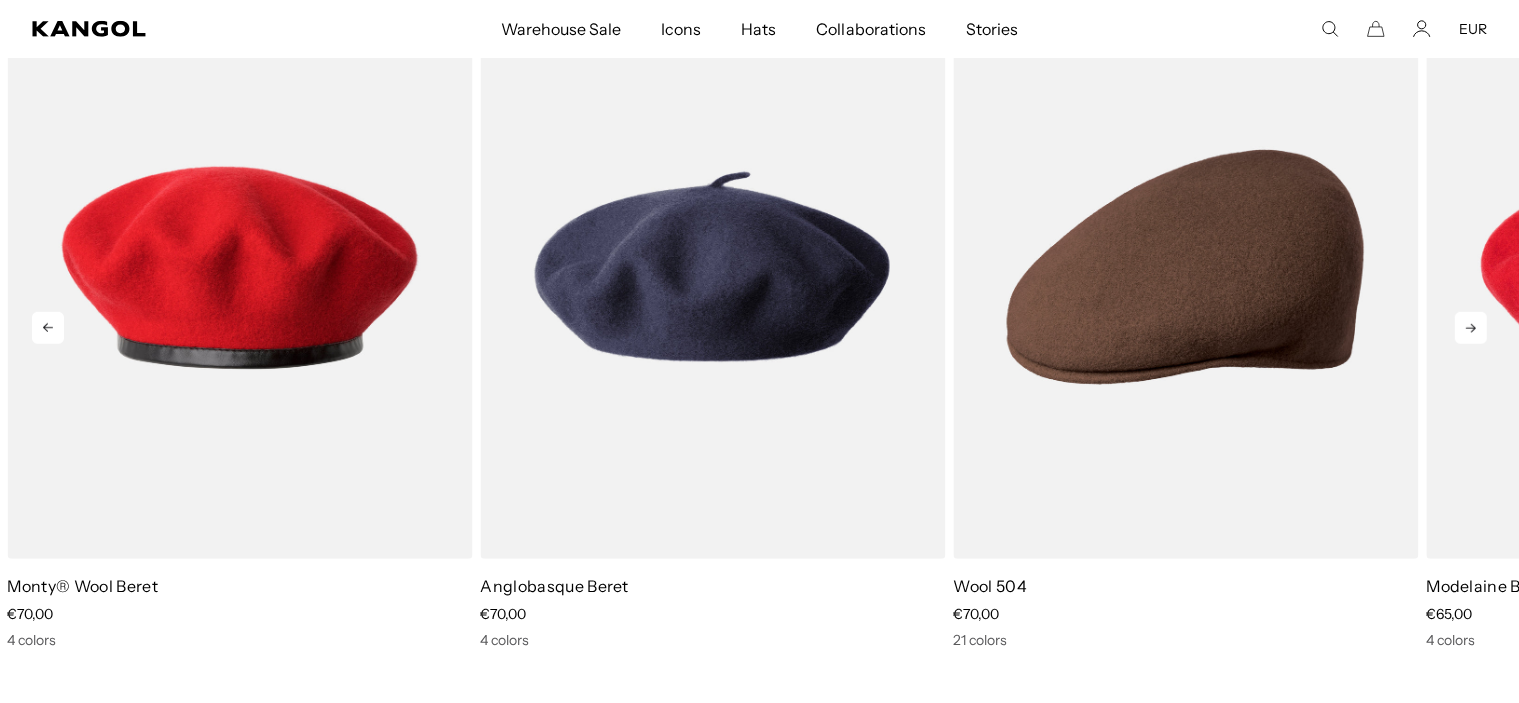 click 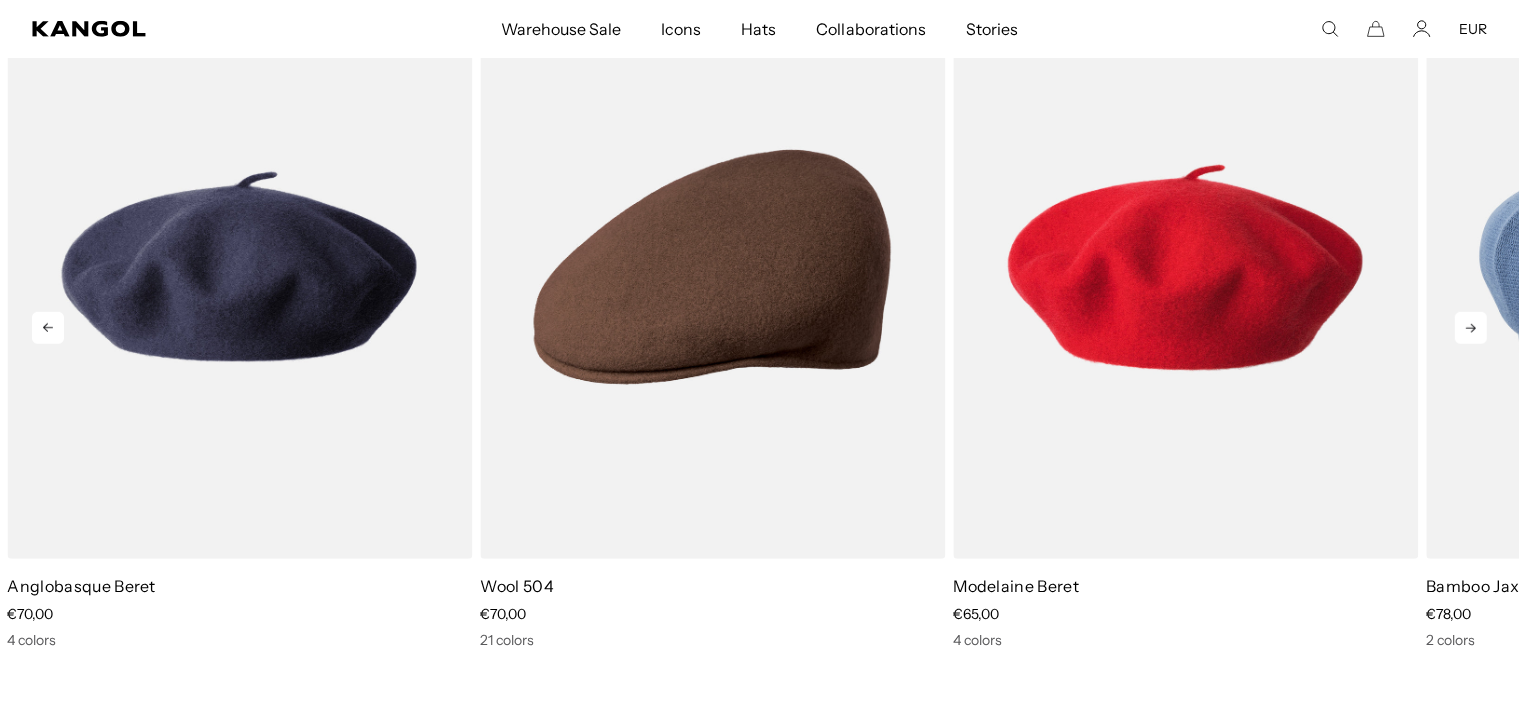 click 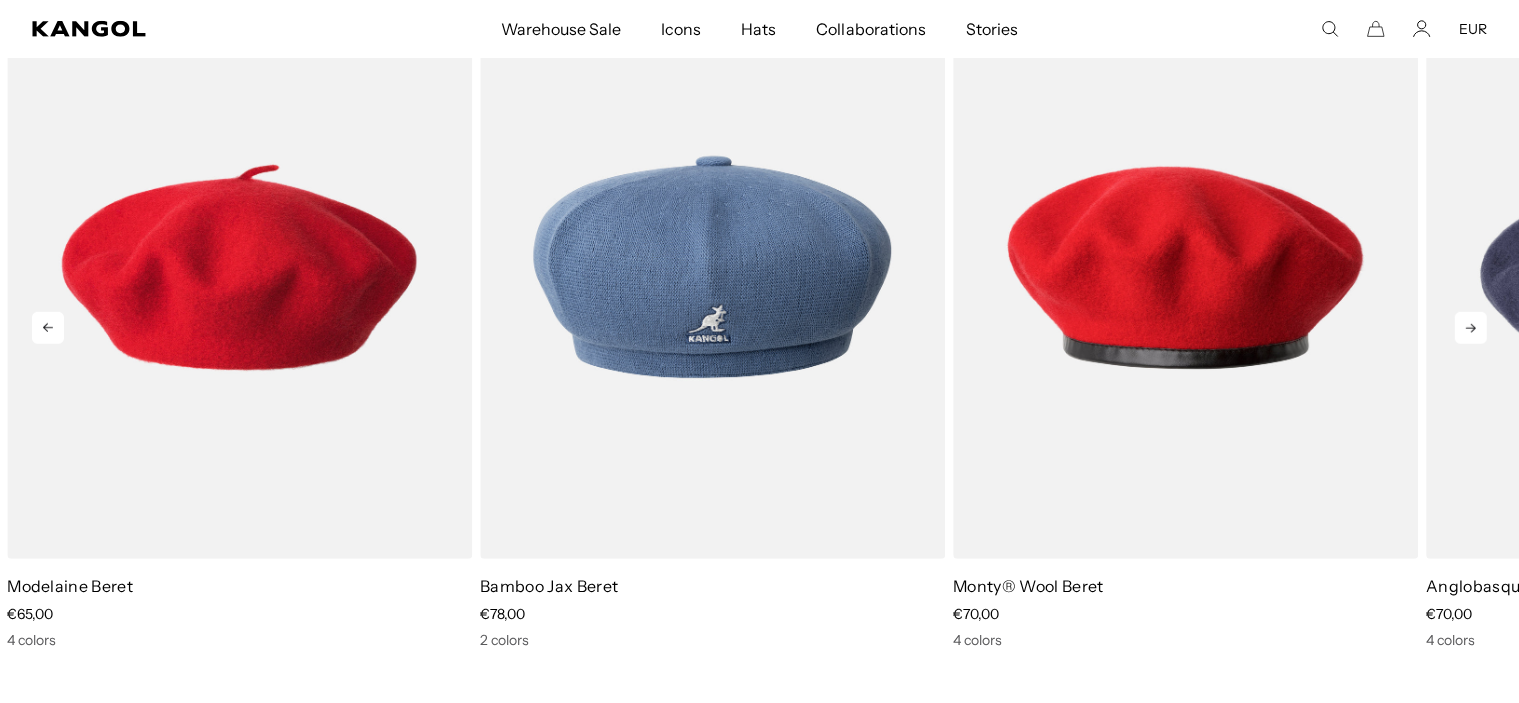 click 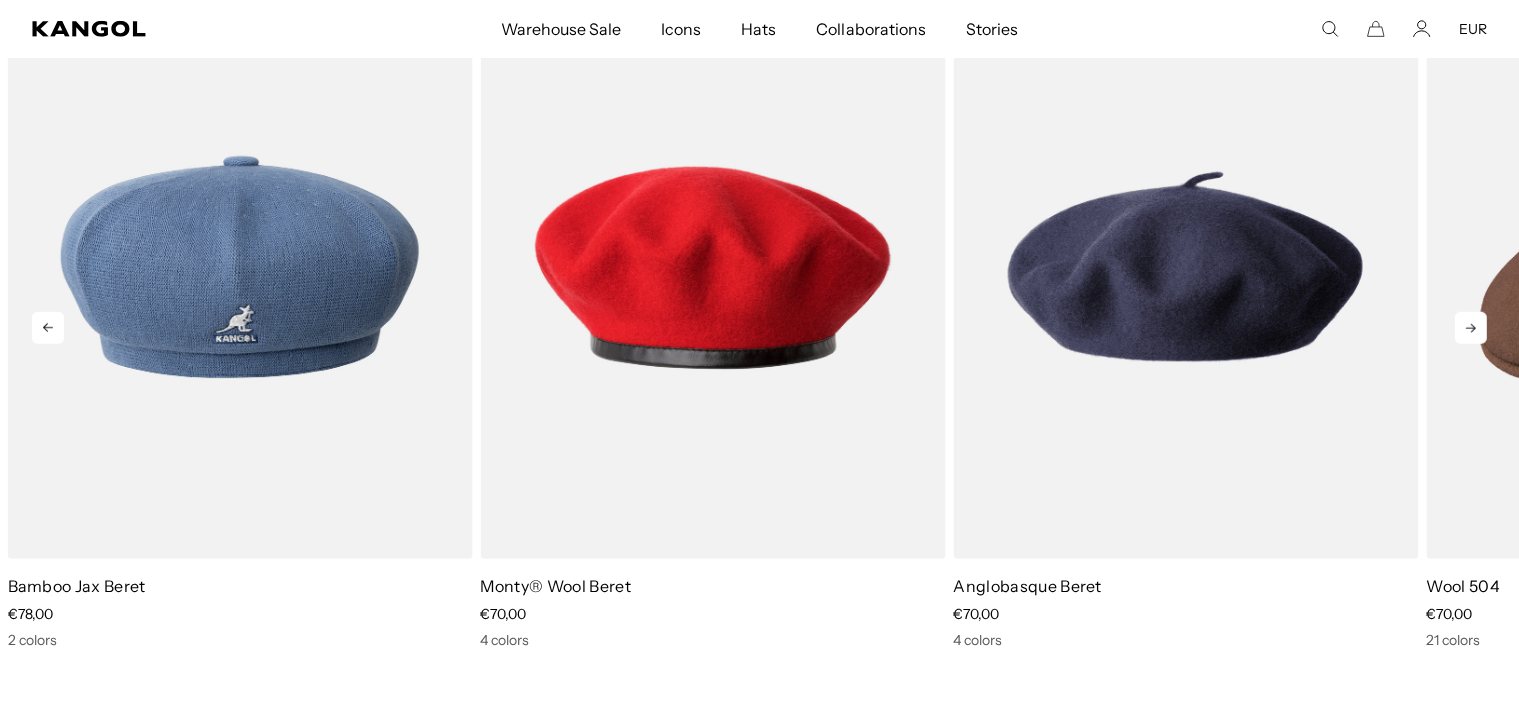click 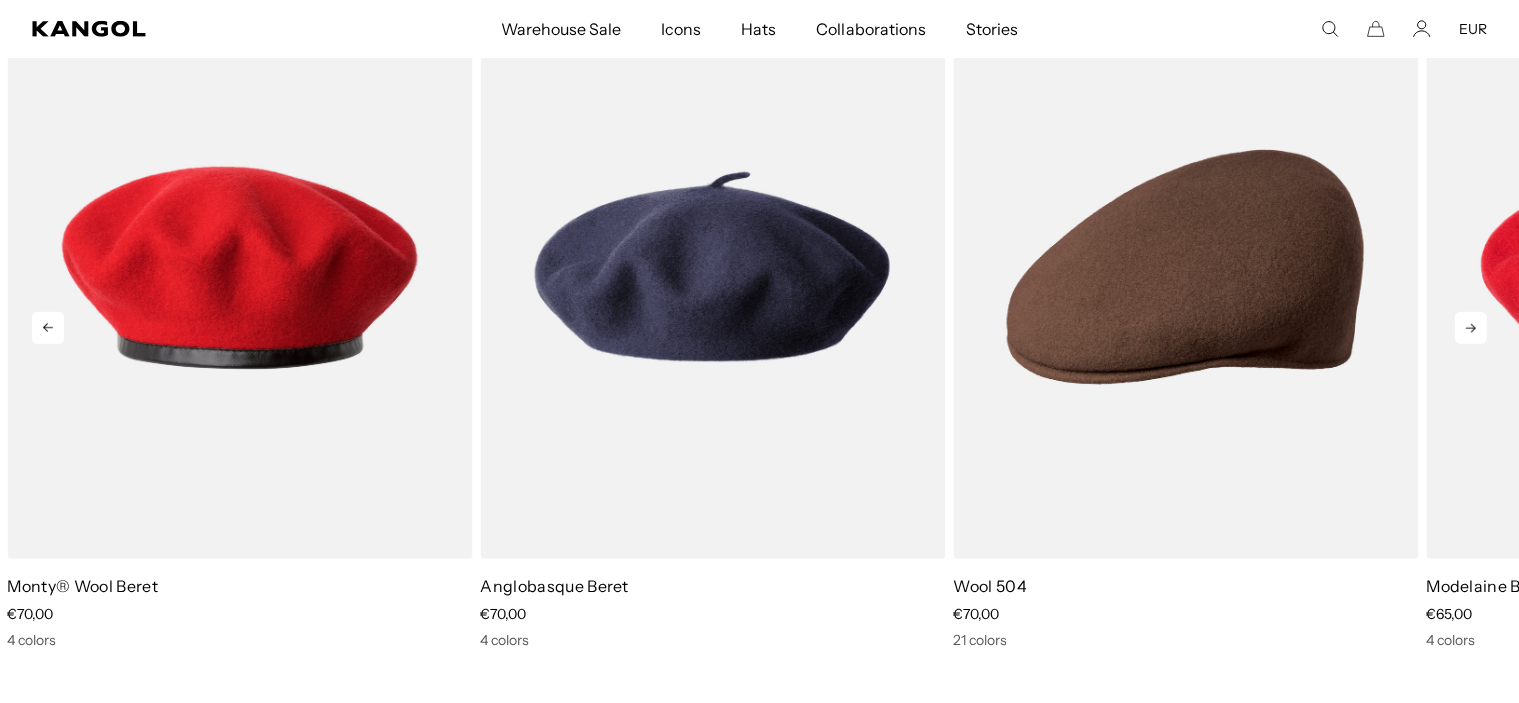 click 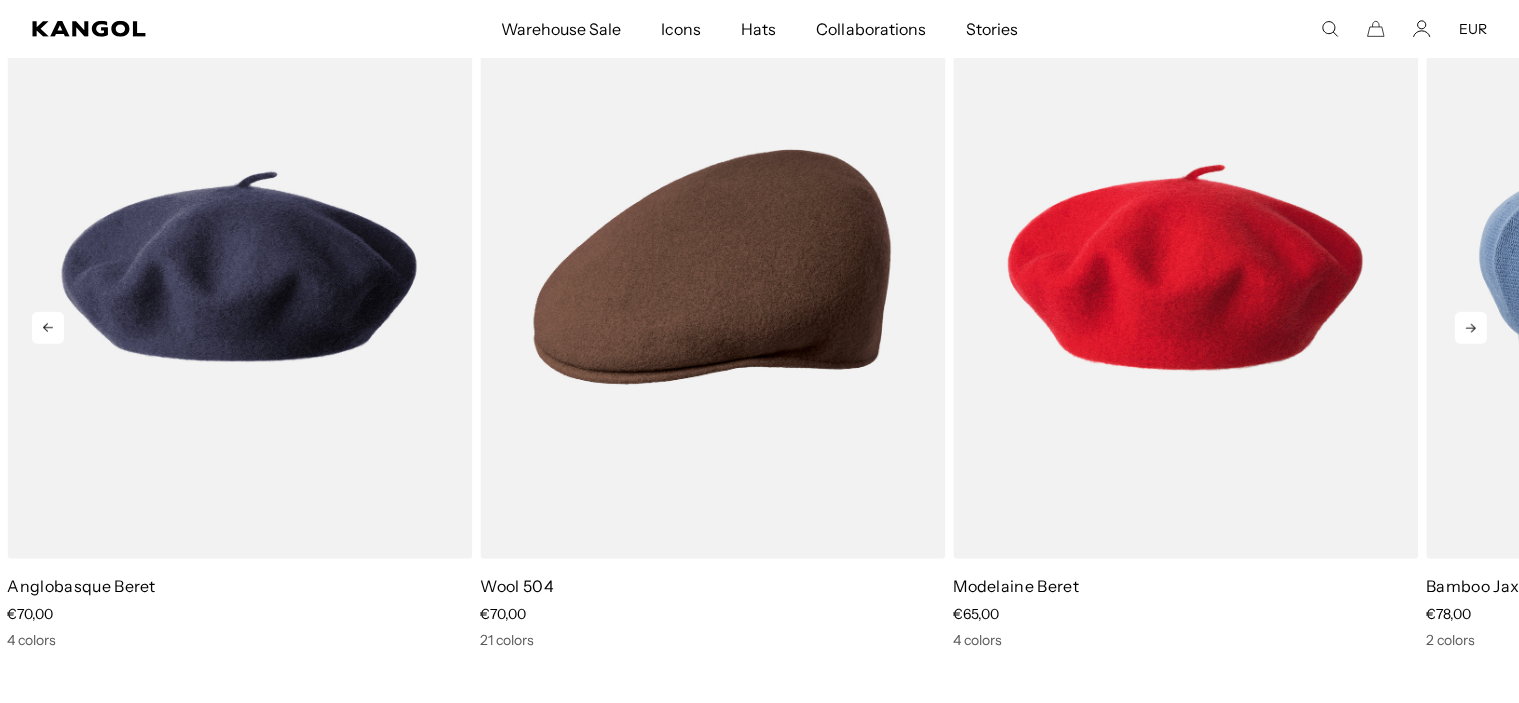 click 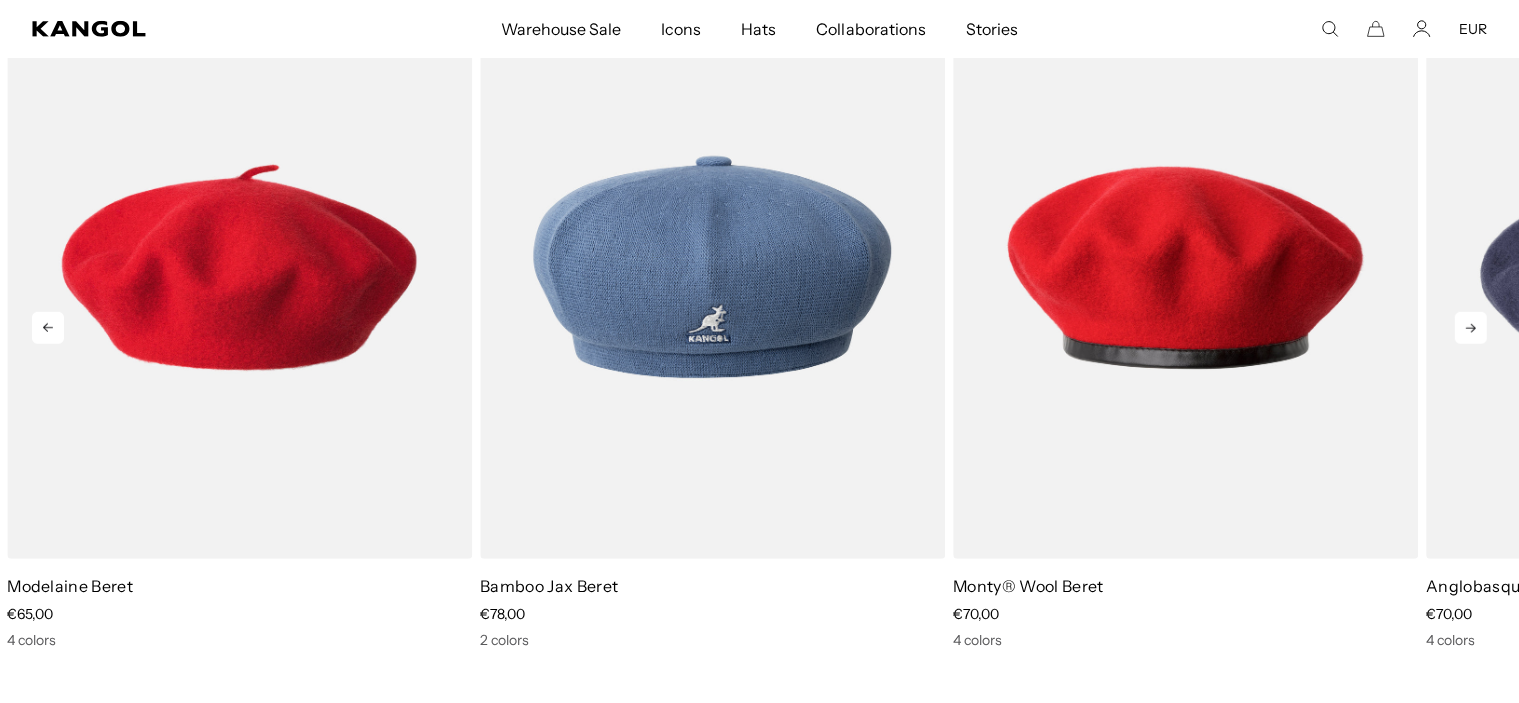 click 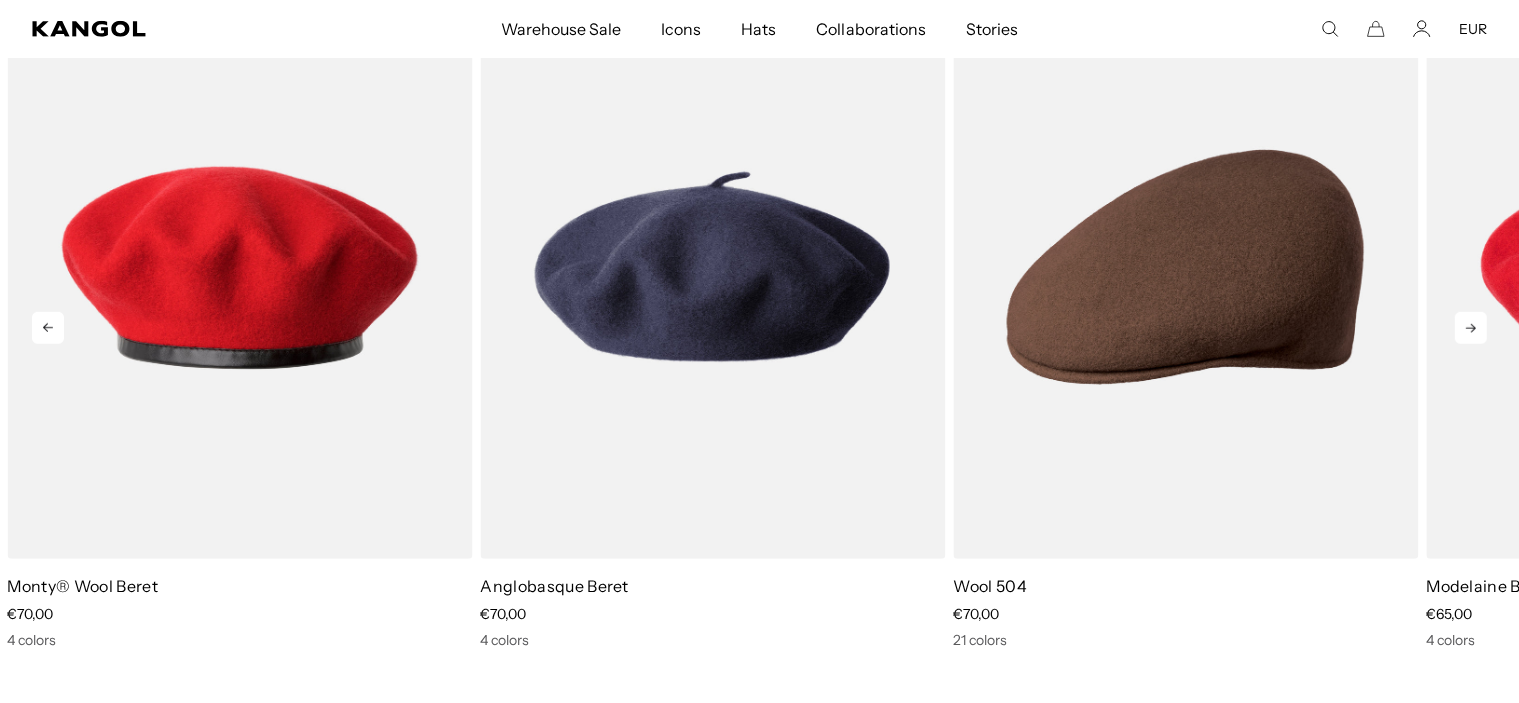 click 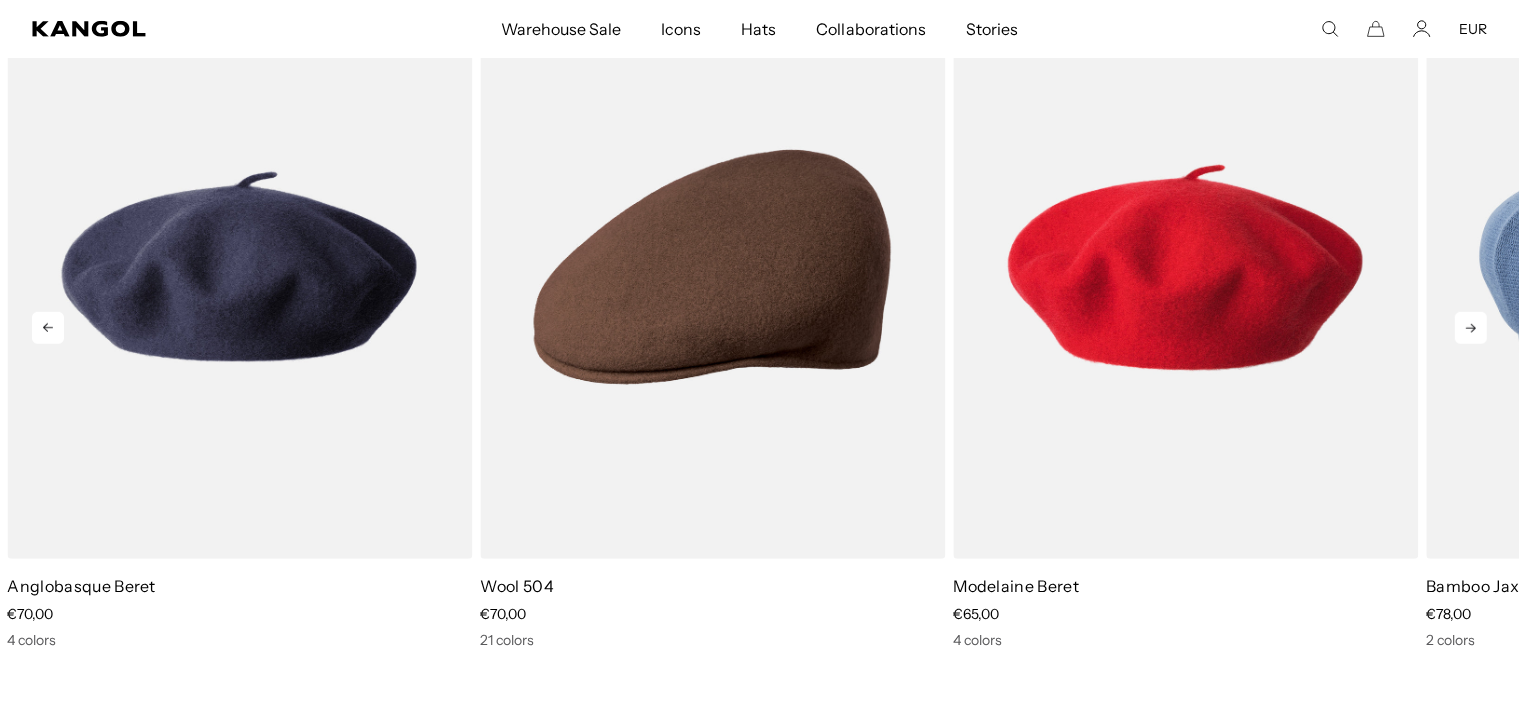 click 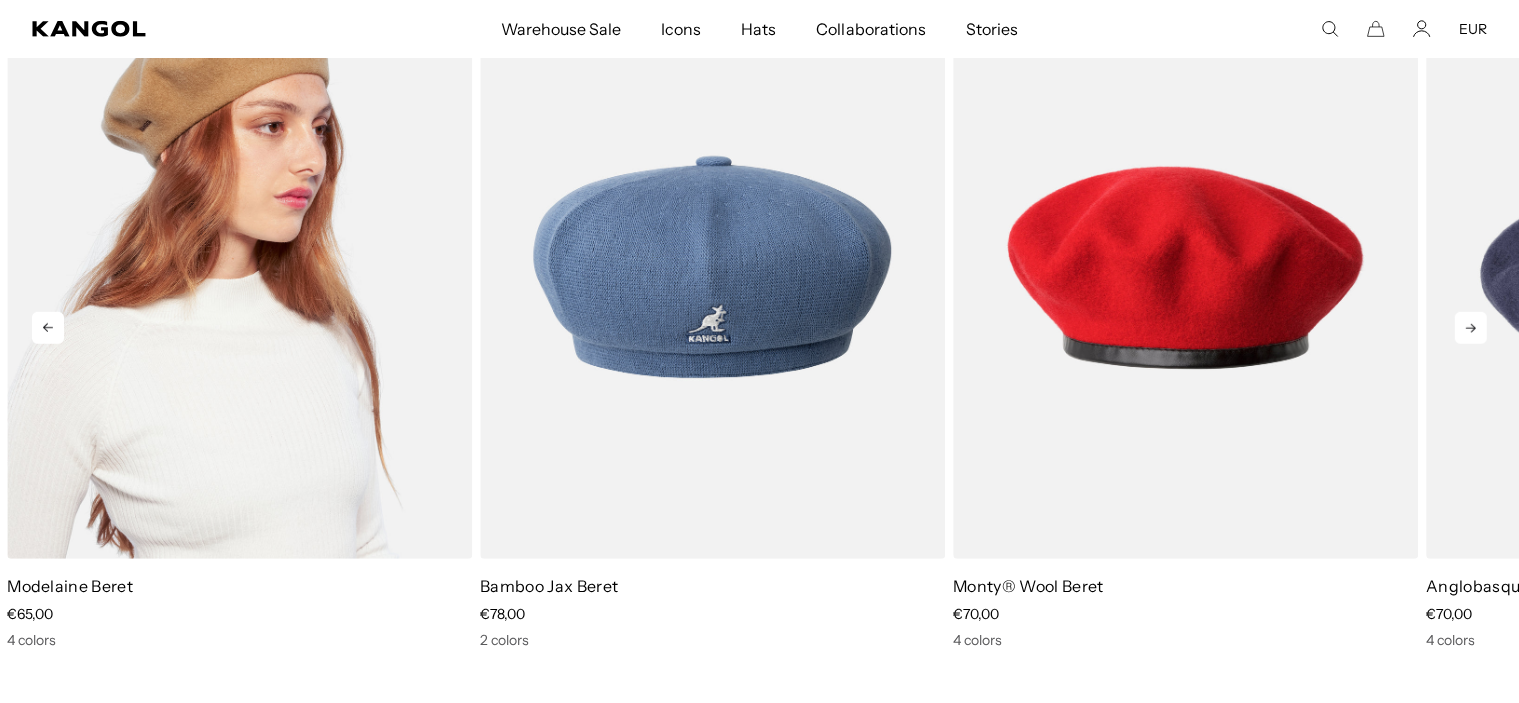 scroll, scrollTop: 0, scrollLeft: 412, axis: horizontal 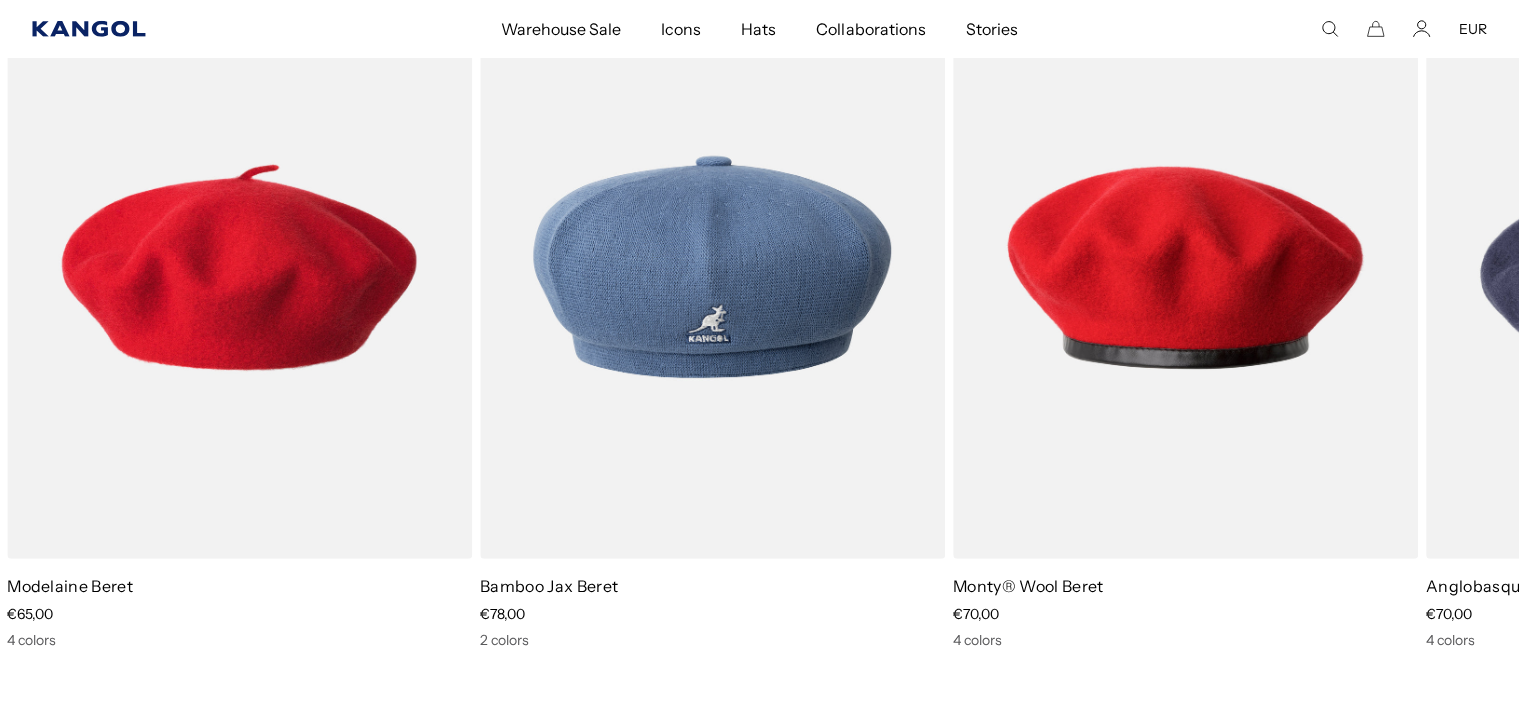 click 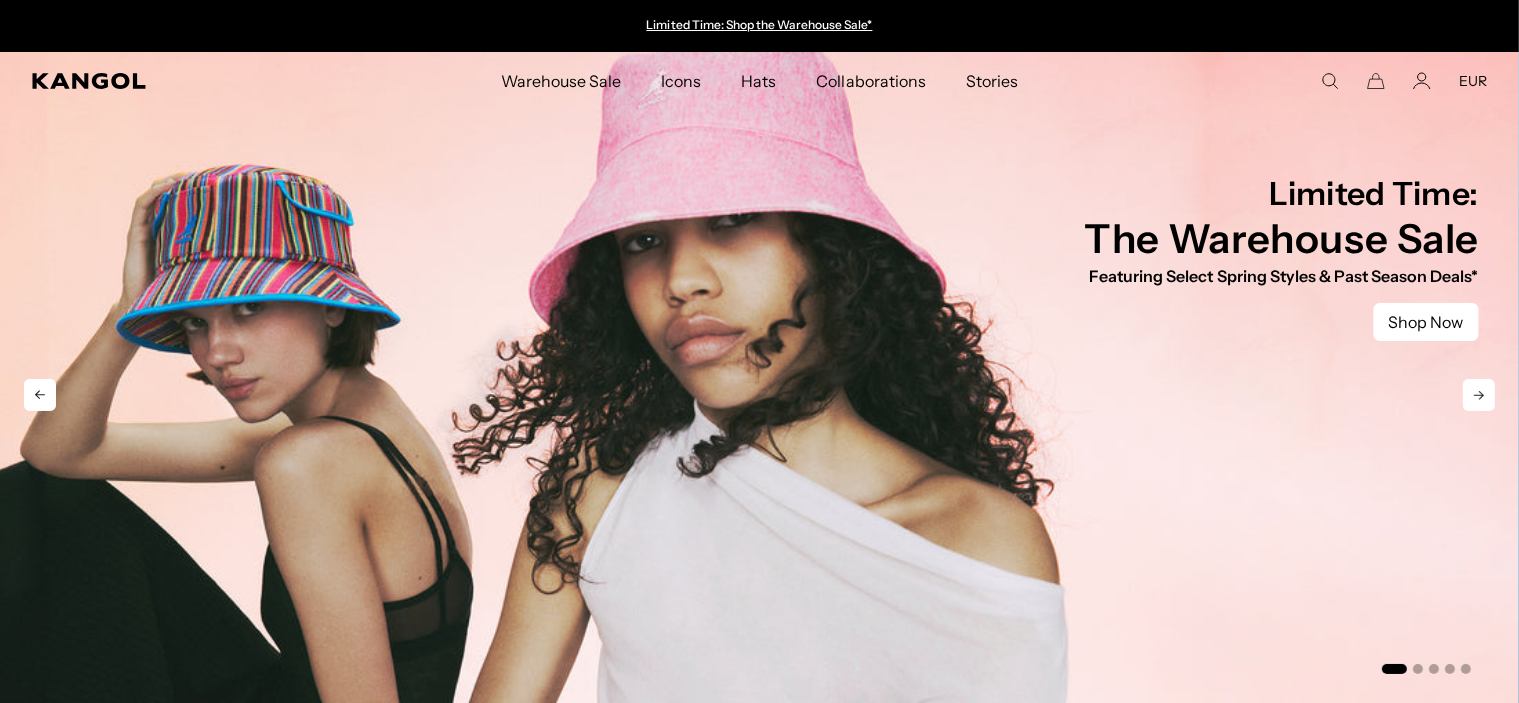 scroll, scrollTop: 0, scrollLeft: 0, axis: both 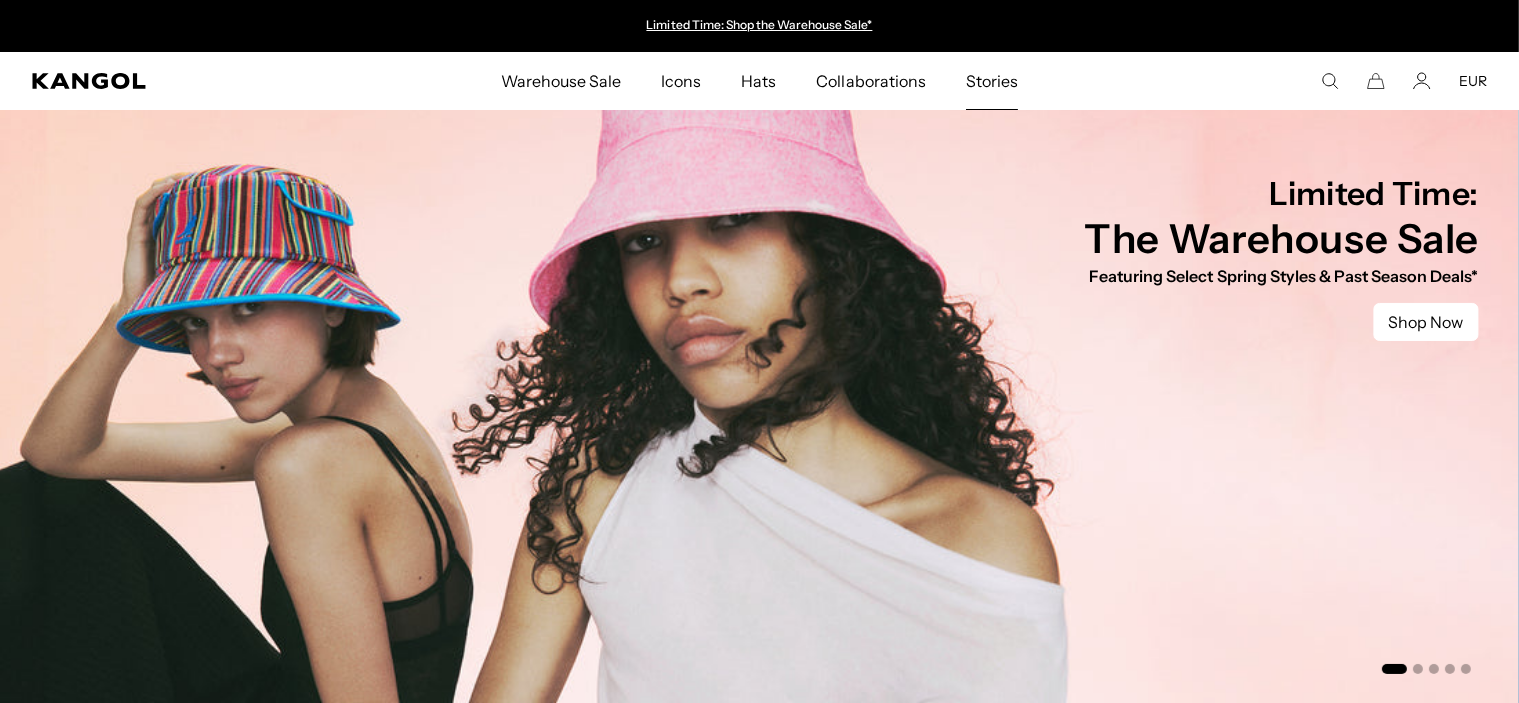 click on "Stories" at bounding box center (992, 81) 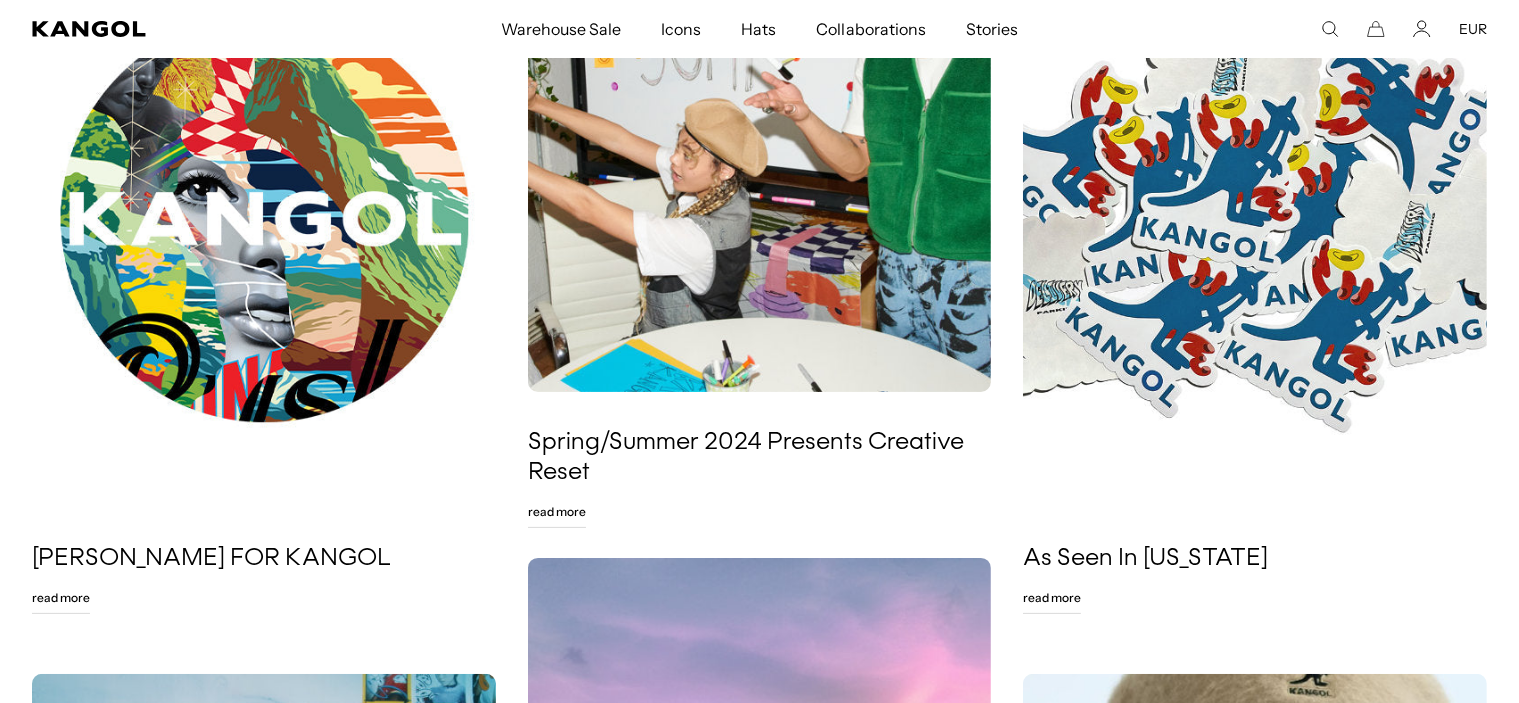 scroll, scrollTop: 366, scrollLeft: 0, axis: vertical 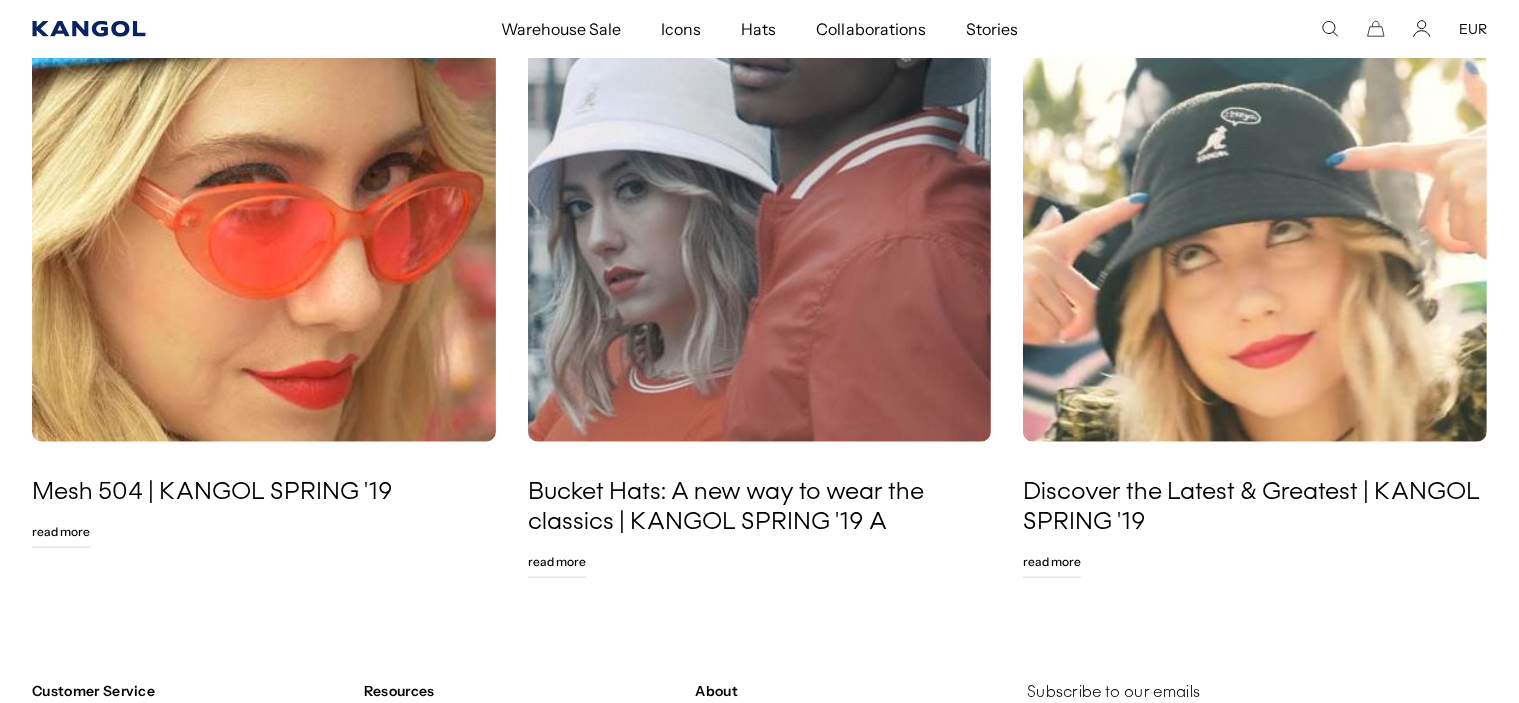 click 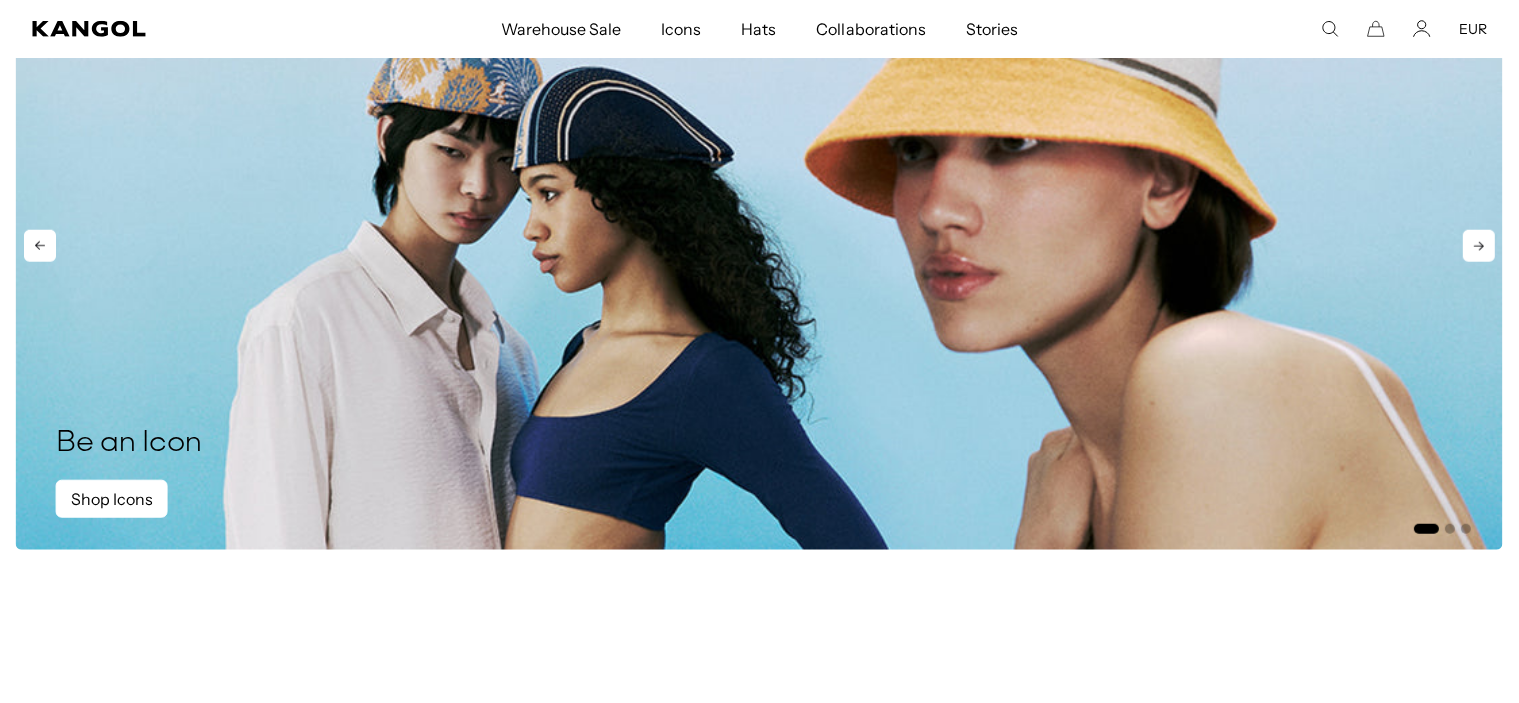 scroll, scrollTop: 2000, scrollLeft: 0, axis: vertical 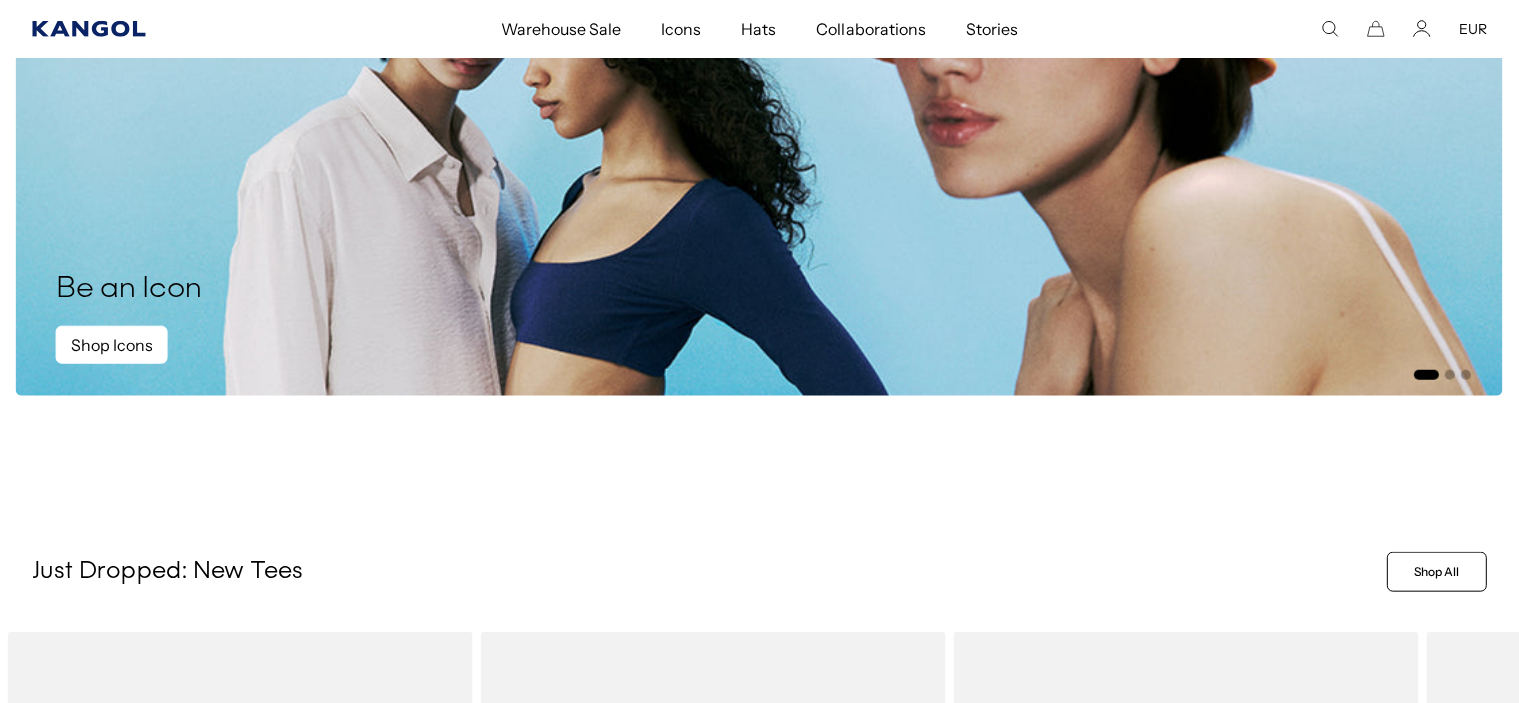 click 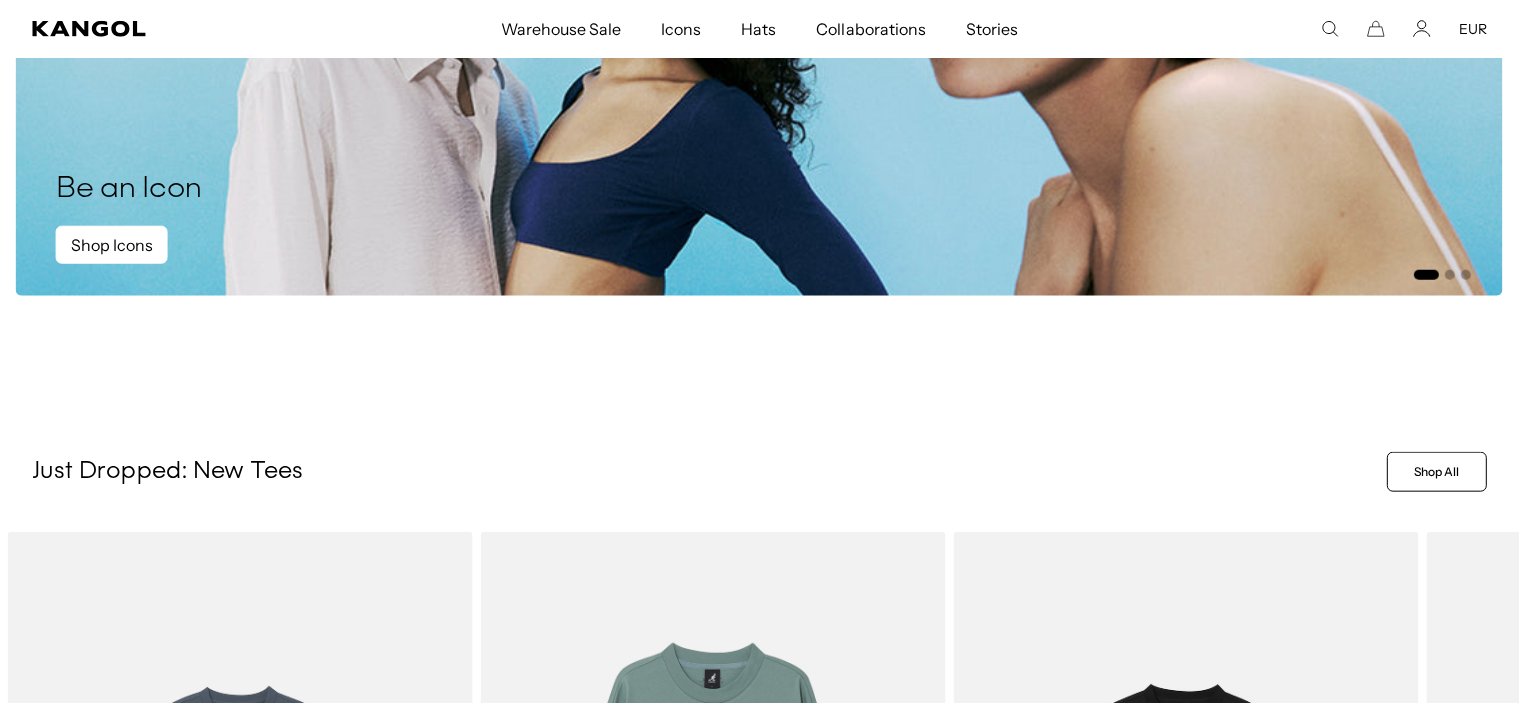 scroll, scrollTop: 1800, scrollLeft: 0, axis: vertical 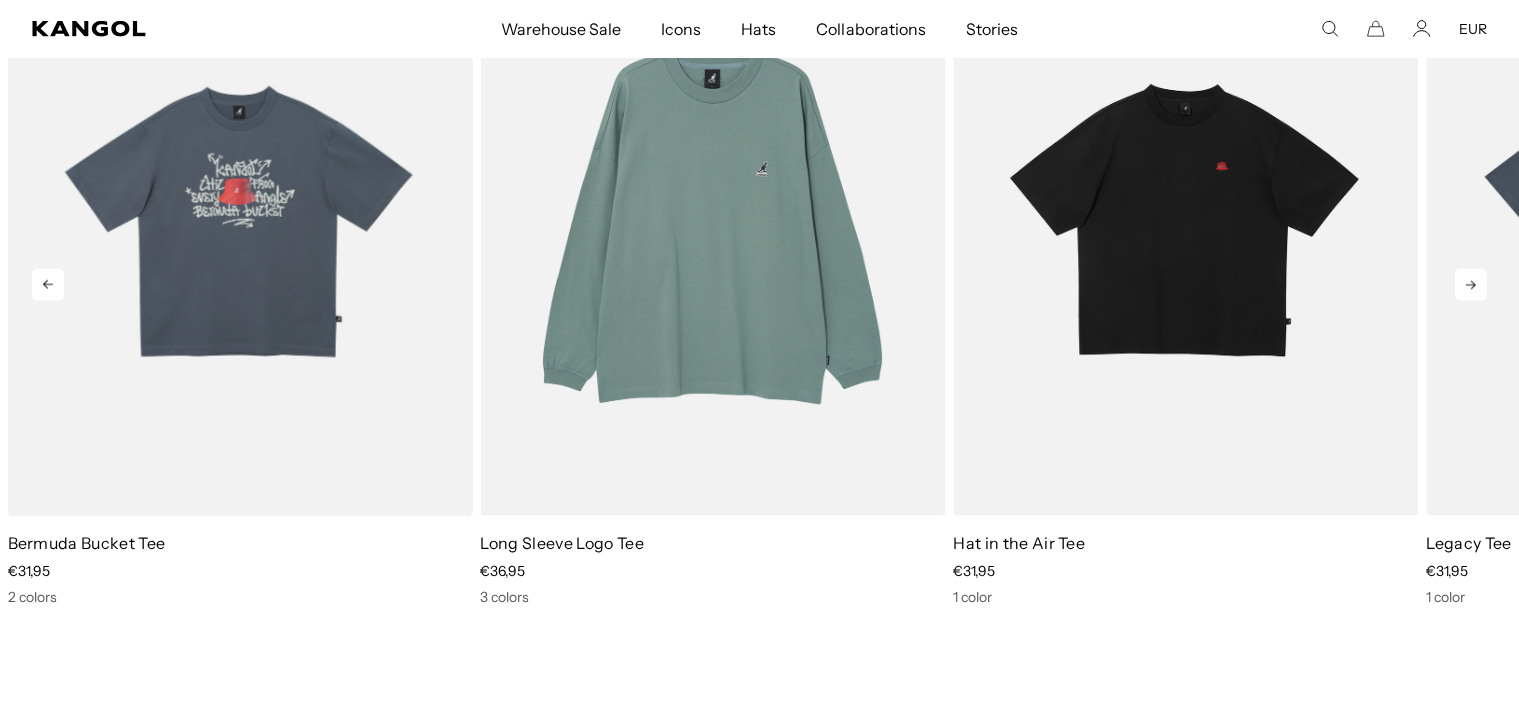 click 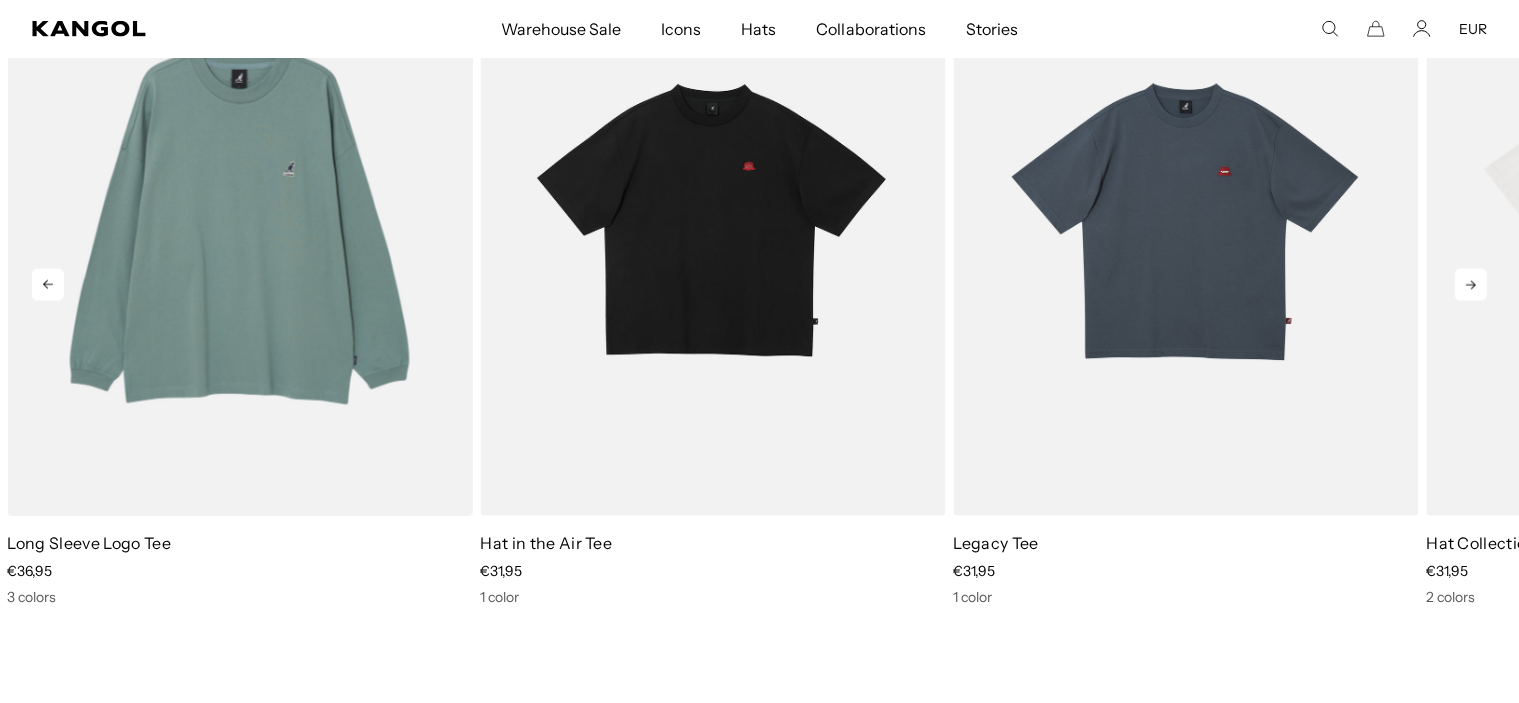 click 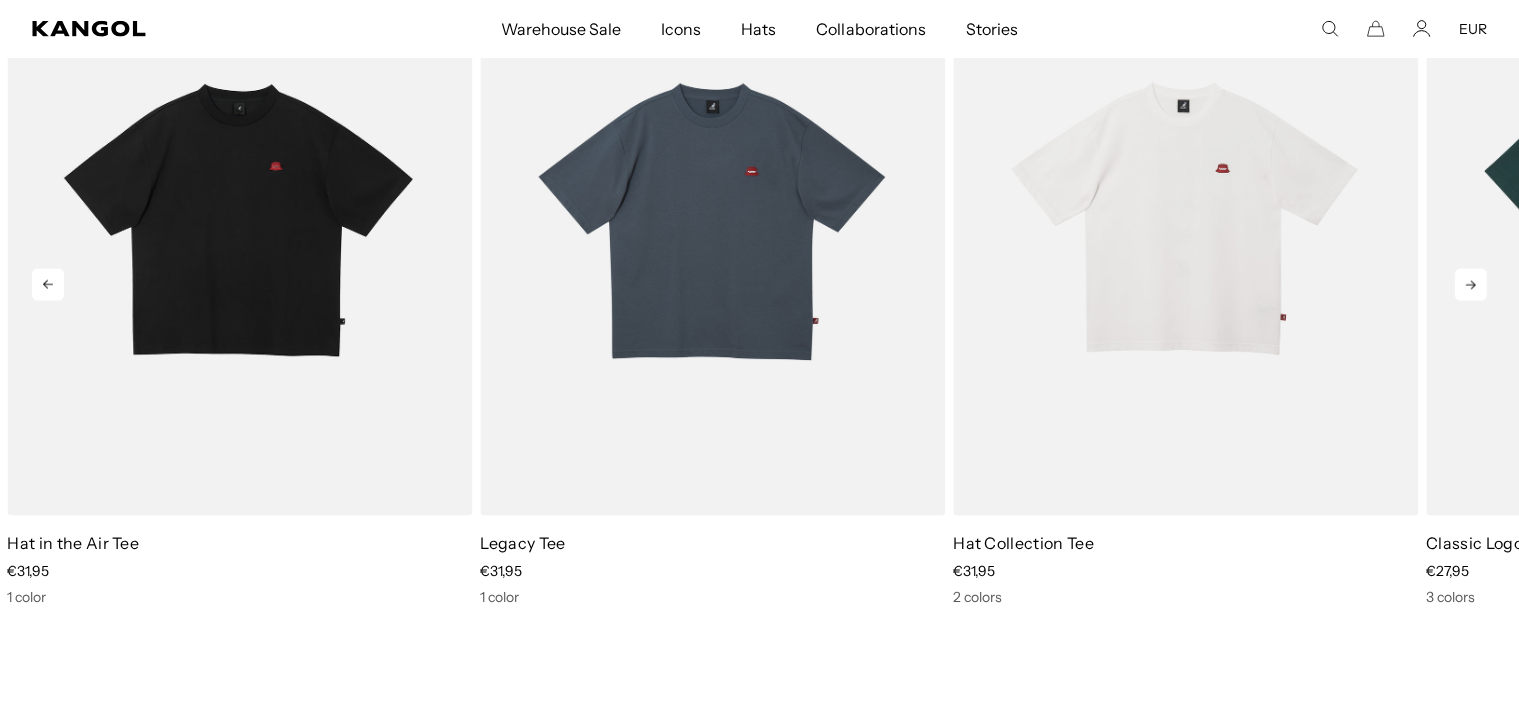 scroll, scrollTop: 0, scrollLeft: 412, axis: horizontal 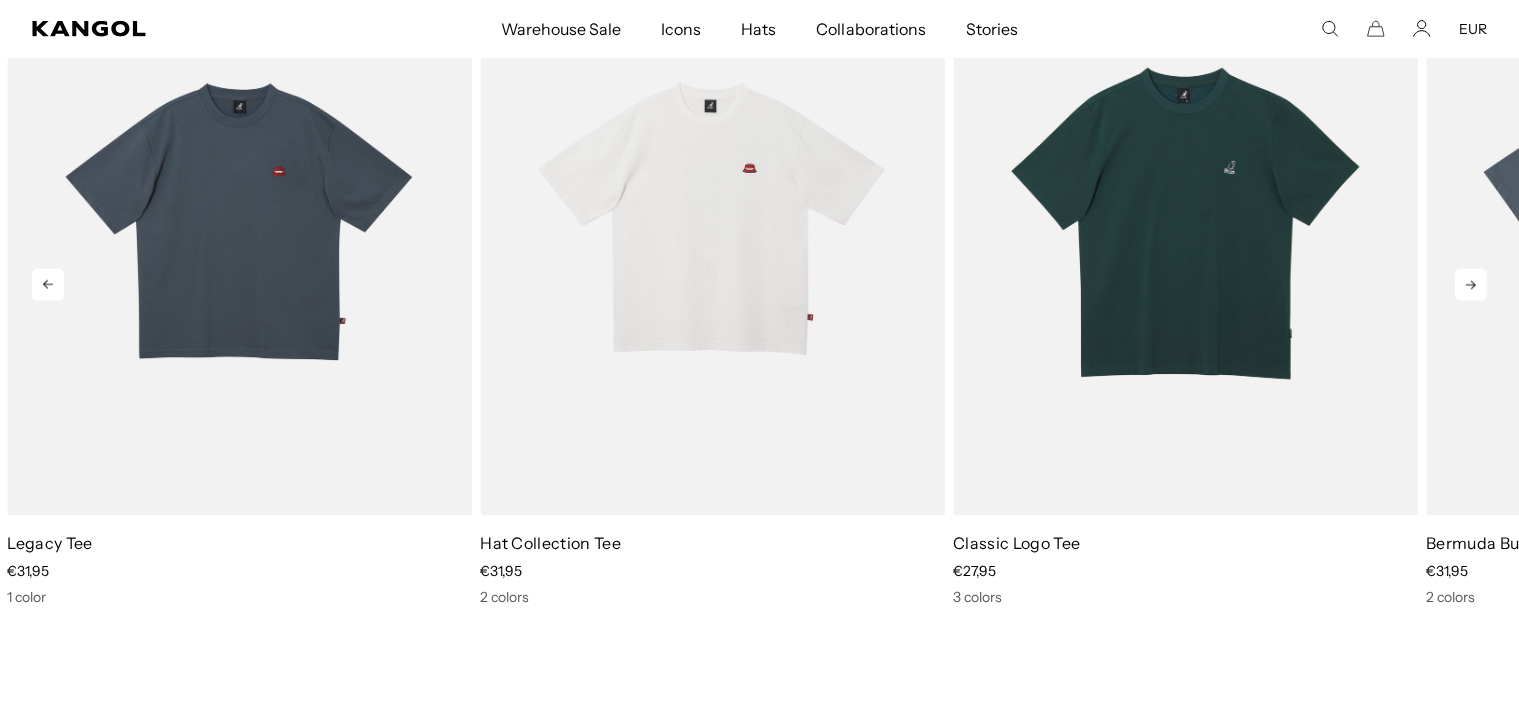 click 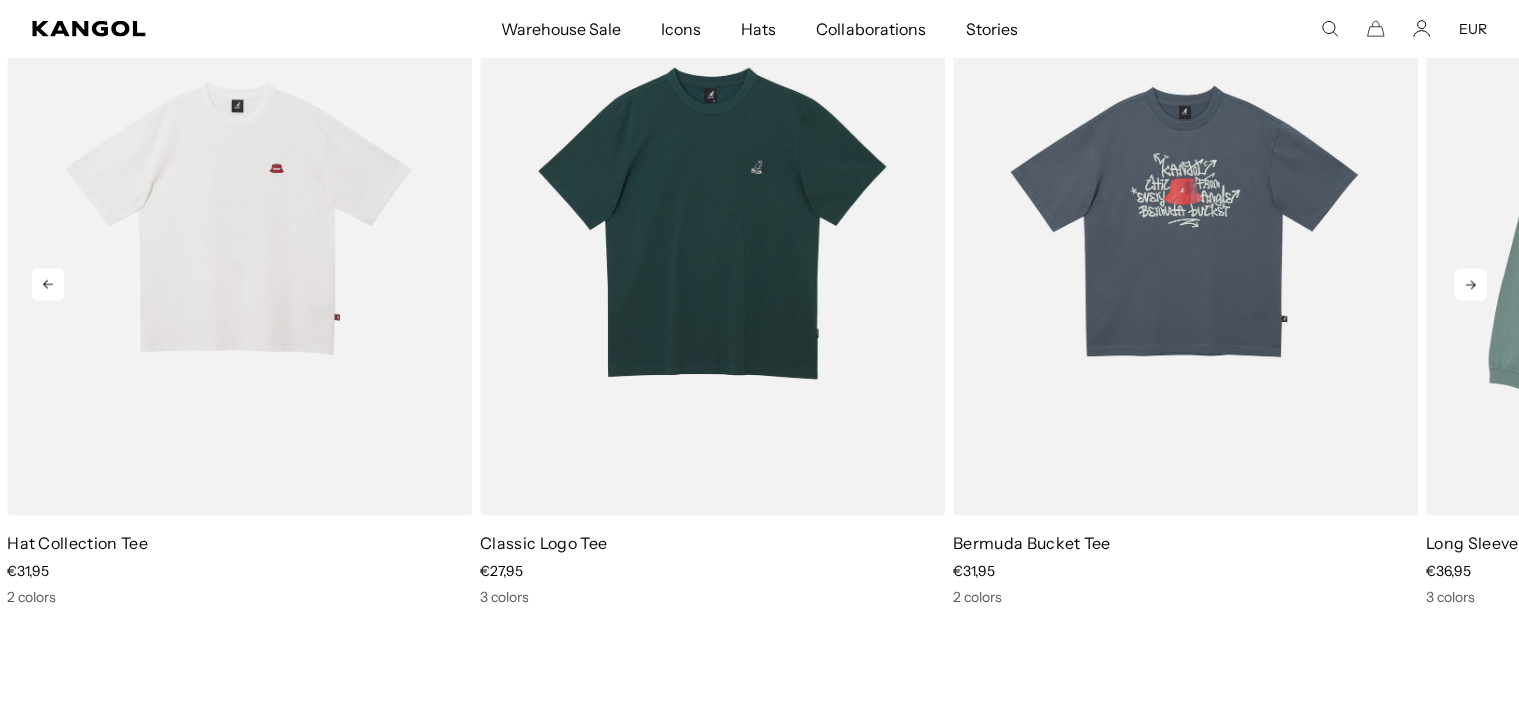 click 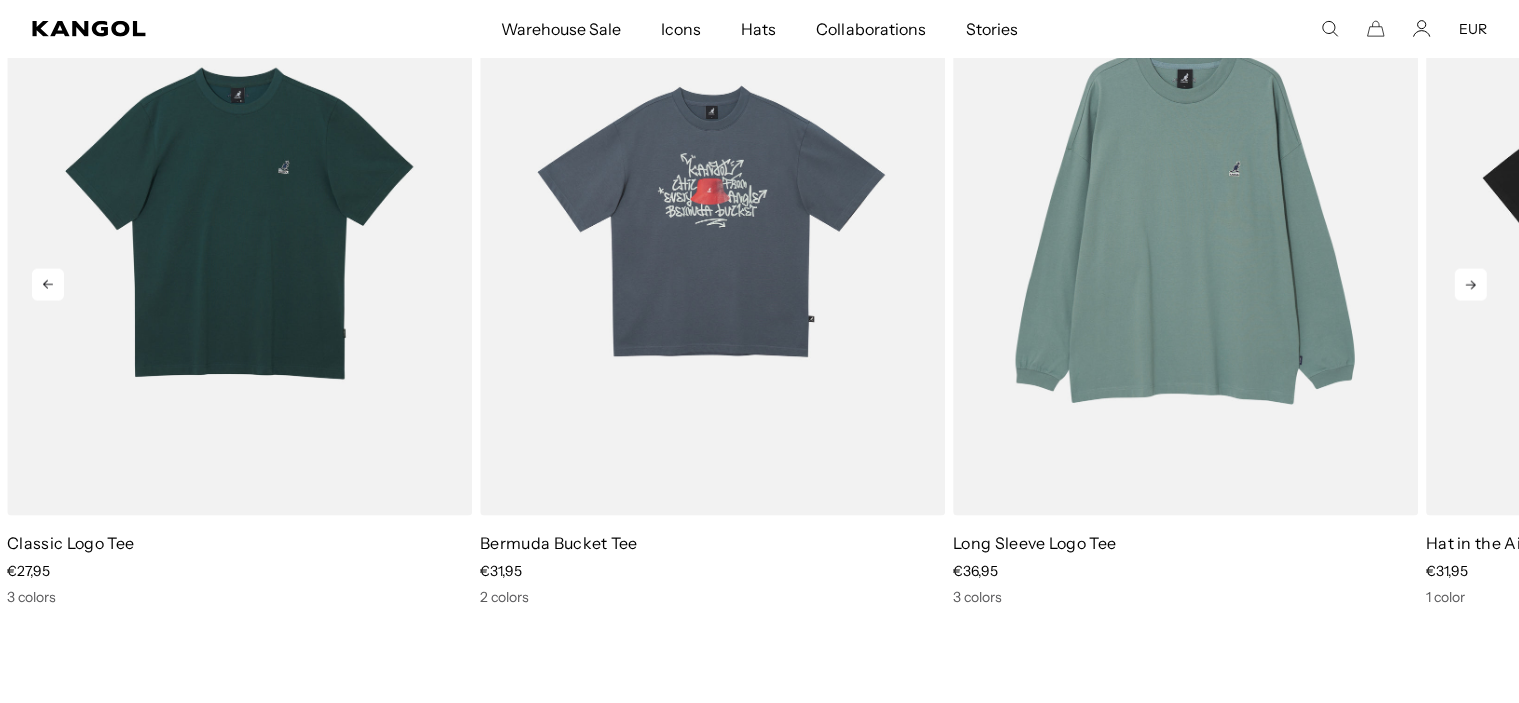 click 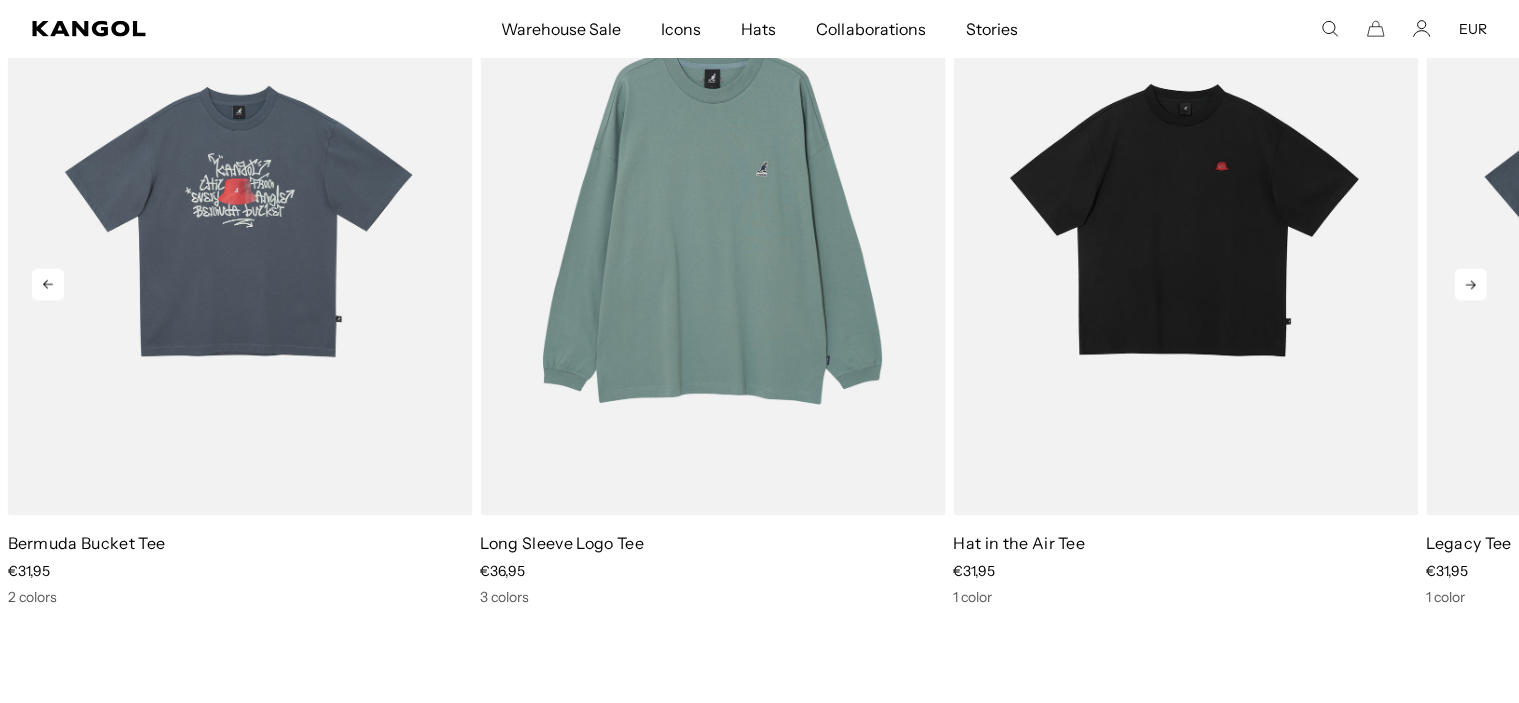 scroll, scrollTop: 0, scrollLeft: 0, axis: both 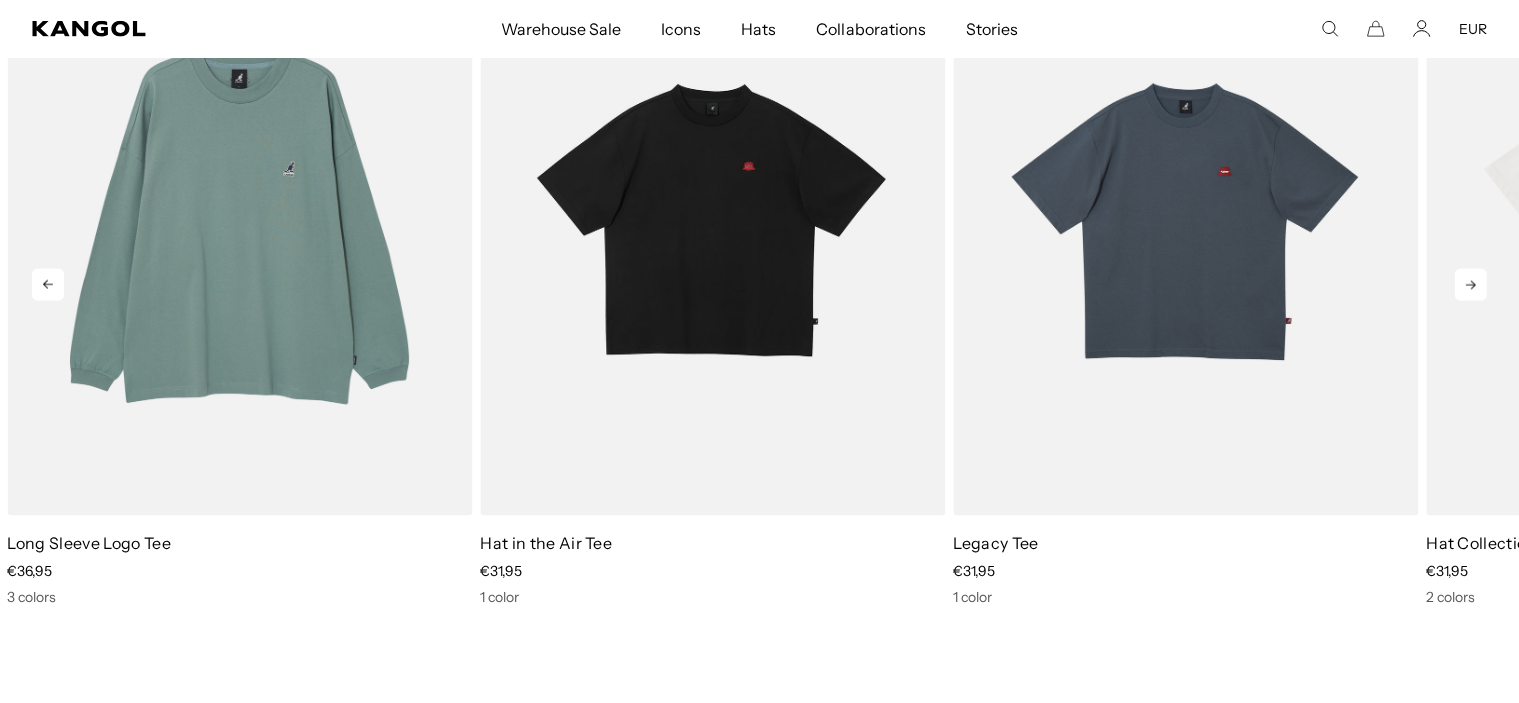 click 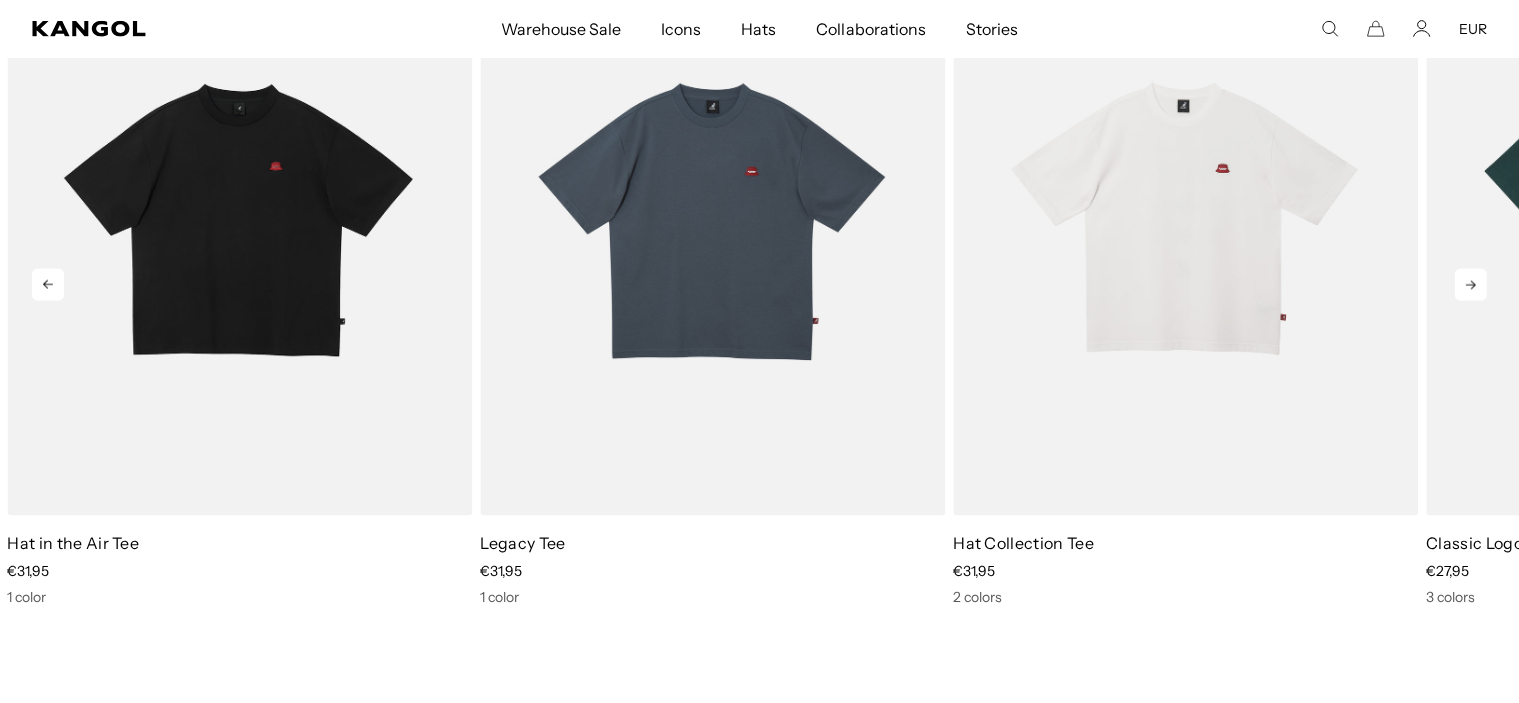 click 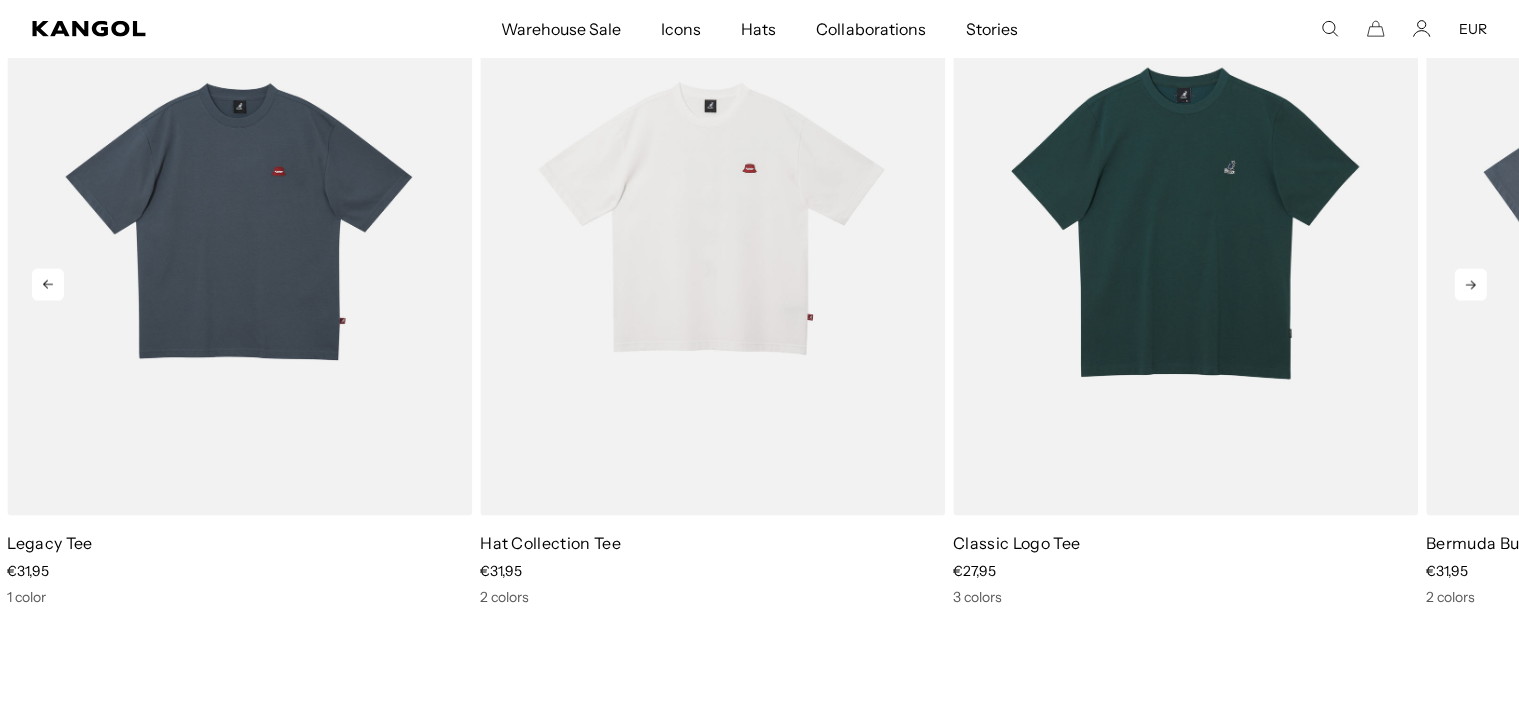 click 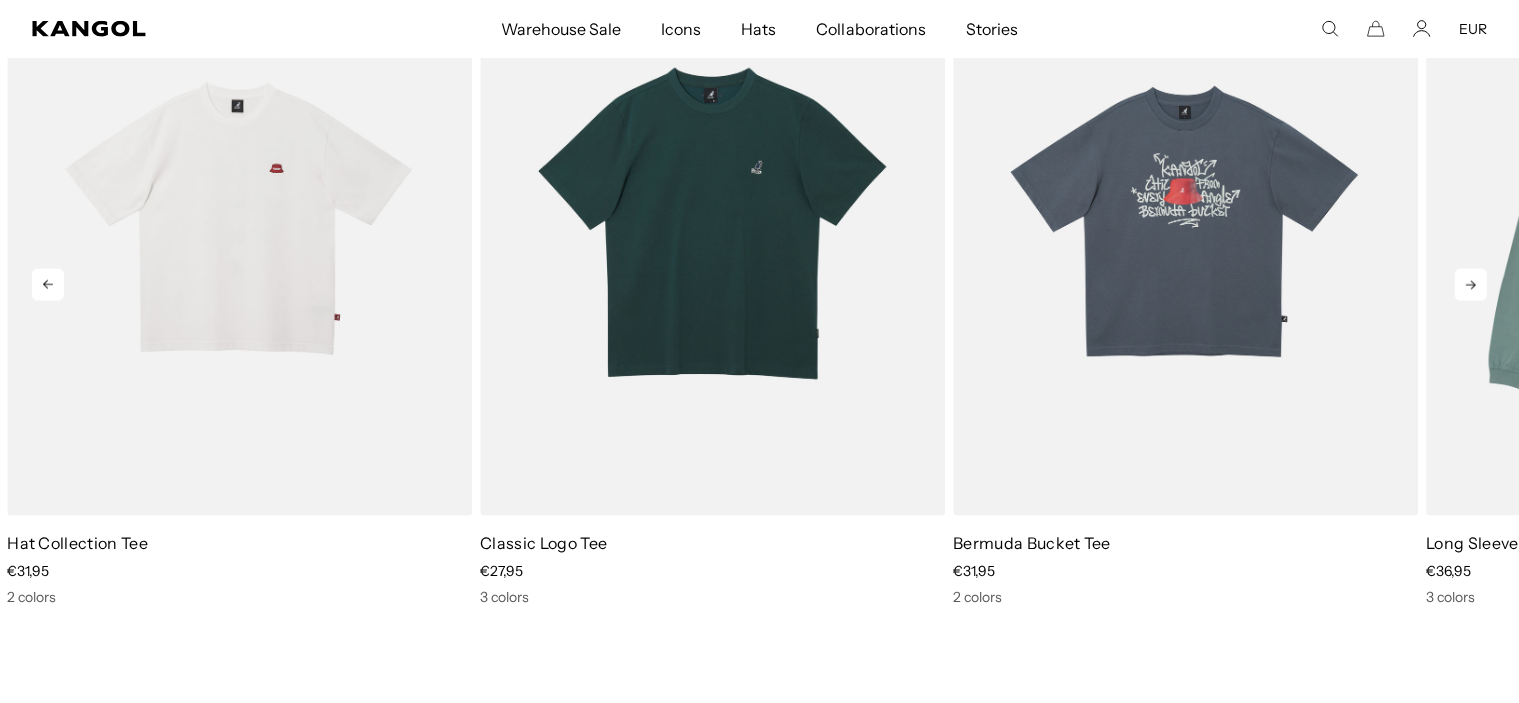 click 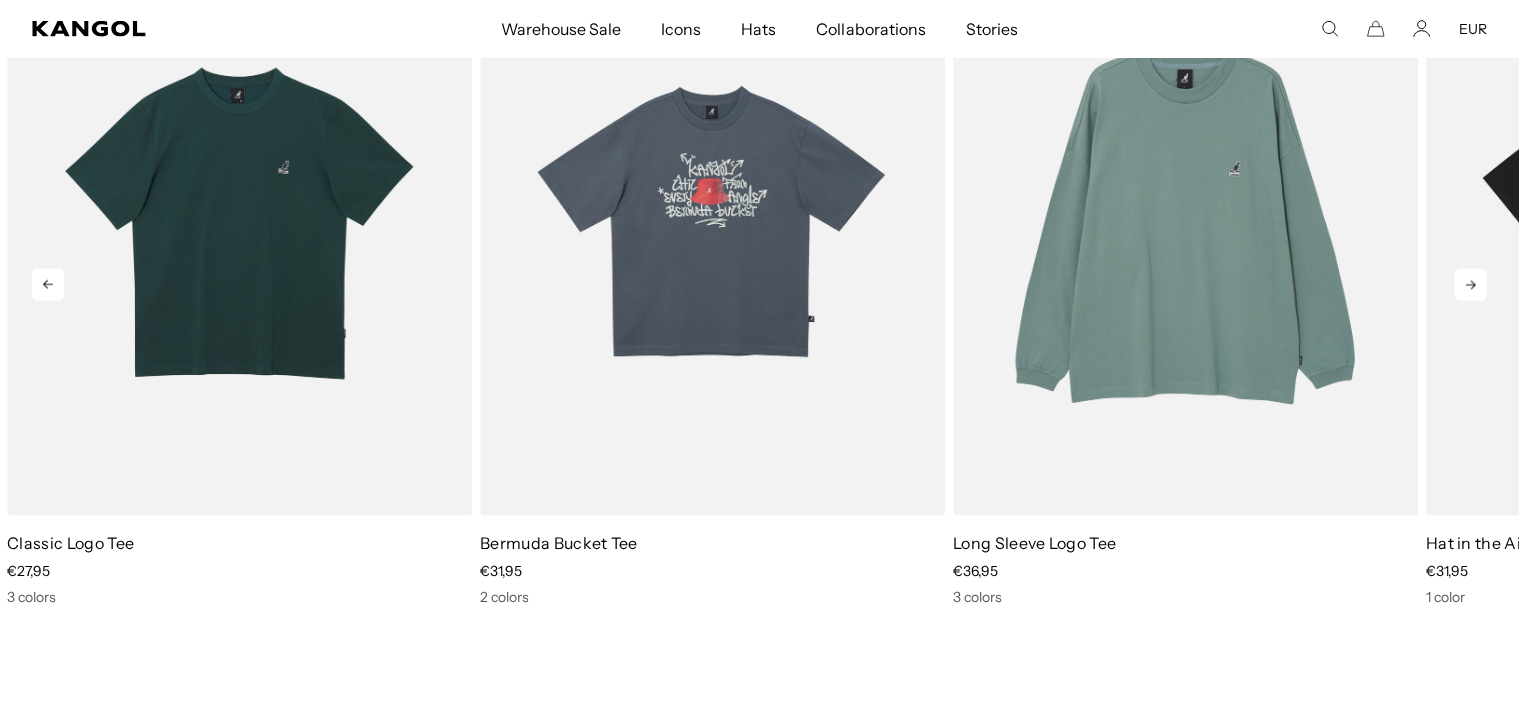 click 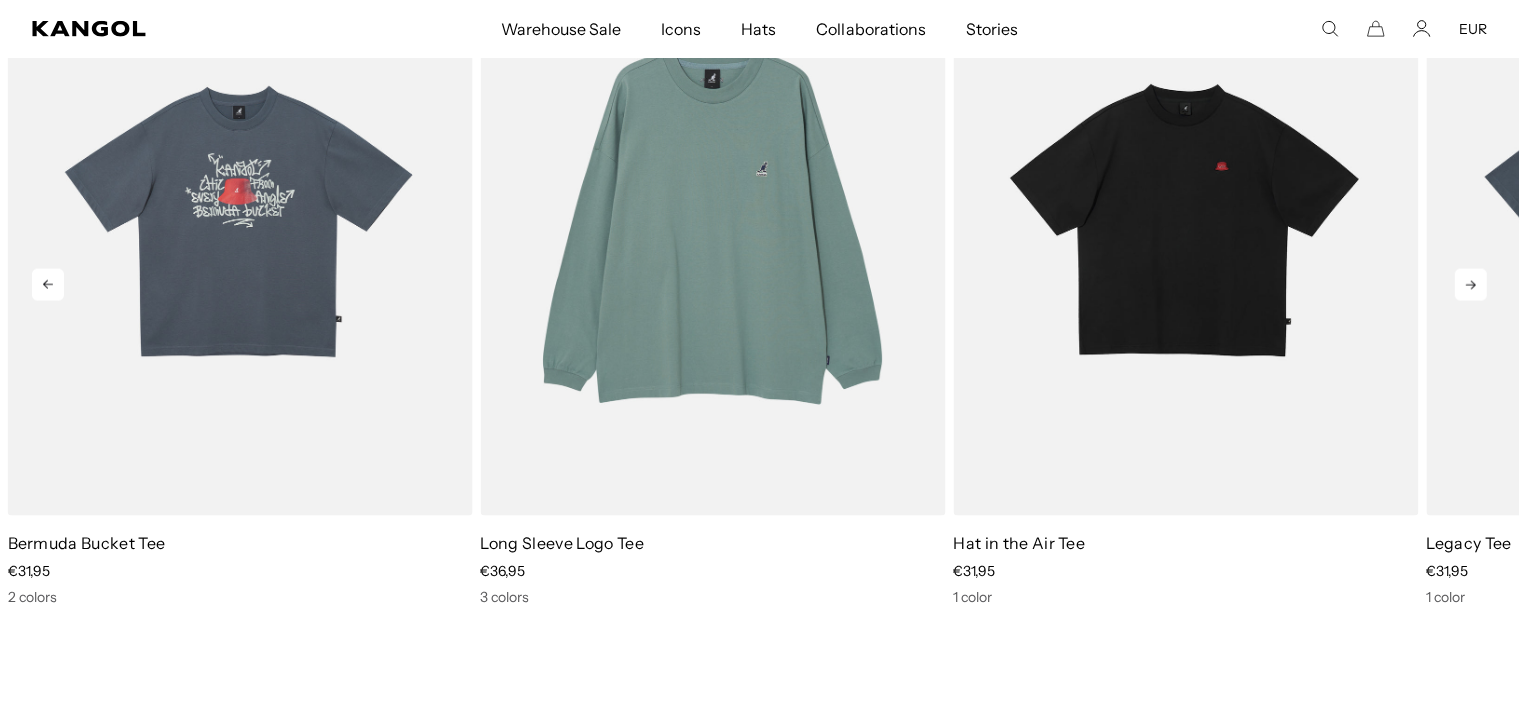 click 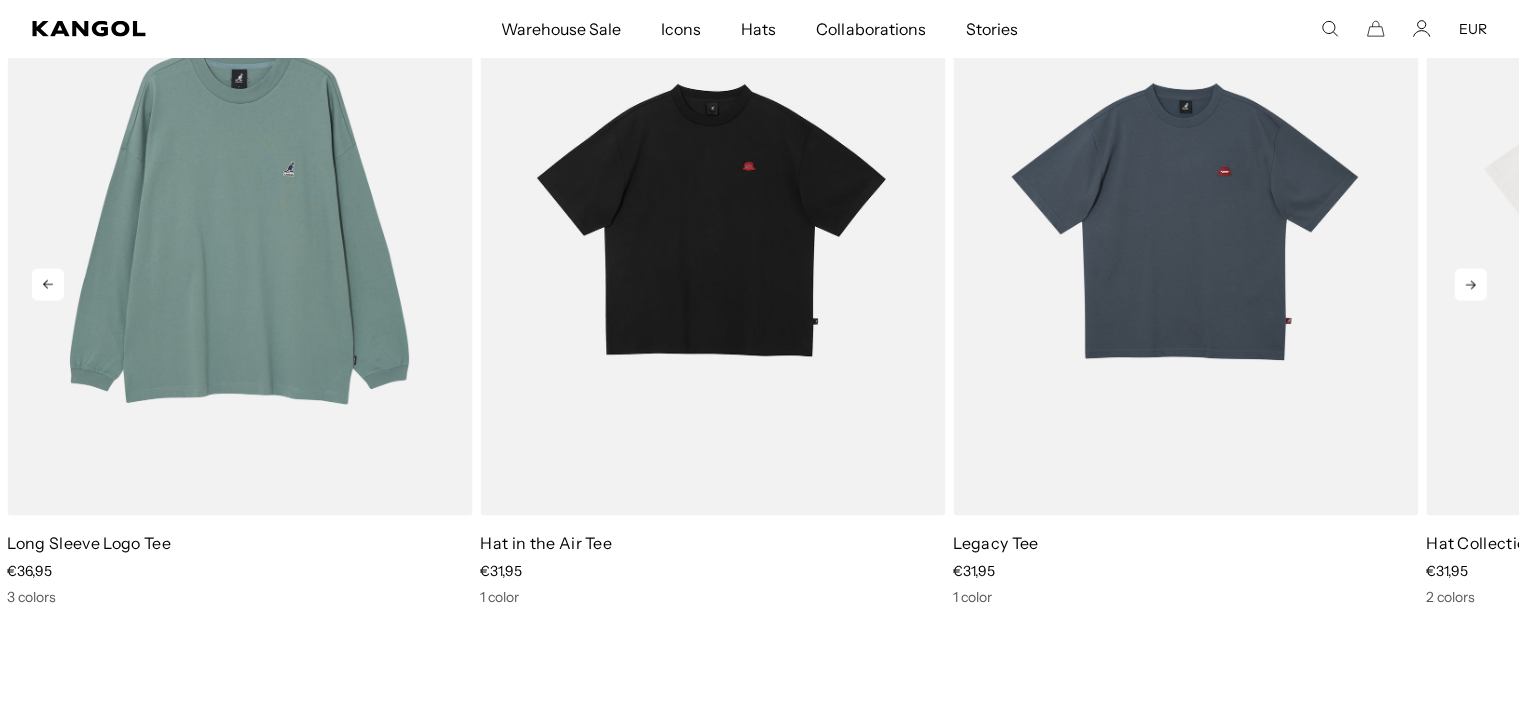 click 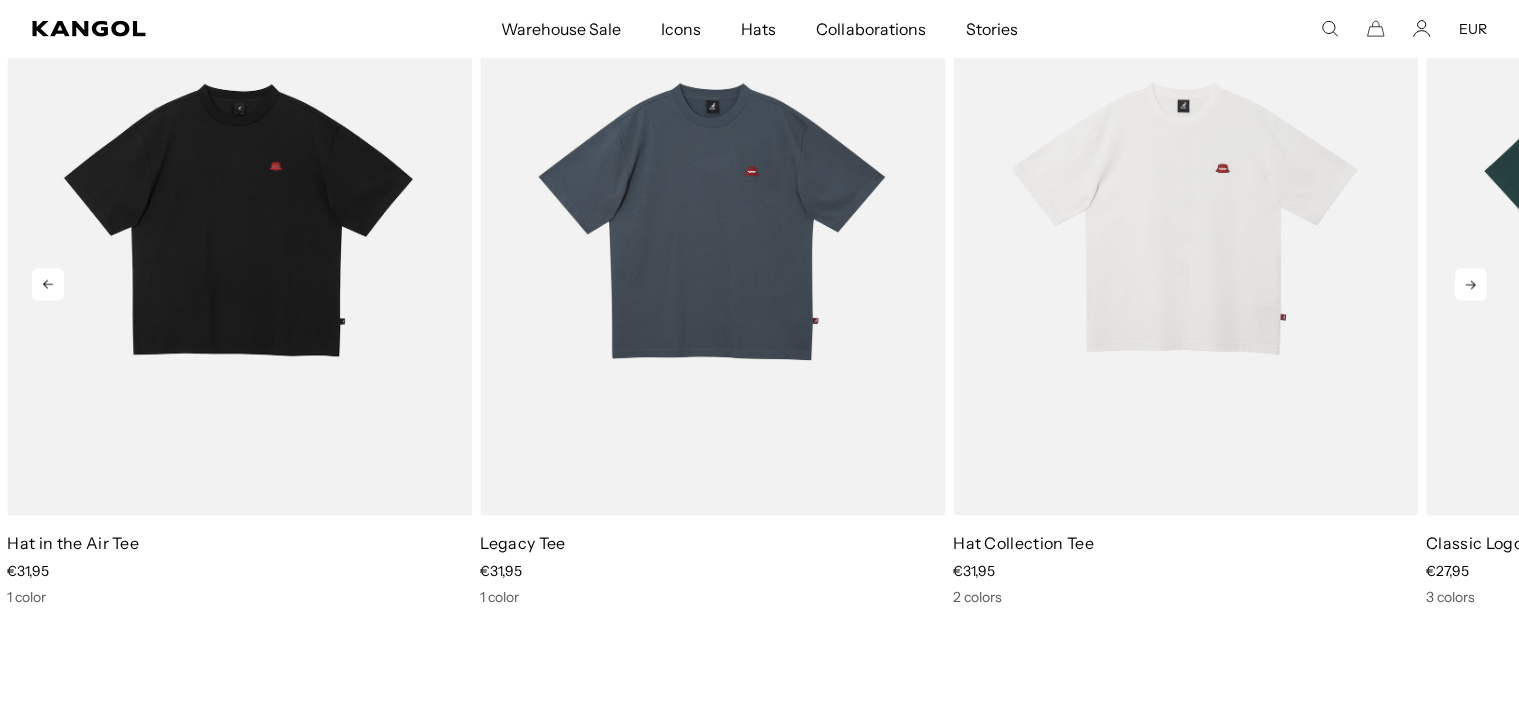 scroll, scrollTop: 0, scrollLeft: 412, axis: horizontal 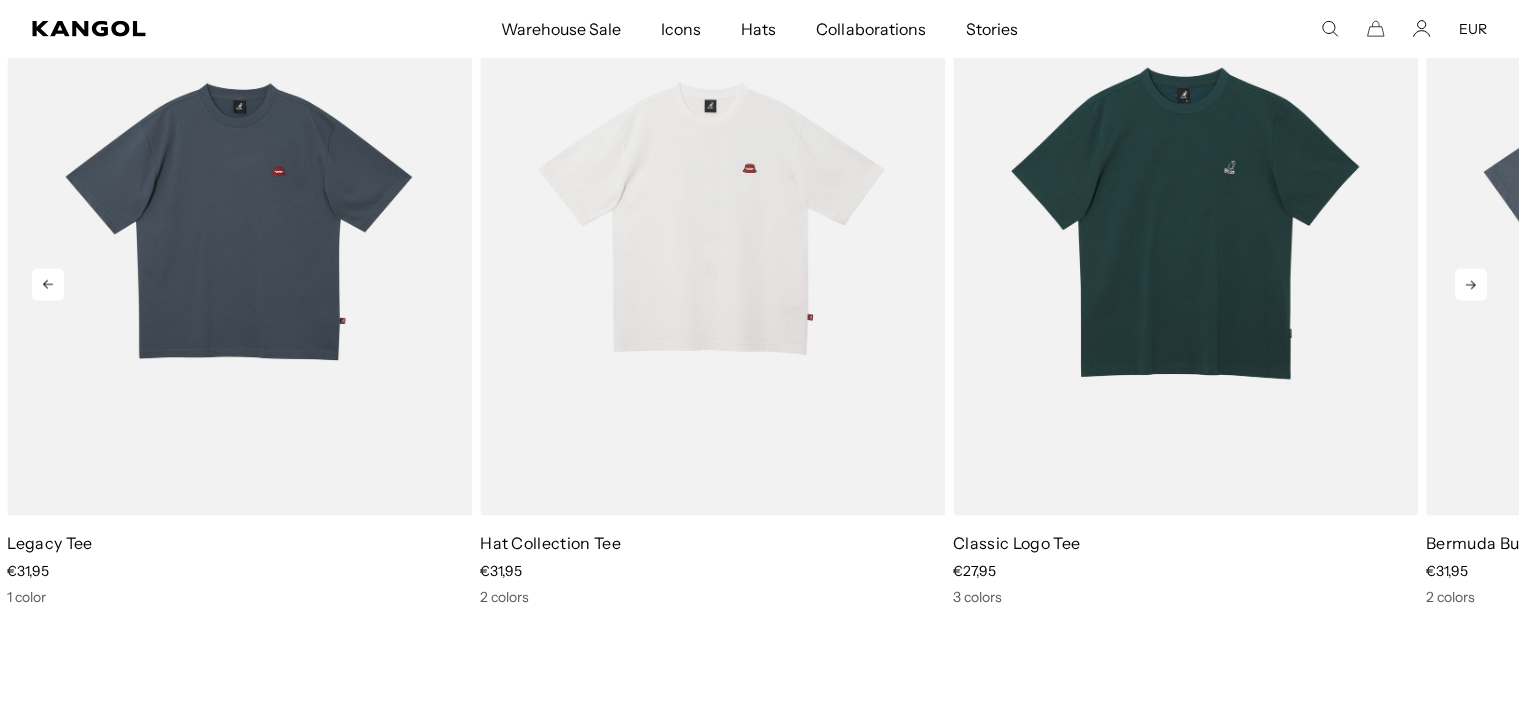 click 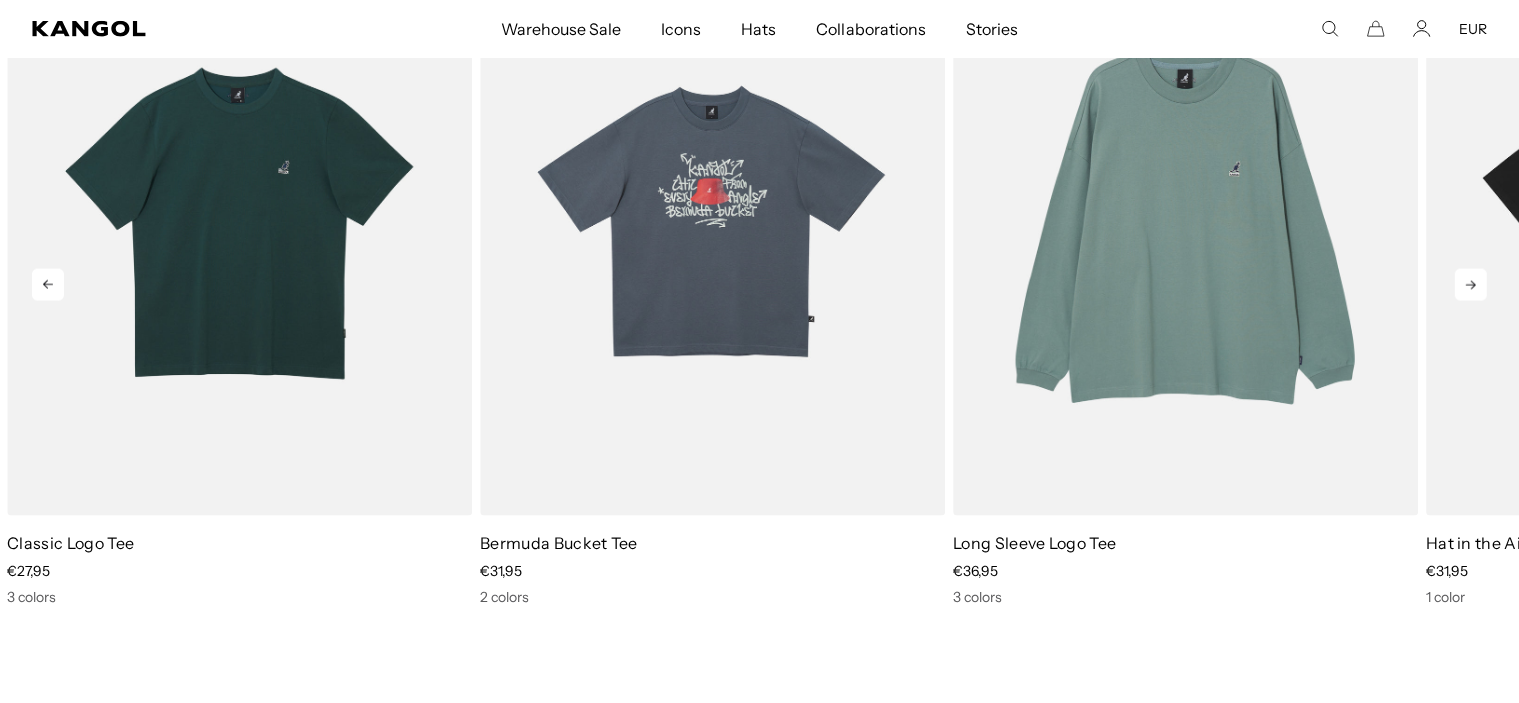 click 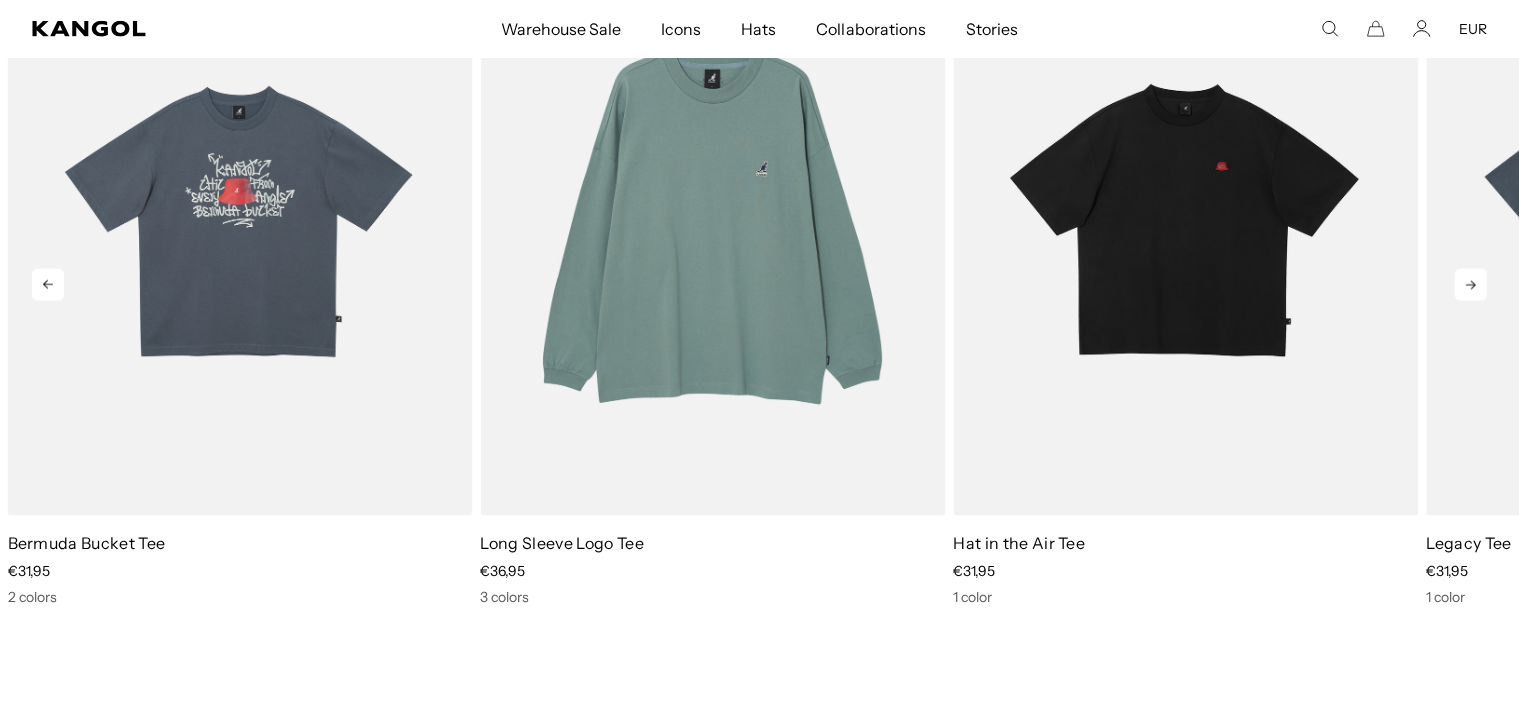 click 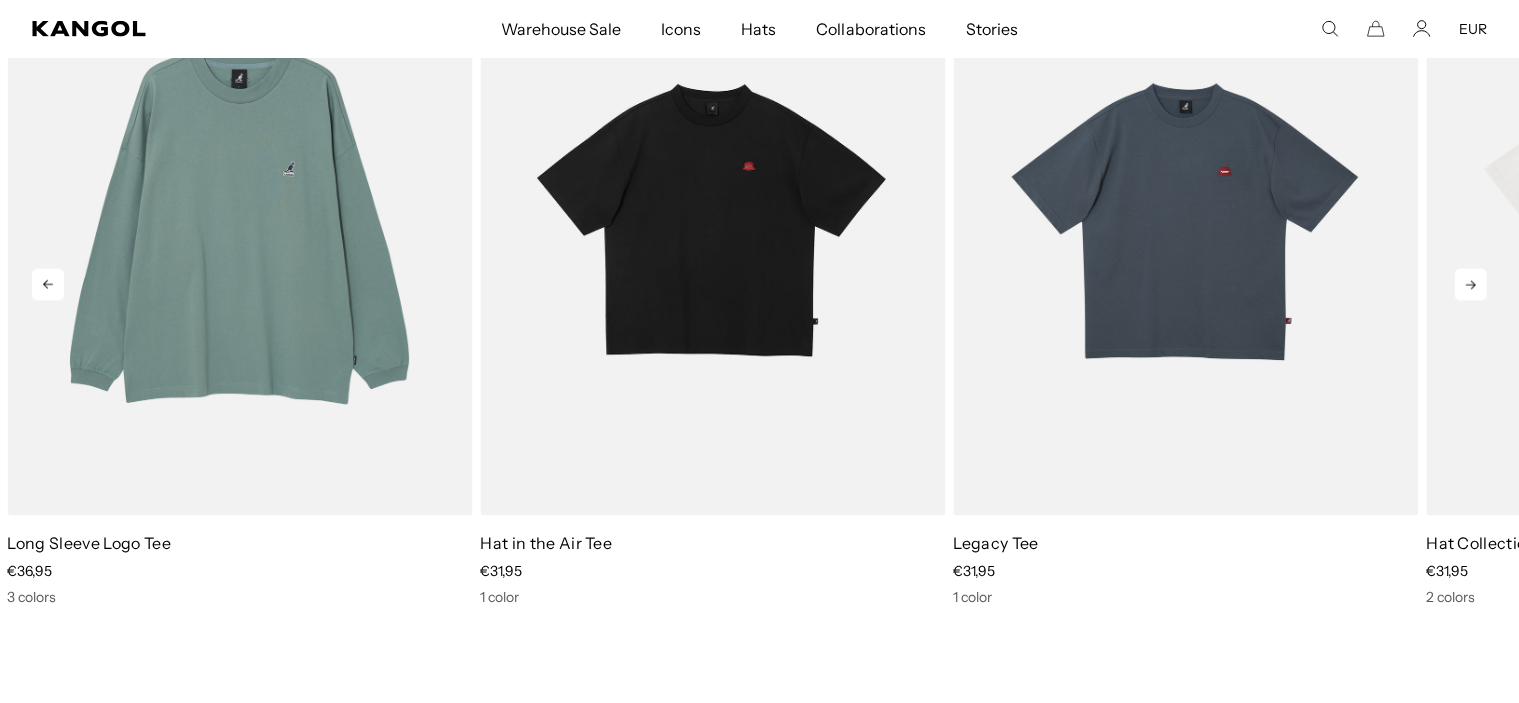 click 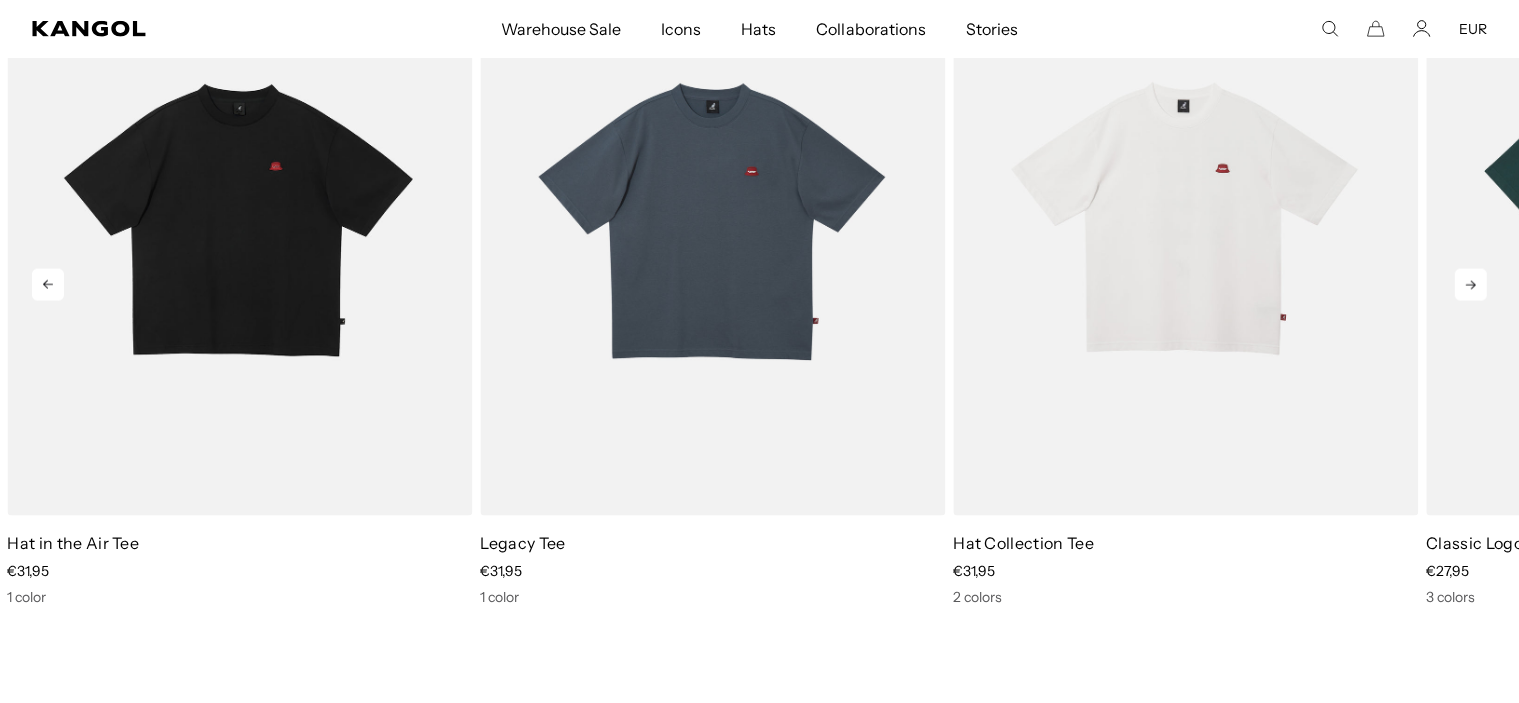 click 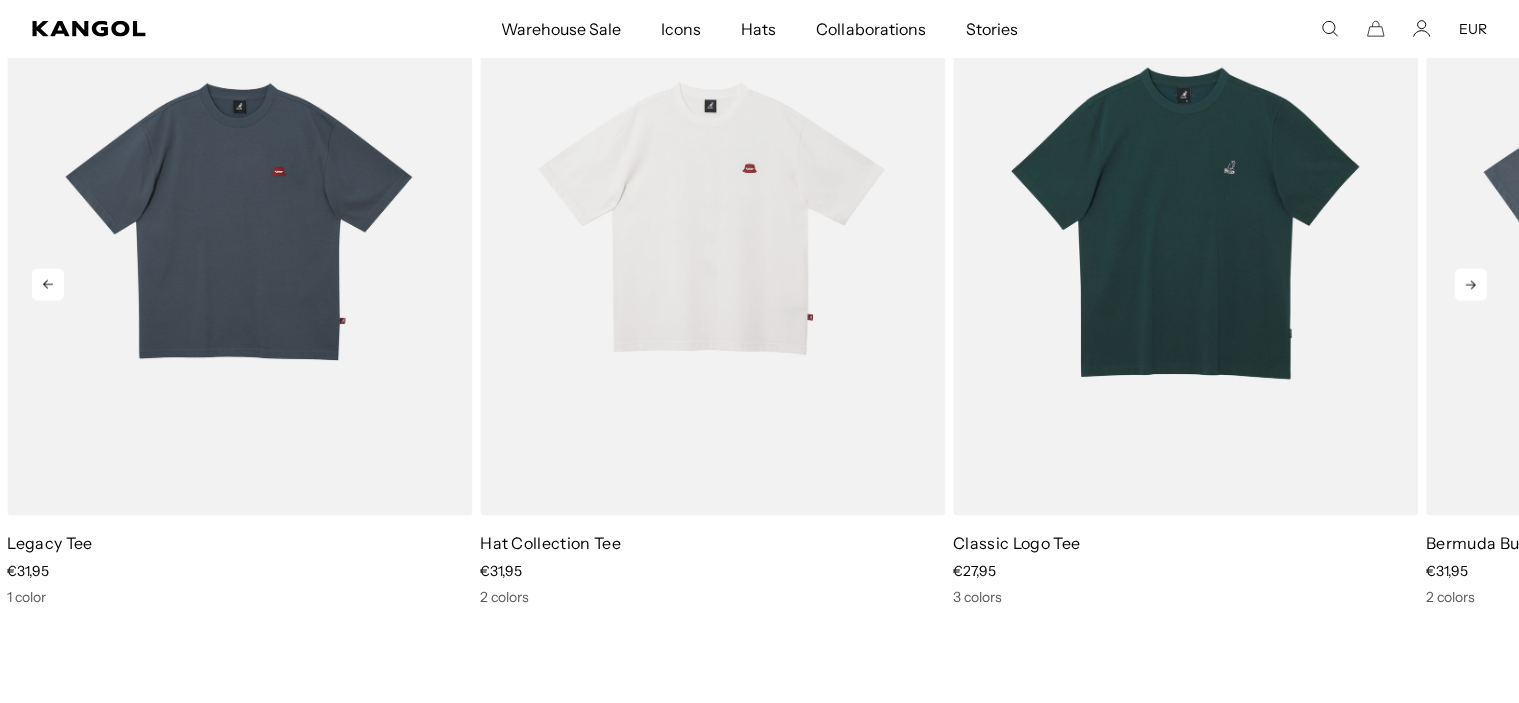 click 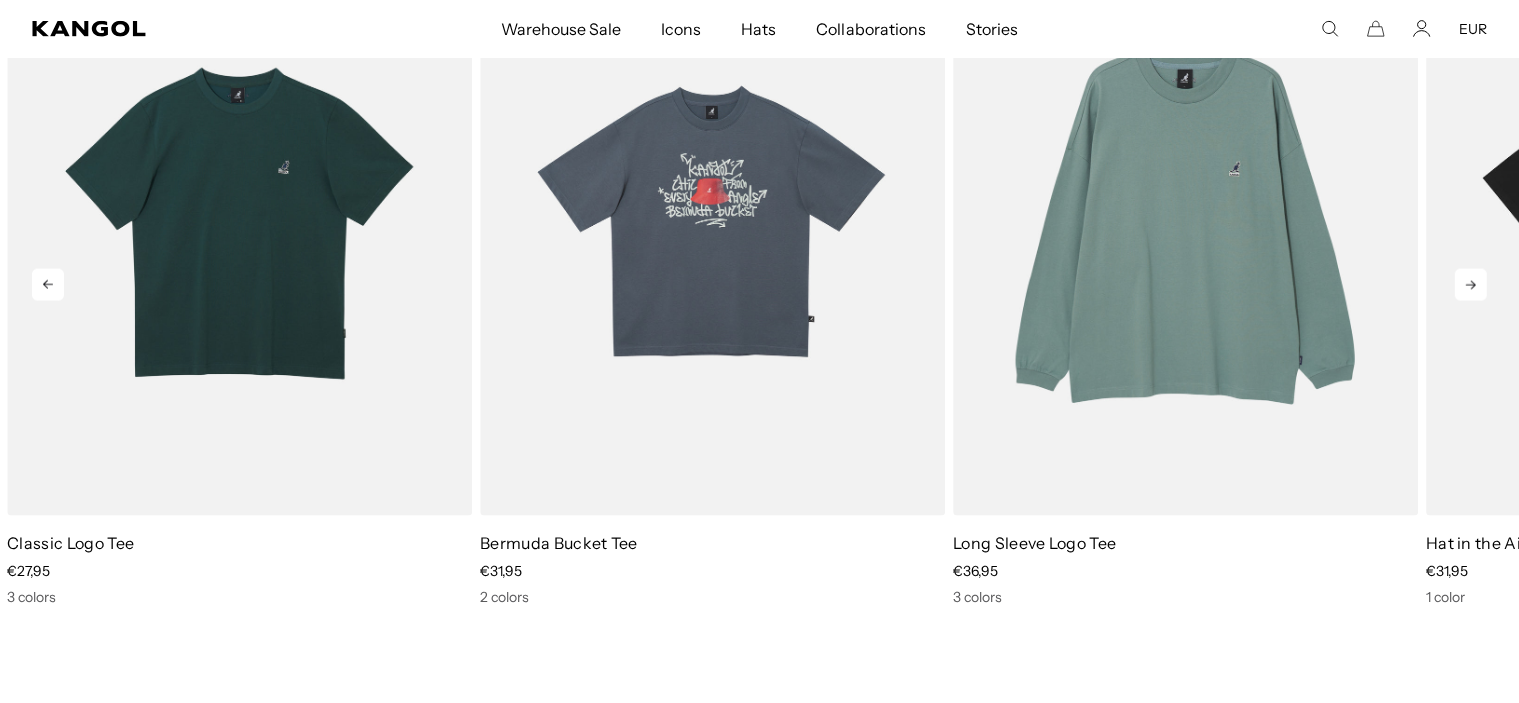 scroll, scrollTop: 0, scrollLeft: 0, axis: both 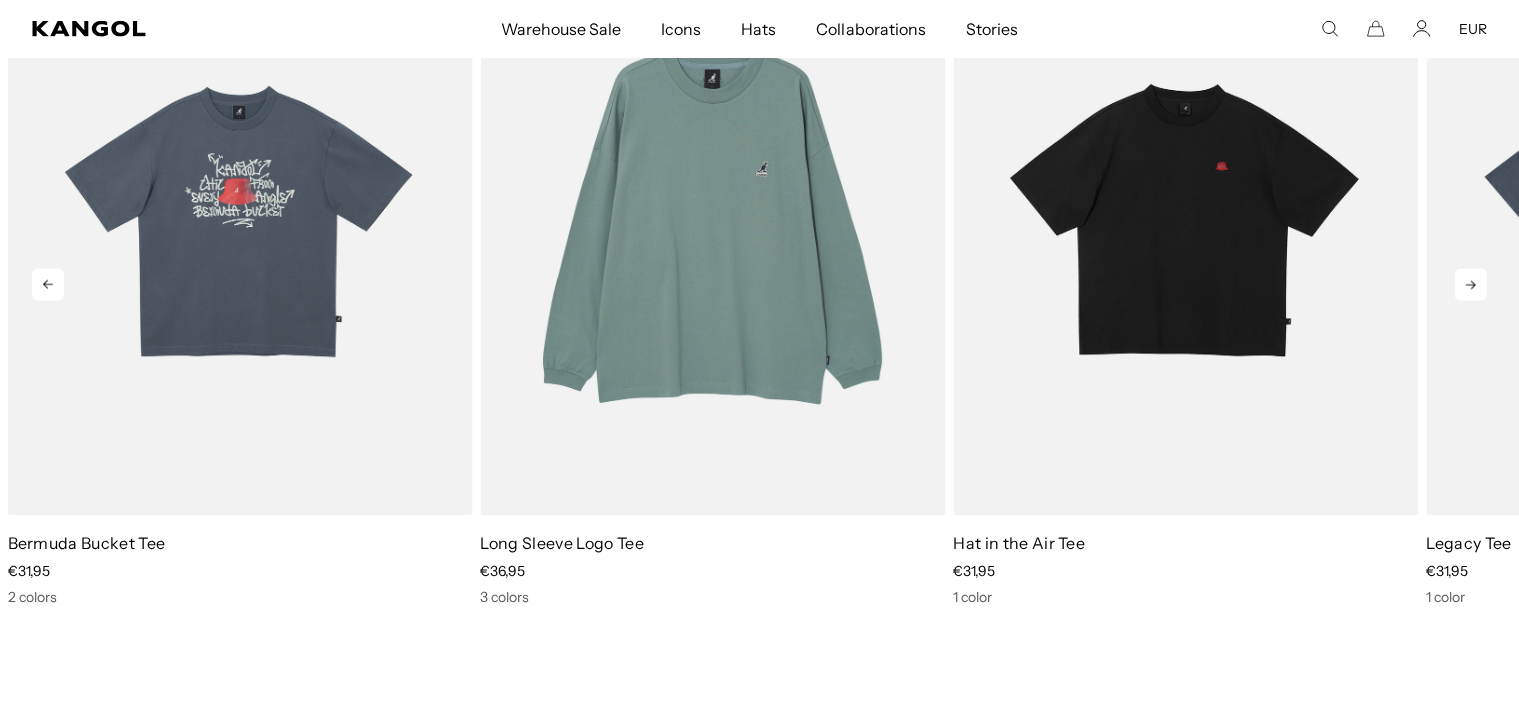 click 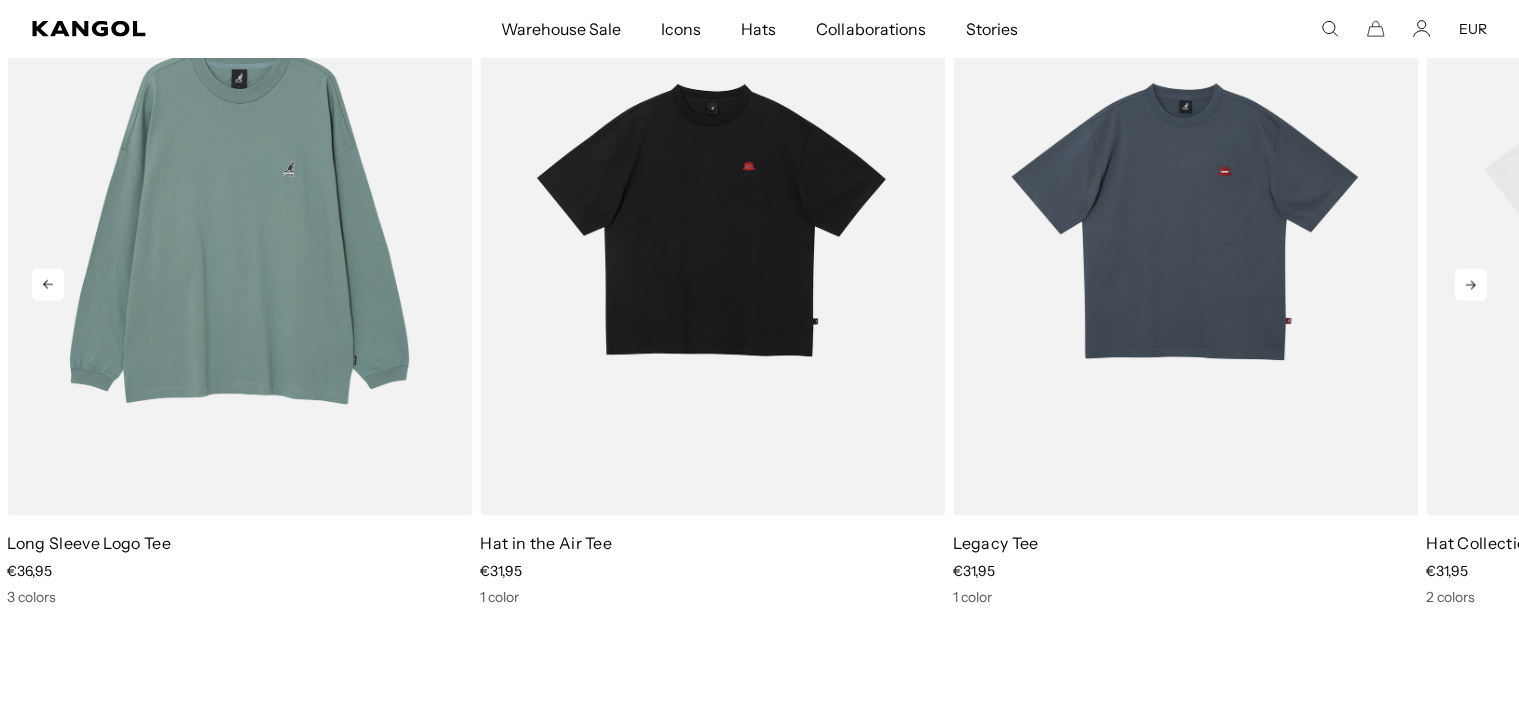 click 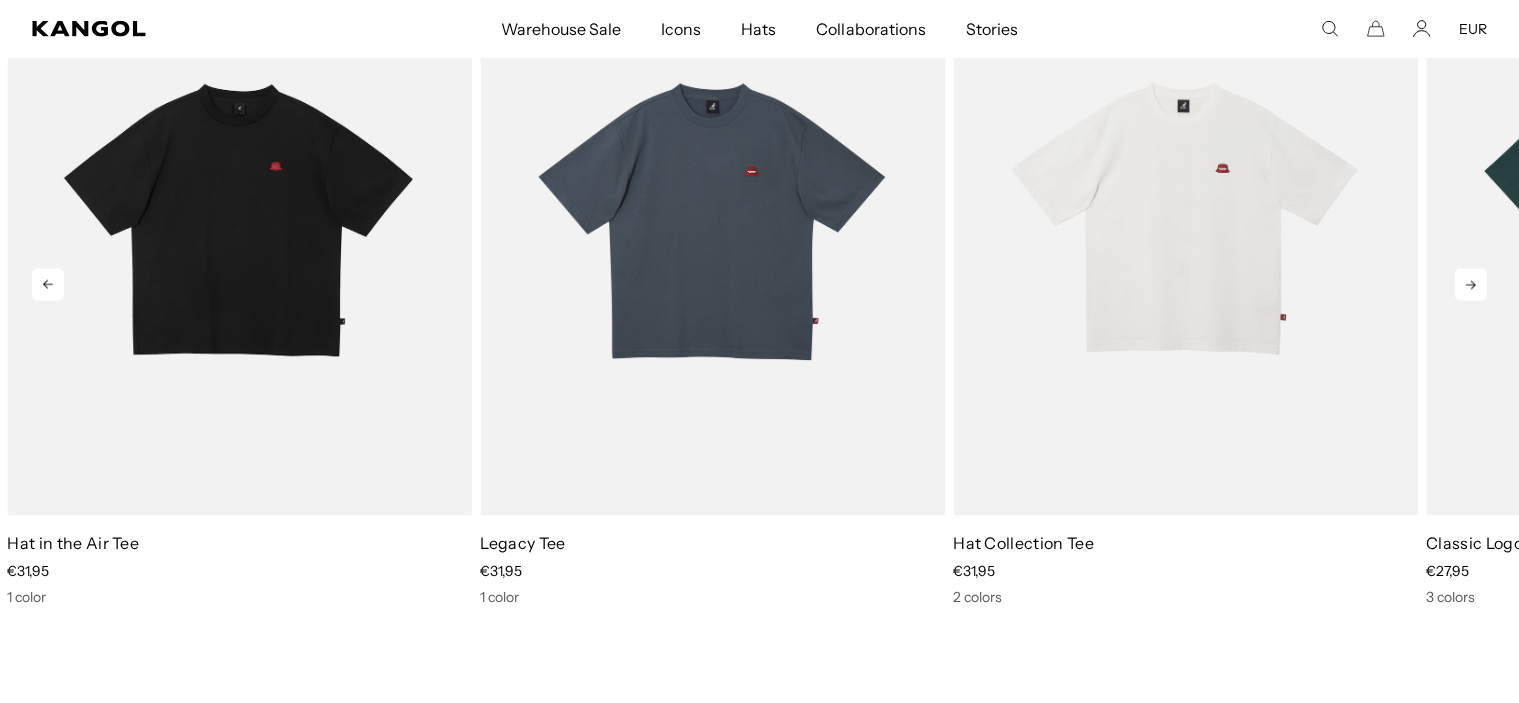 click 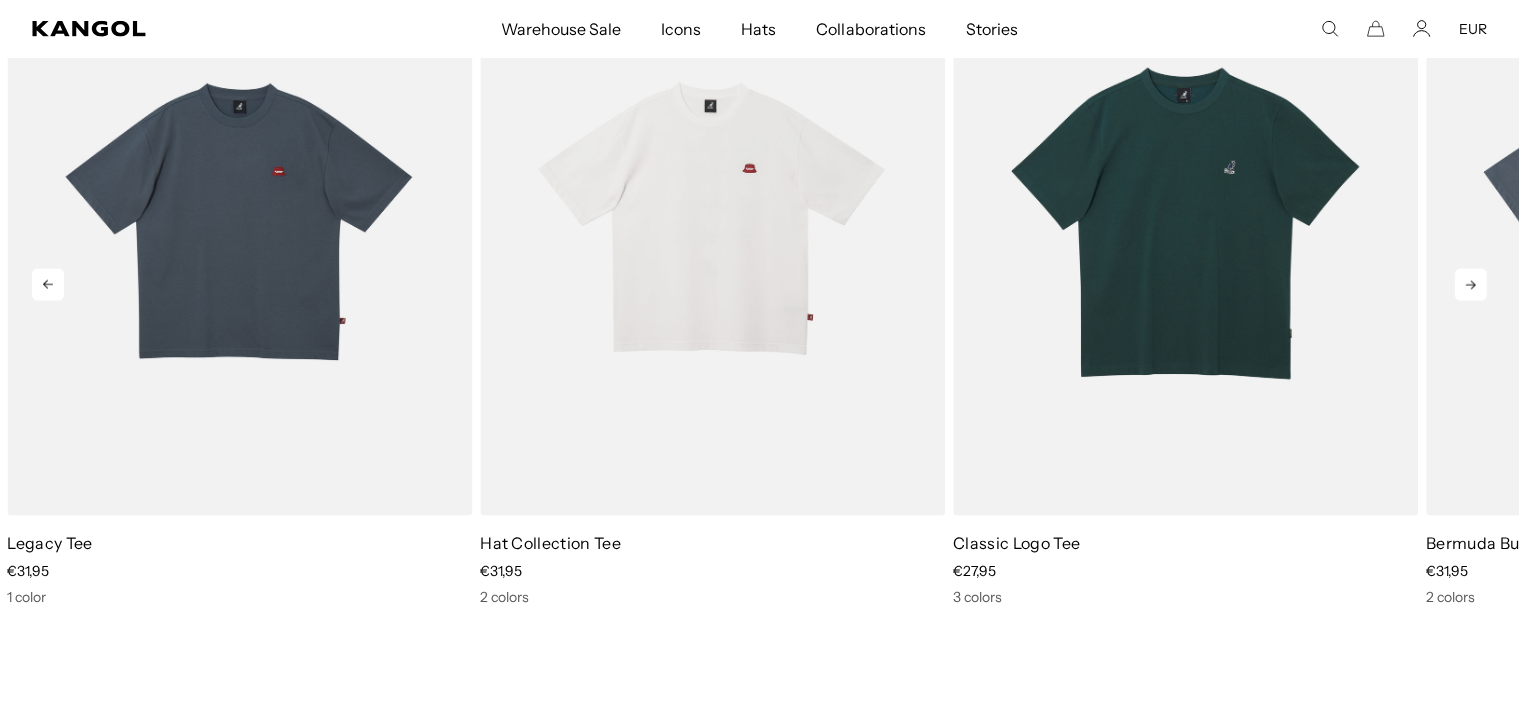click 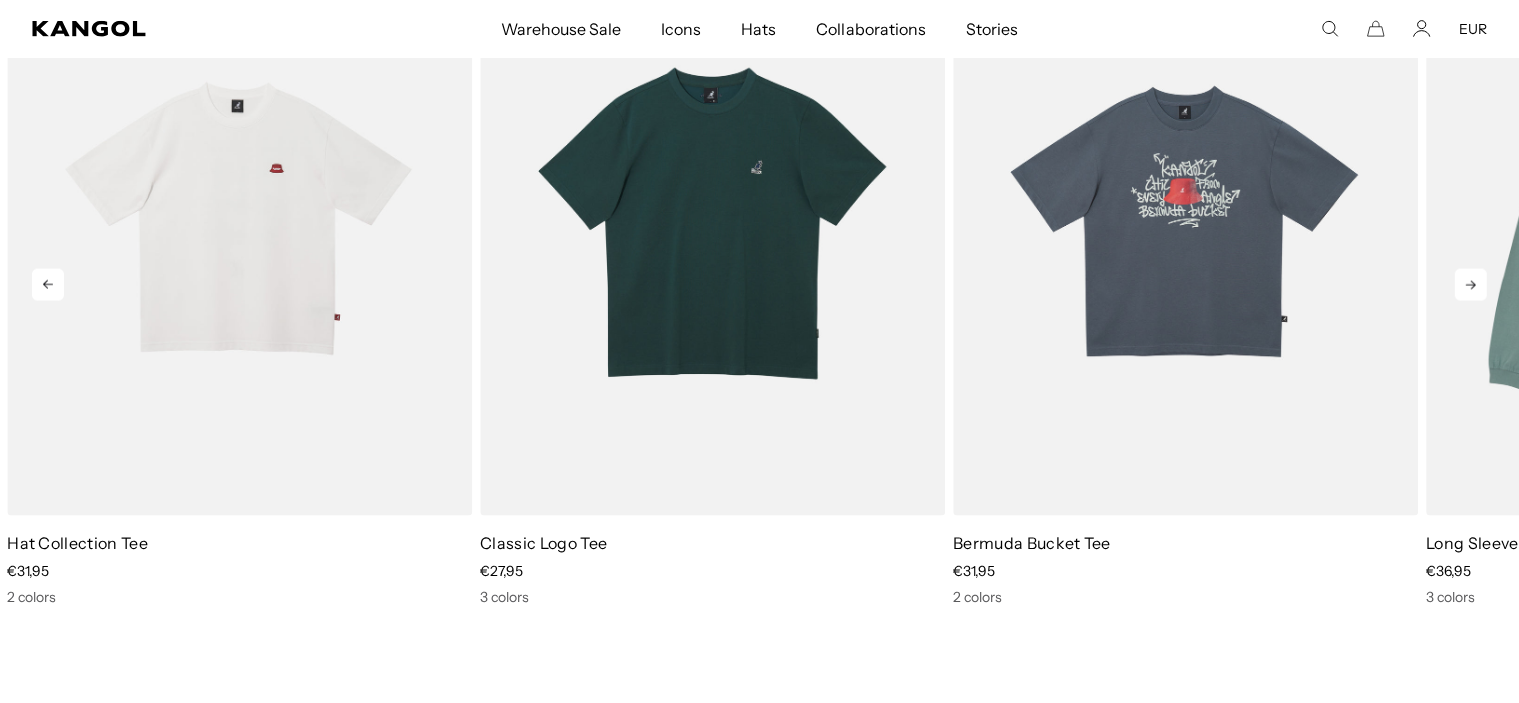 click 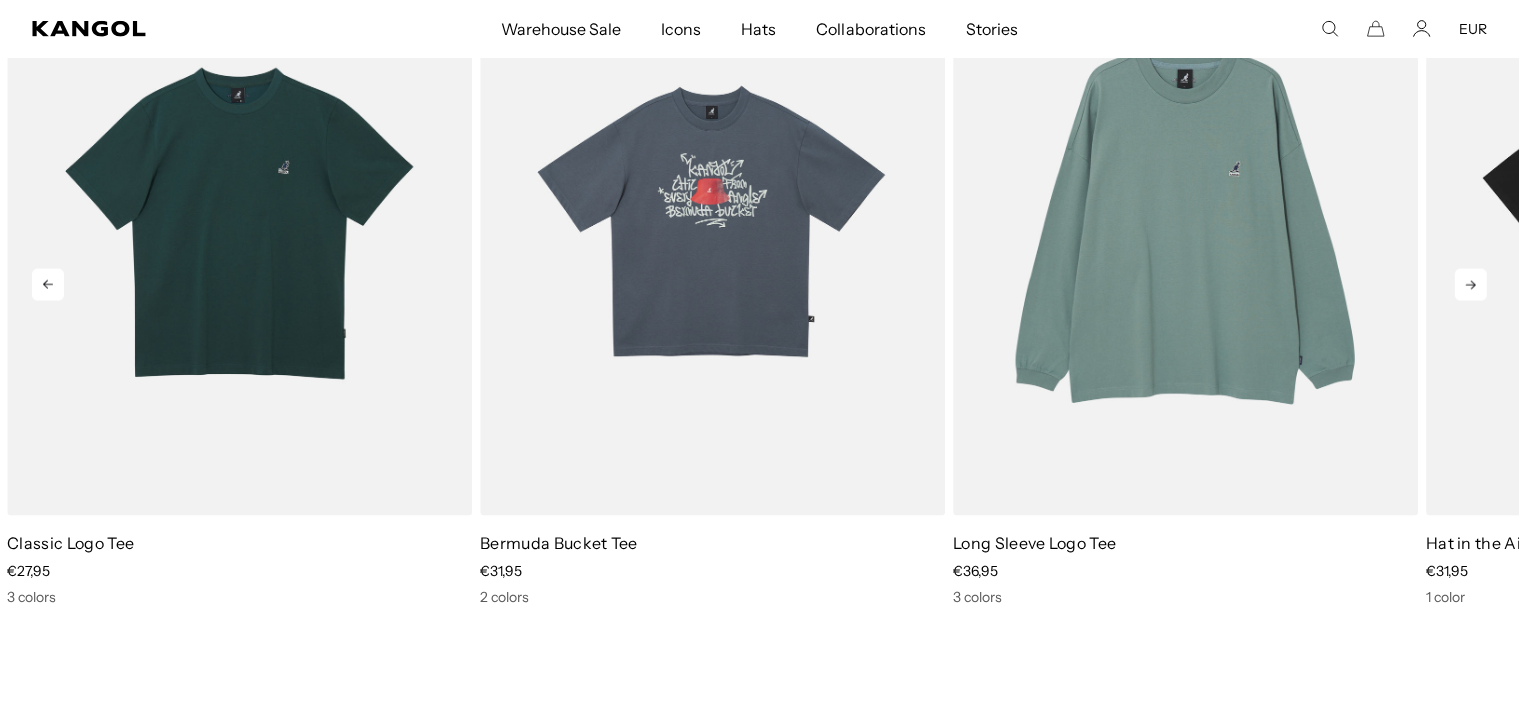 scroll, scrollTop: 0, scrollLeft: 412, axis: horizontal 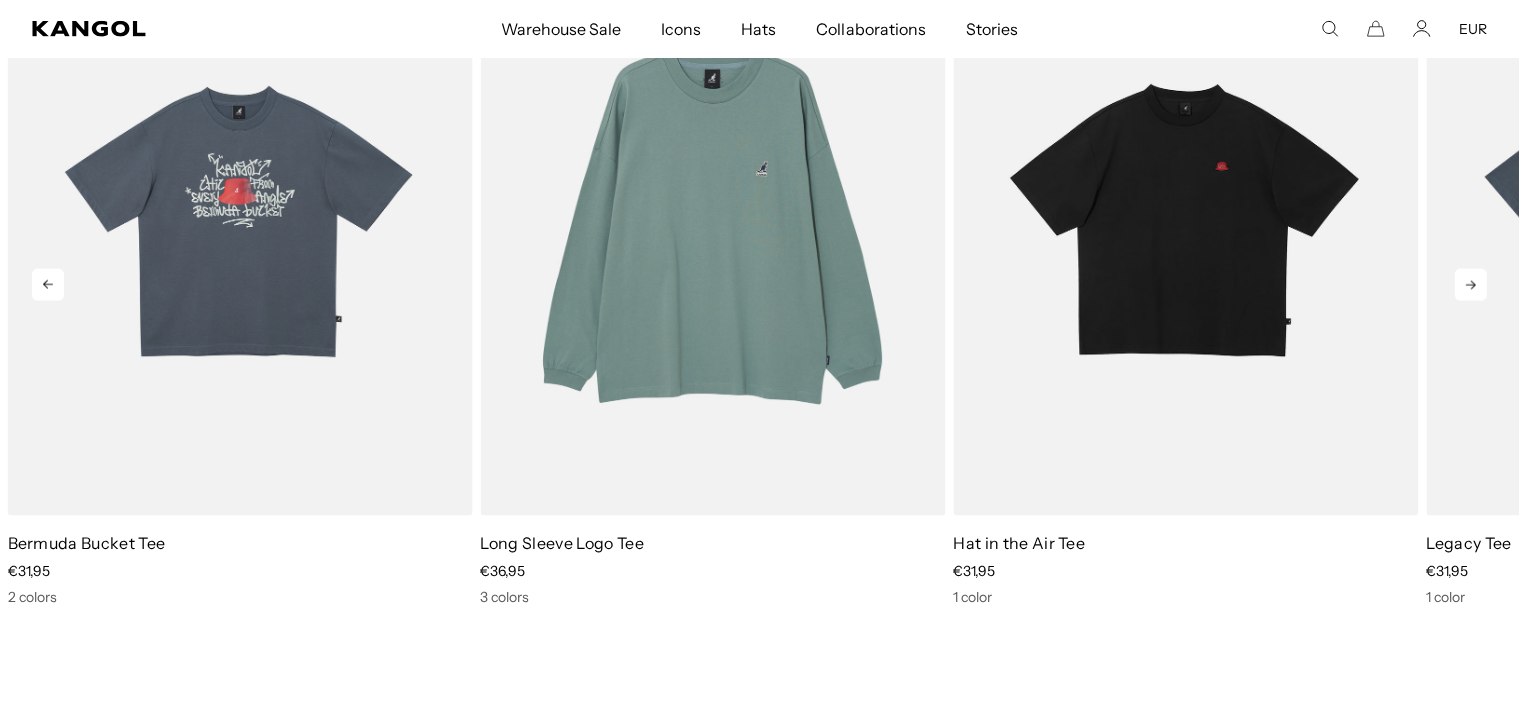 click 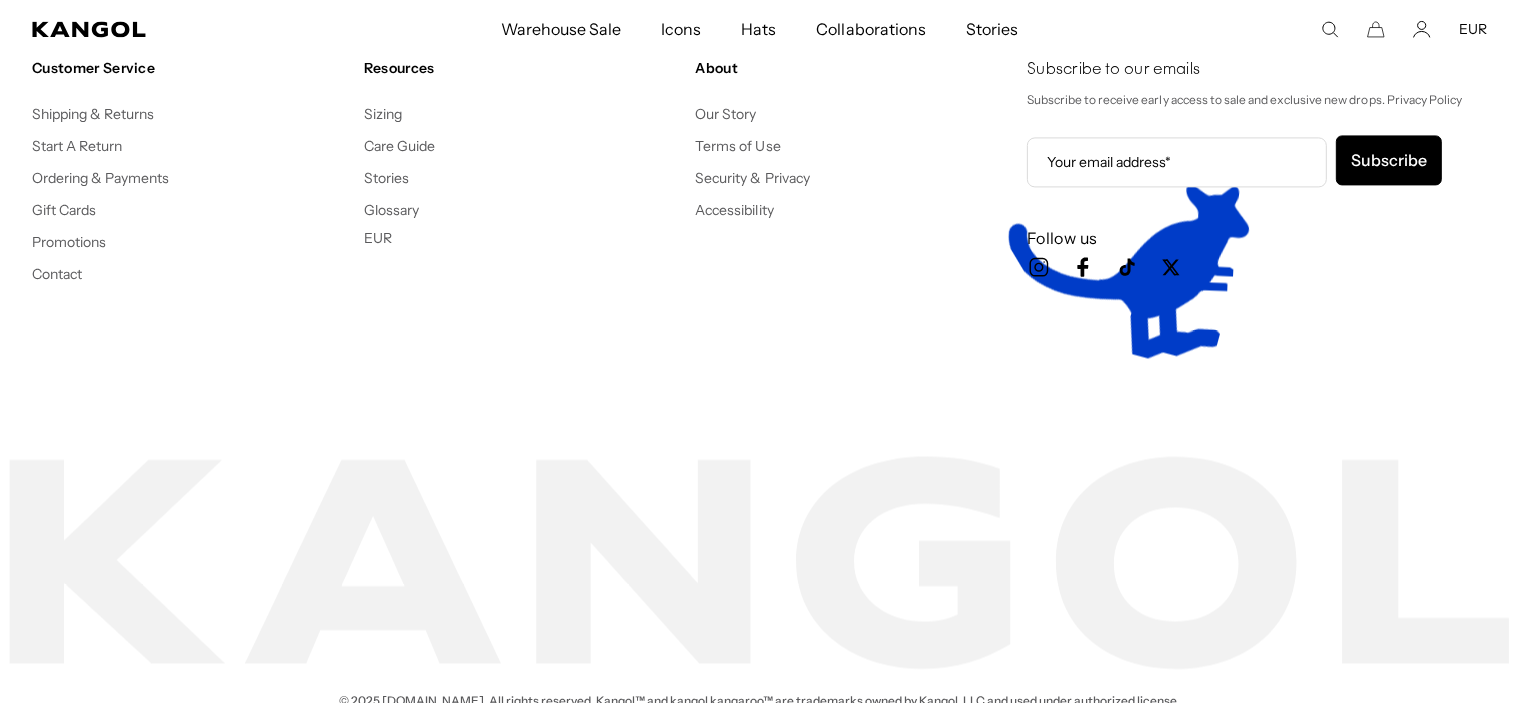 scroll, scrollTop: 4191, scrollLeft: 0, axis: vertical 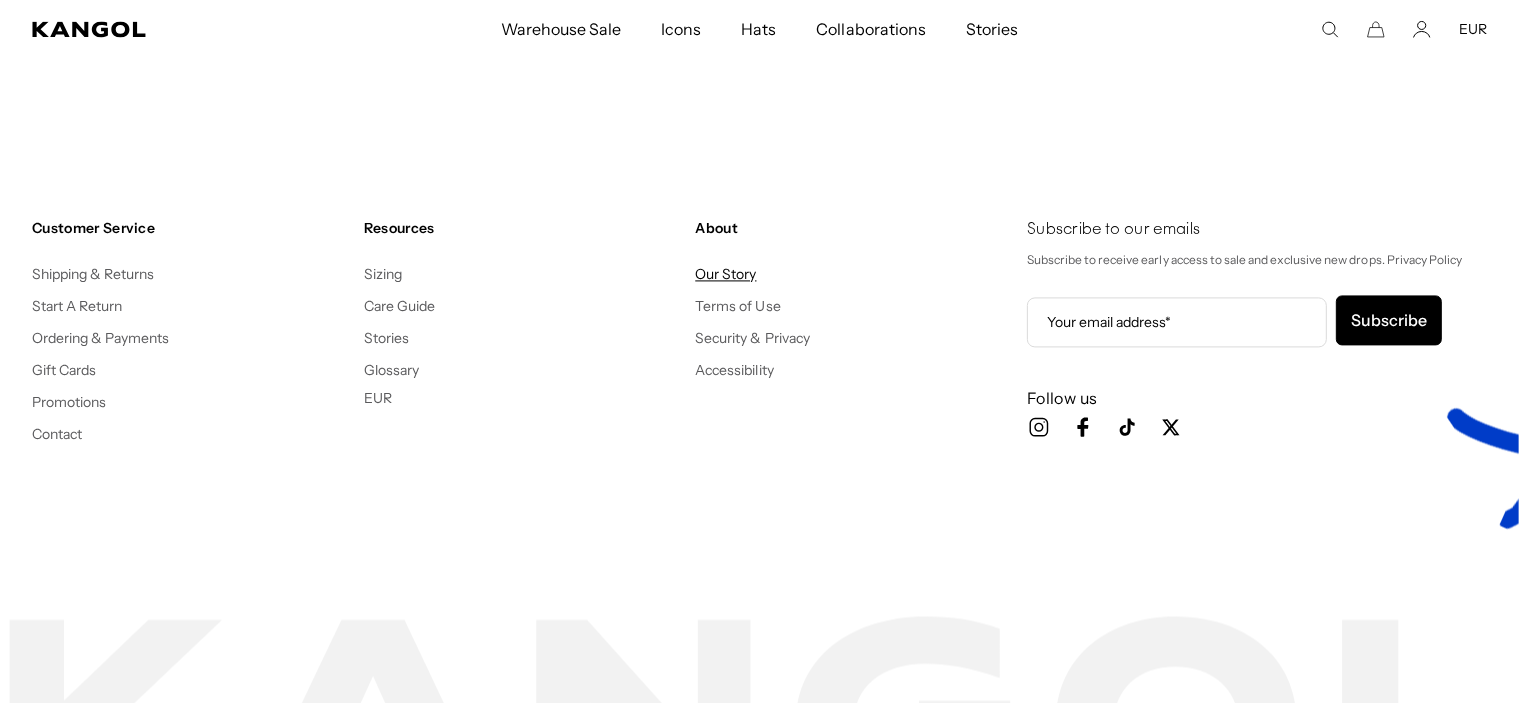 click on "Our Story" at bounding box center [725, 274] 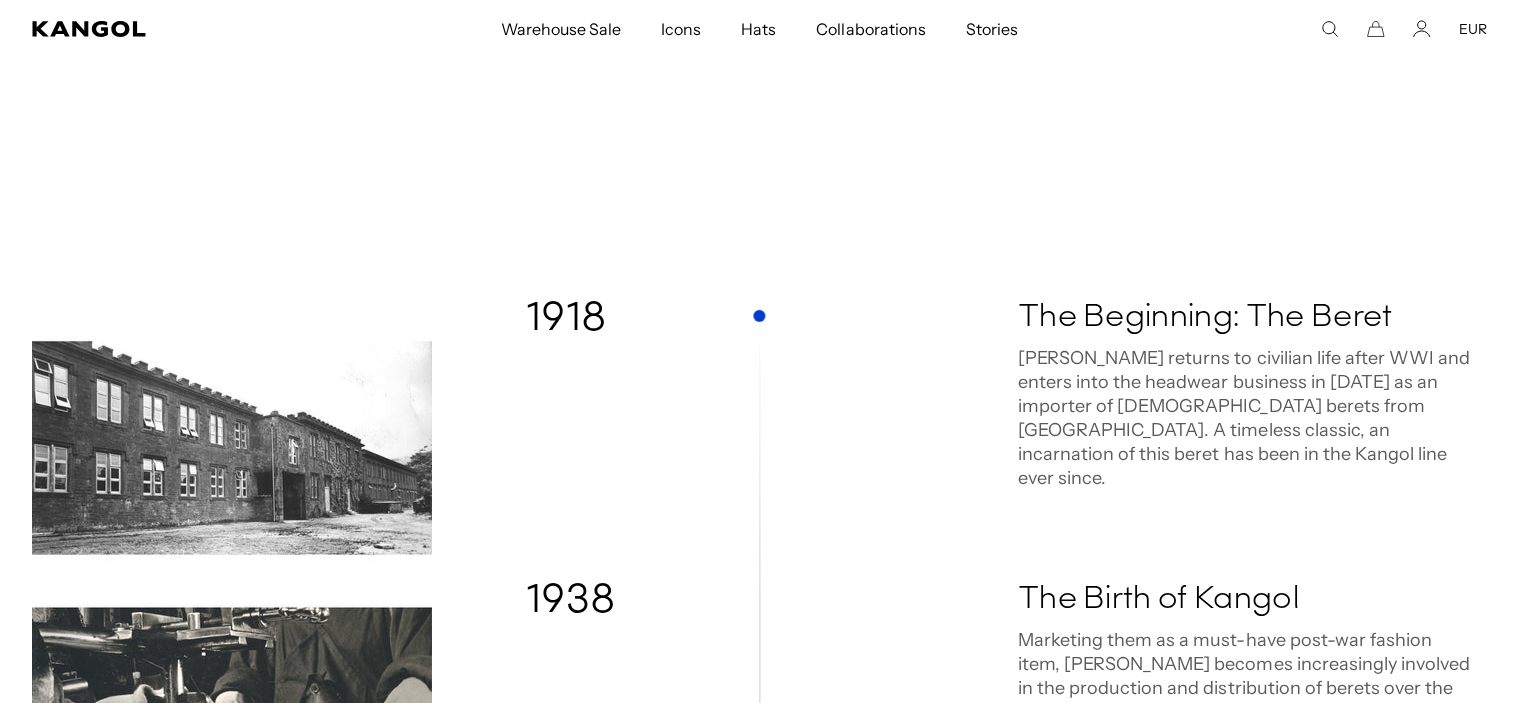 scroll, scrollTop: 0, scrollLeft: 0, axis: both 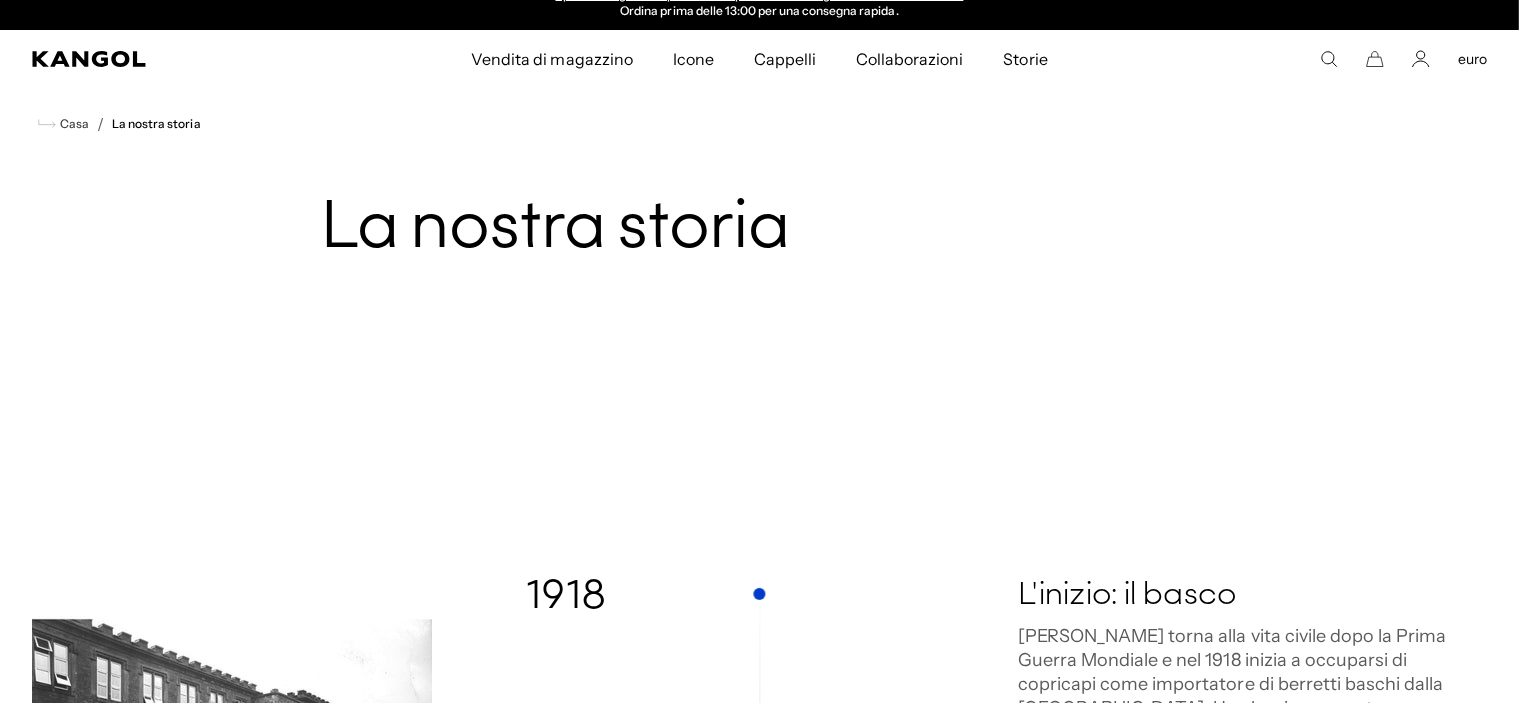 click on "Vendita di magazzino
Vendita di magazzino
Tempo limitato: alcuni stili primaverili in saldo
Tutti i cappelli in saldo
Icone
Icone" at bounding box center [759, 59] 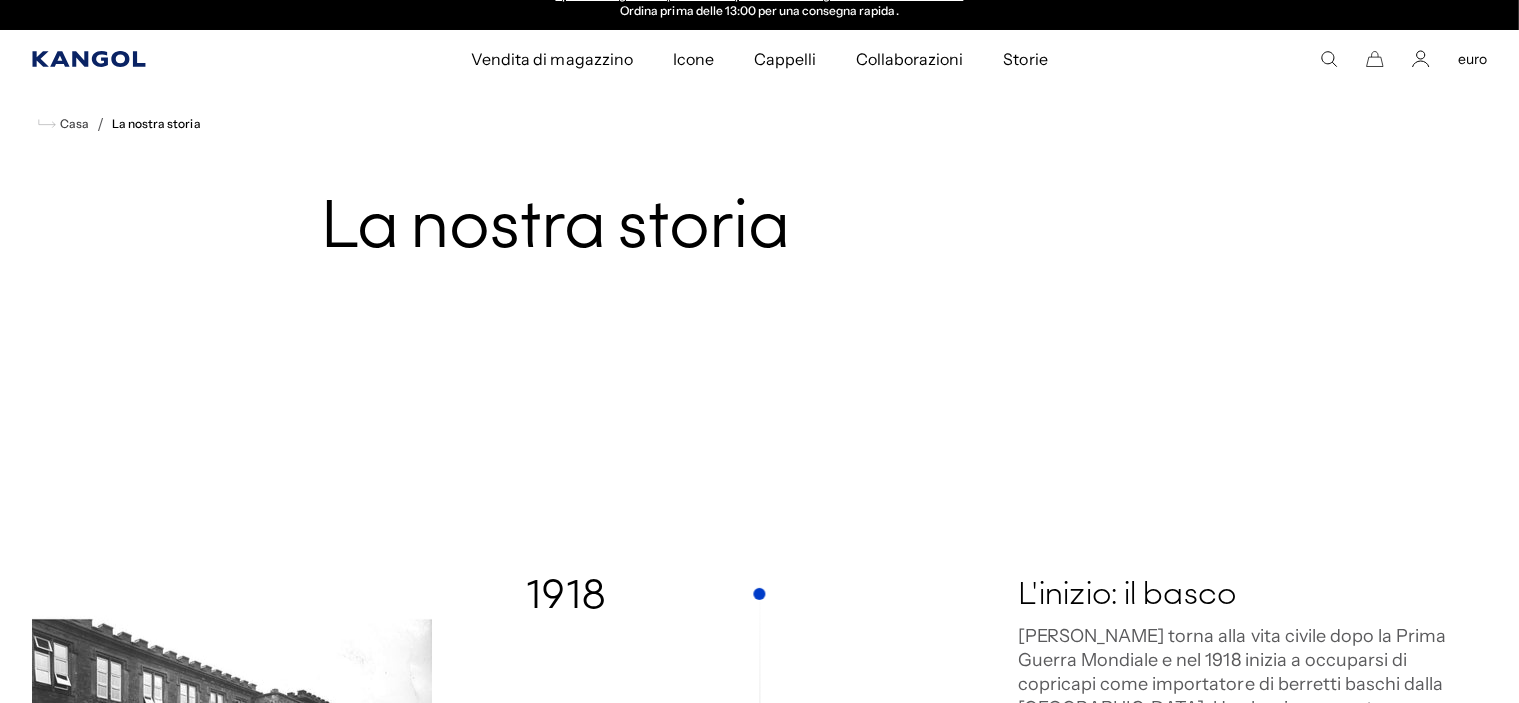 click 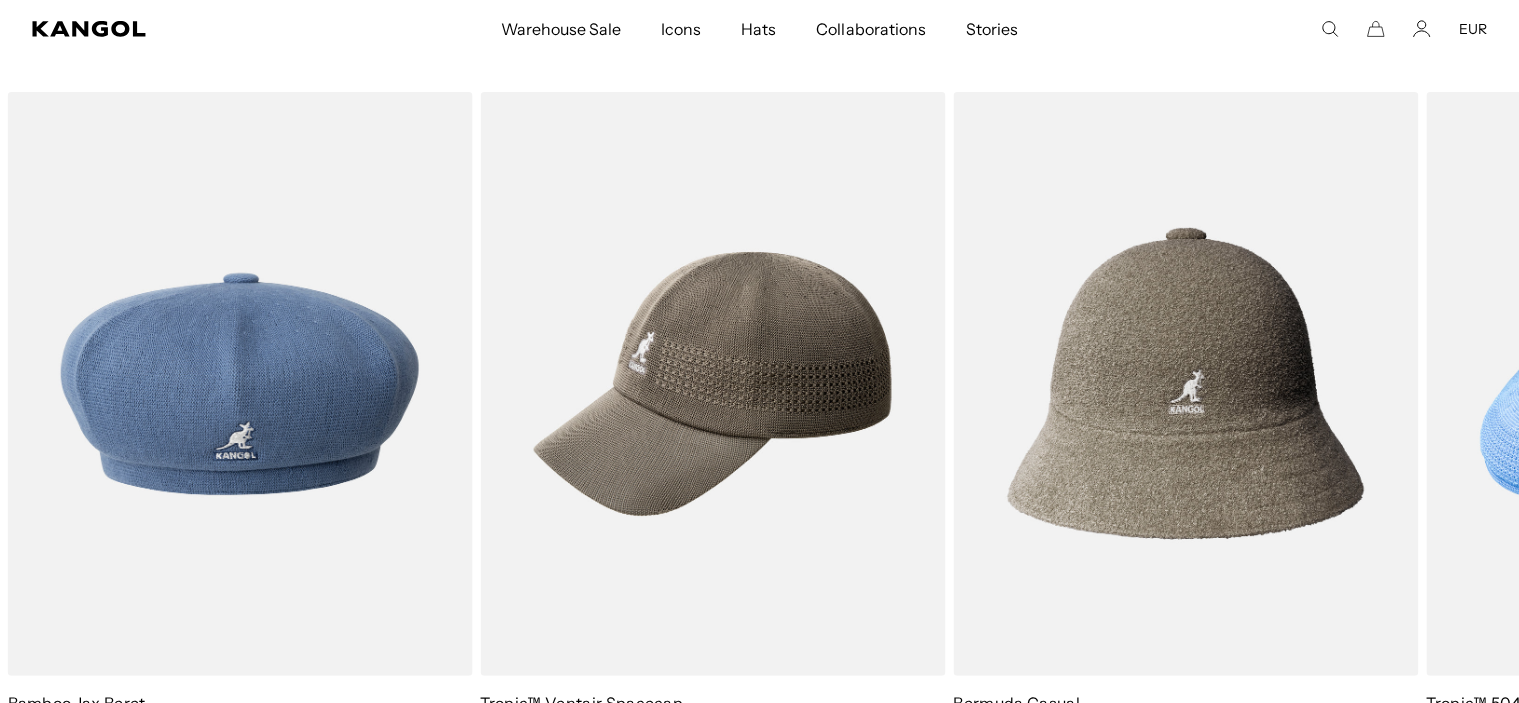 scroll, scrollTop: 835, scrollLeft: 0, axis: vertical 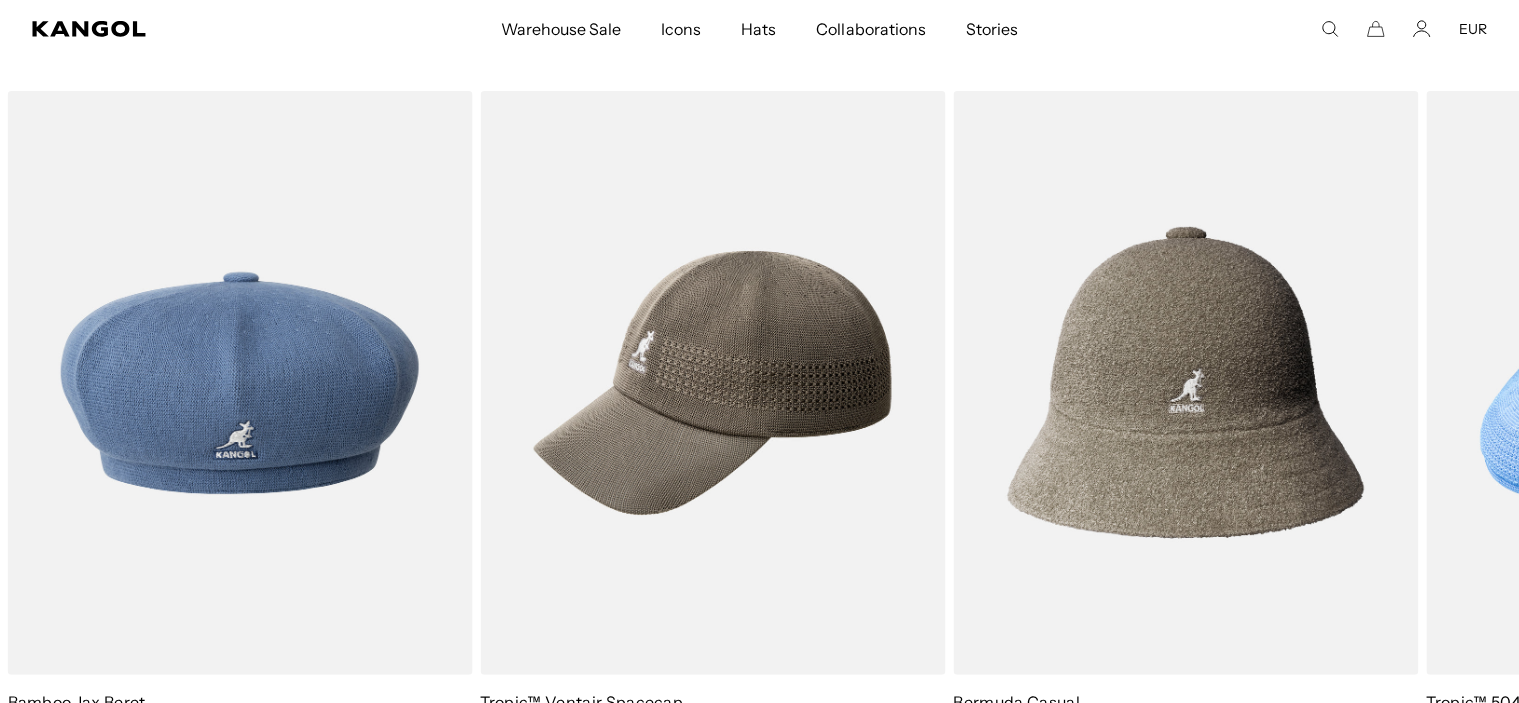 drag, startPoint x: 0, startPoint y: 0, endPoint x: 221, endPoint y: 38, distance: 224.24316 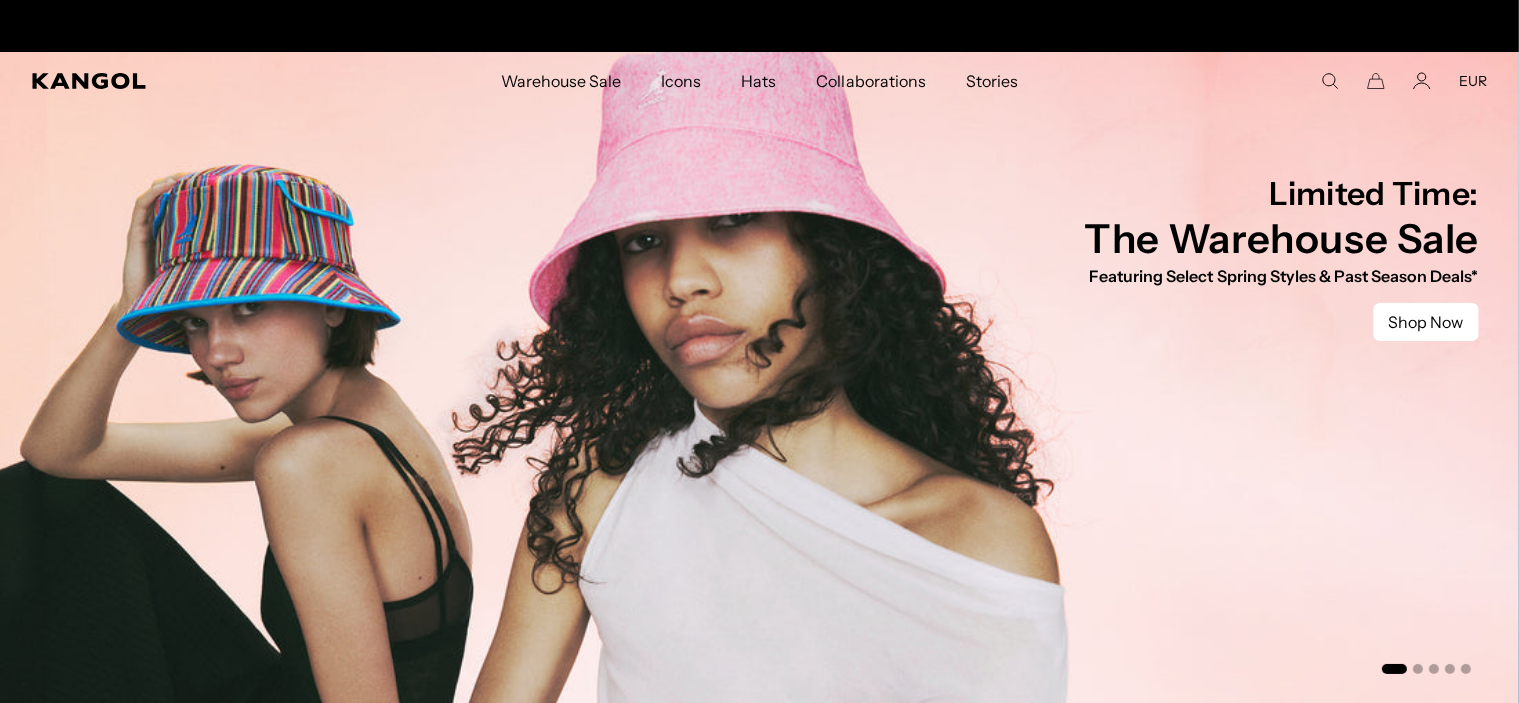 scroll, scrollTop: 0, scrollLeft: 0, axis: both 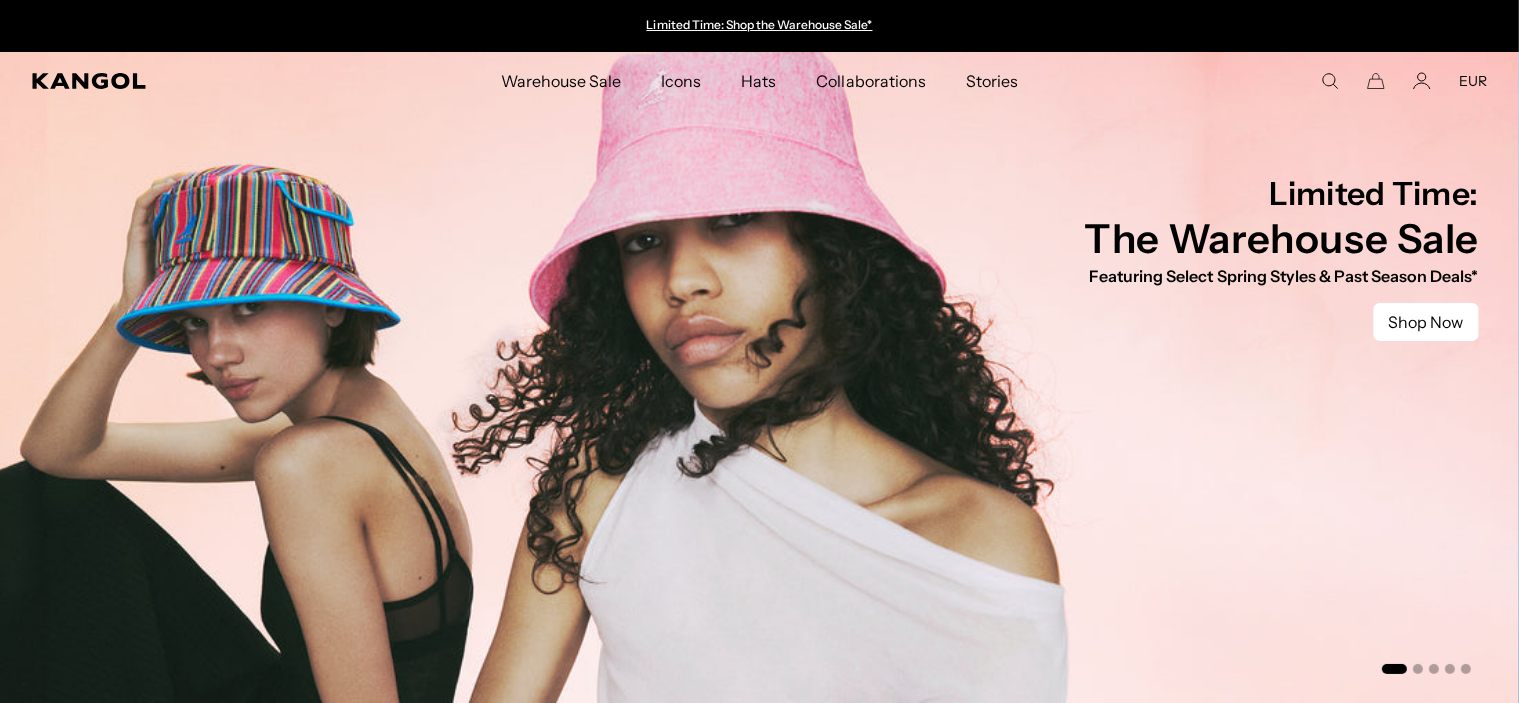 click on "Warehouse Sale
Warehouse Sale
Limited Time: Select Spring Styles on Sale
All Sale Hats
Icons
Icons
Berets" at bounding box center (759, 81) 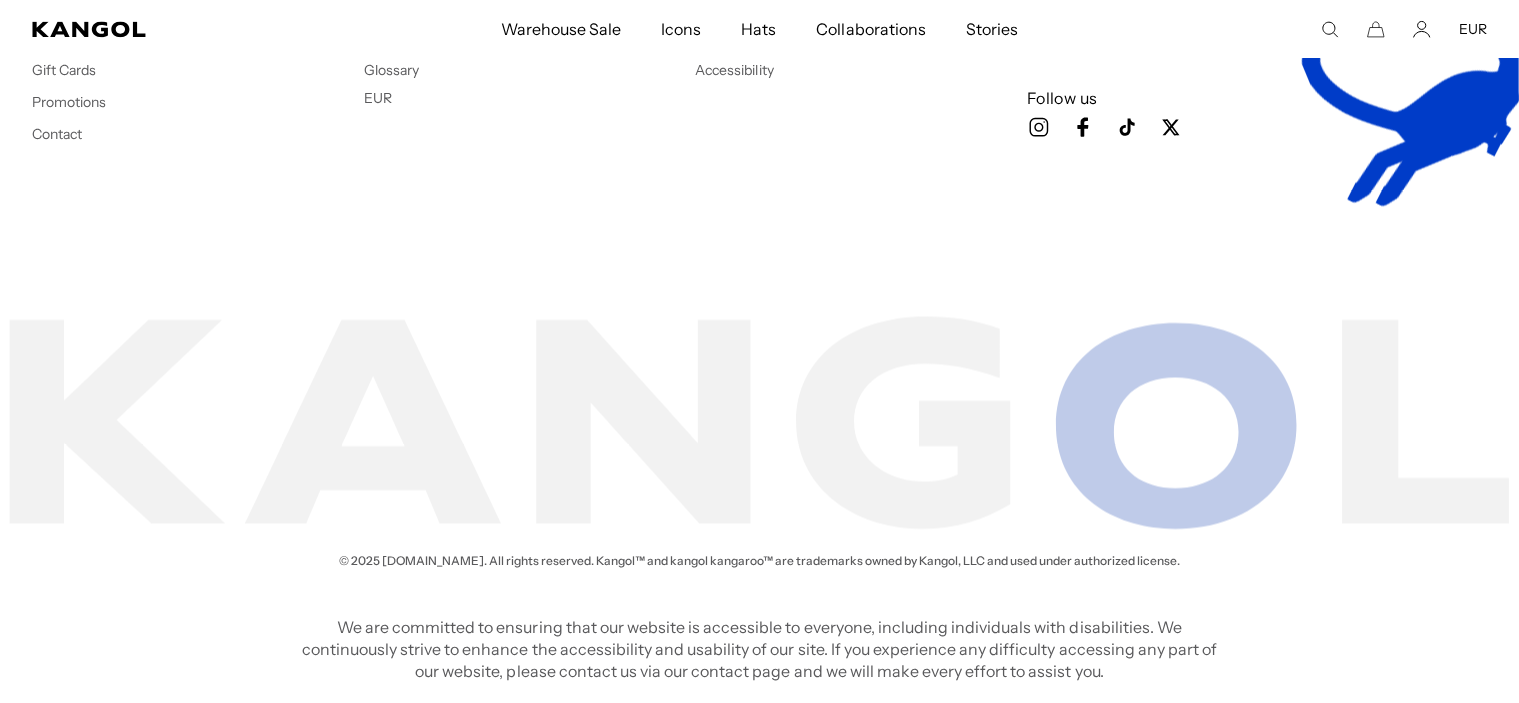 click on "Follow us" at bounding box center [1257, 98] 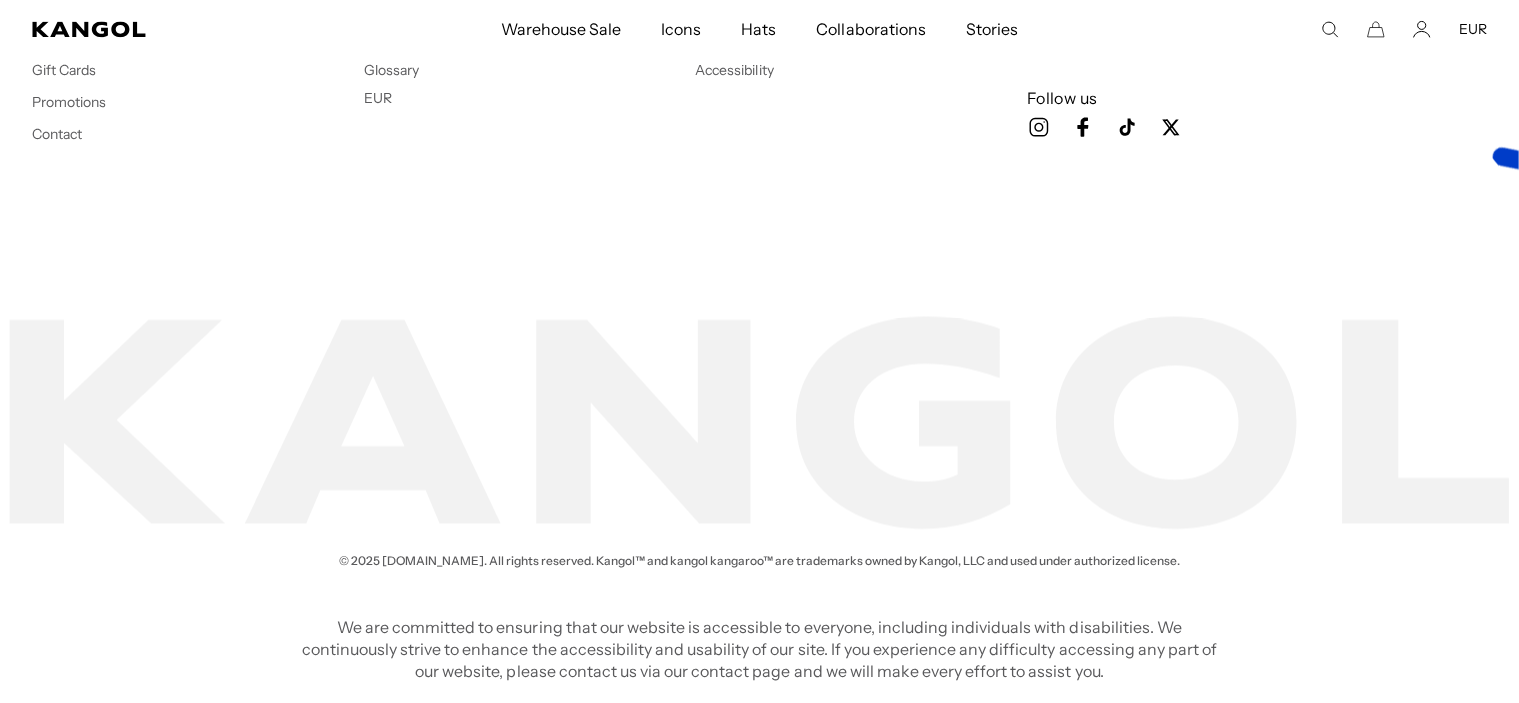 scroll, scrollTop: 4264, scrollLeft: 0, axis: vertical 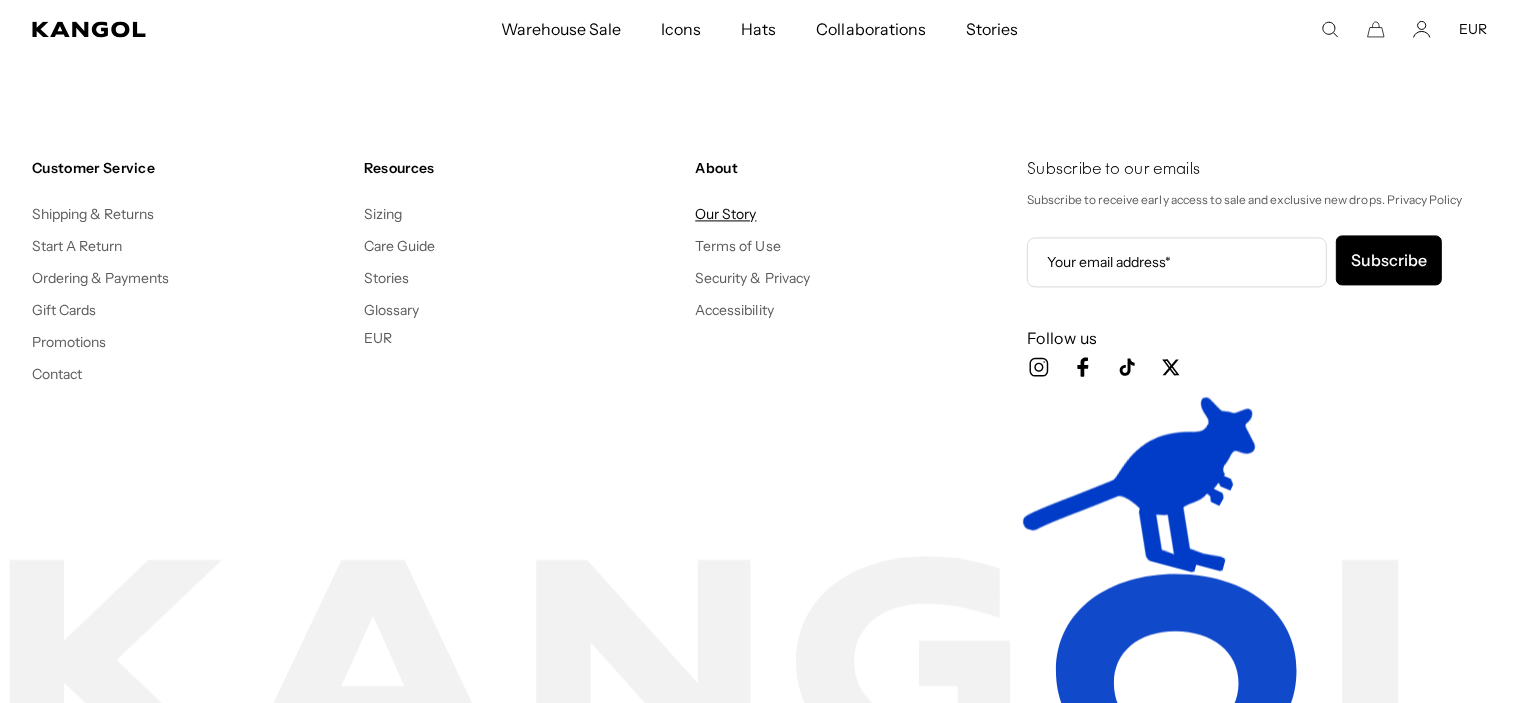 click on "Our Story" at bounding box center (725, 214) 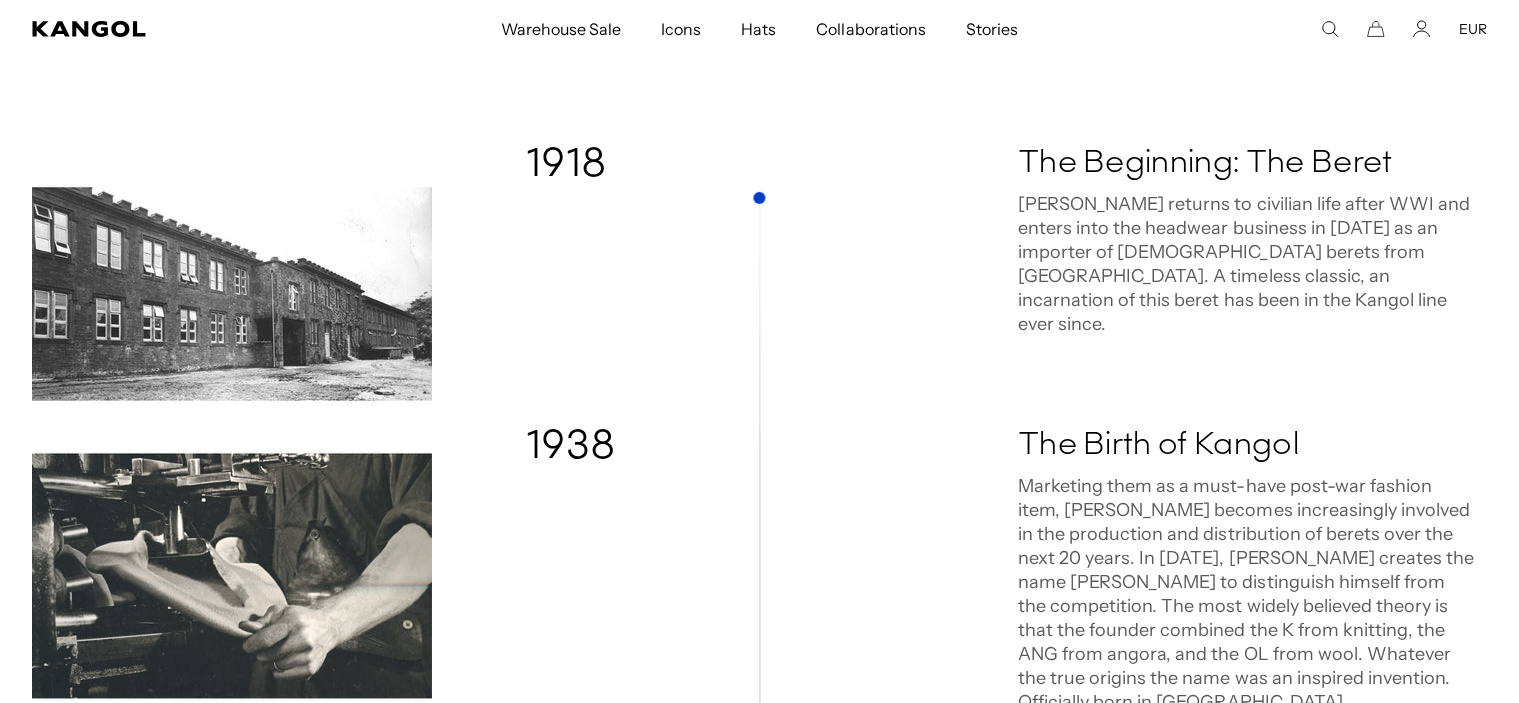 scroll, scrollTop: 0, scrollLeft: 0, axis: both 